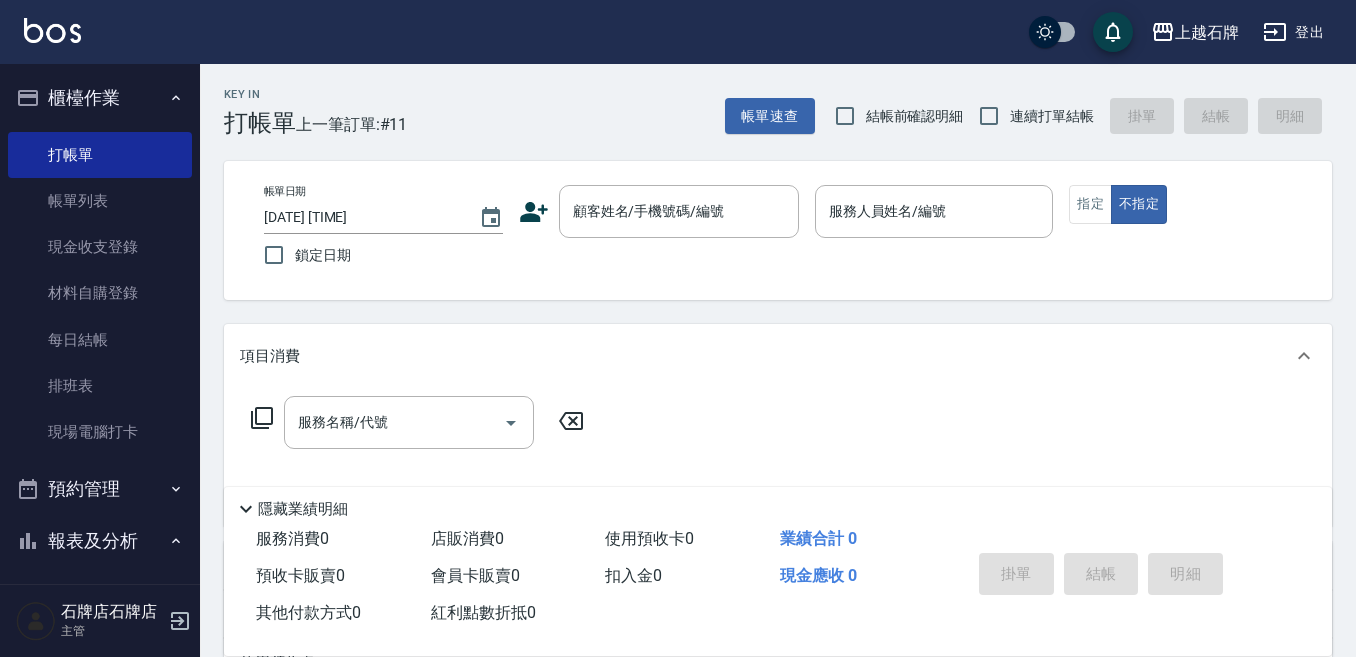 scroll, scrollTop: 0, scrollLeft: 0, axis: both 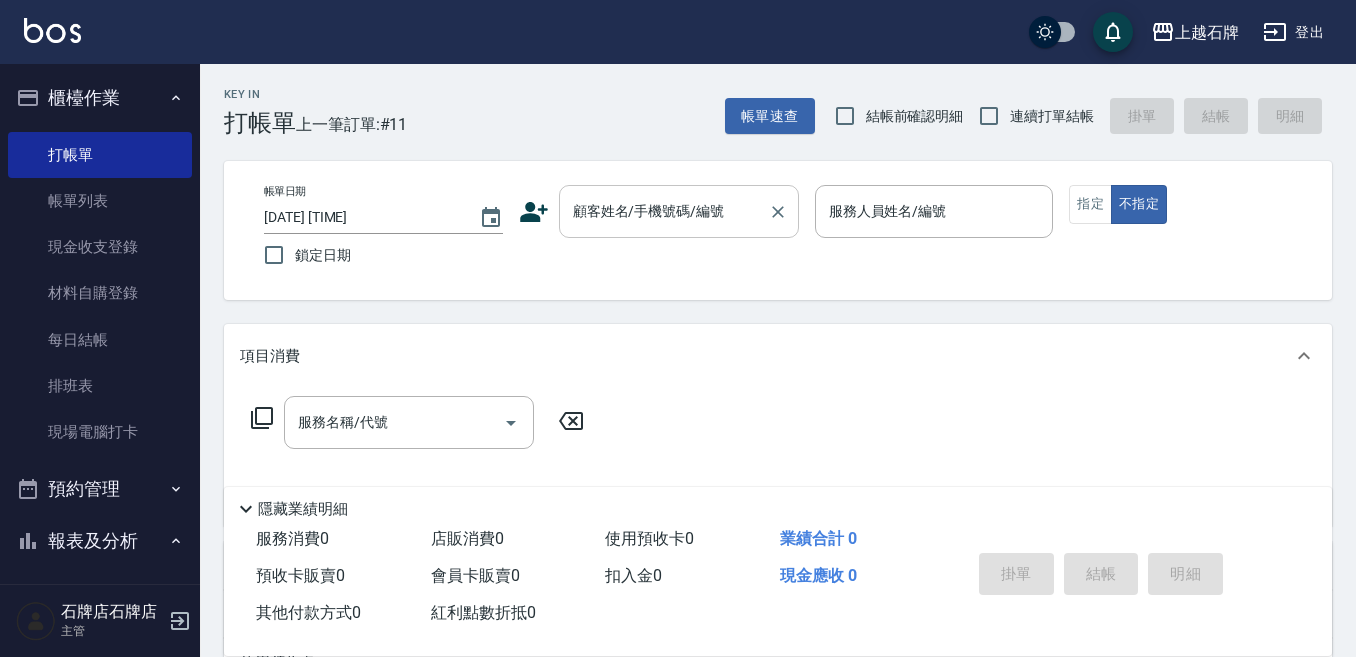 click on "顧客姓名/手機號碼/編號" at bounding box center (664, 211) 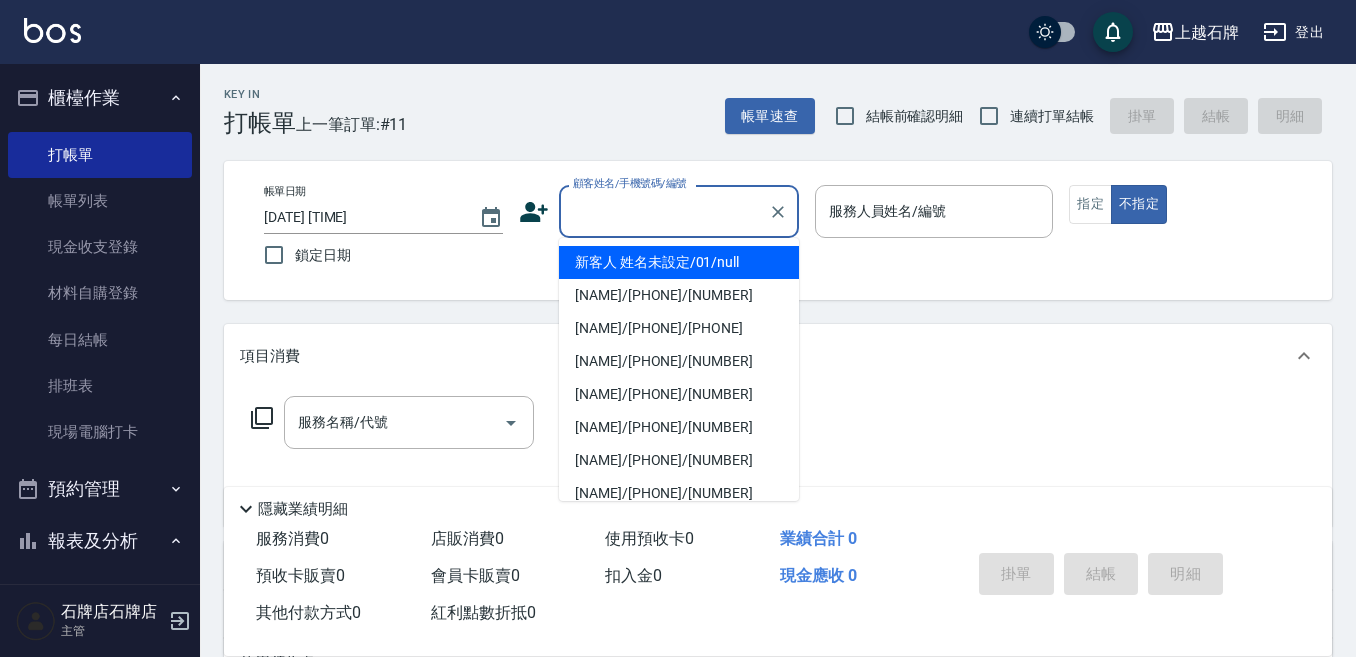 click on "新客人 姓名未設定/01/null" at bounding box center [679, 262] 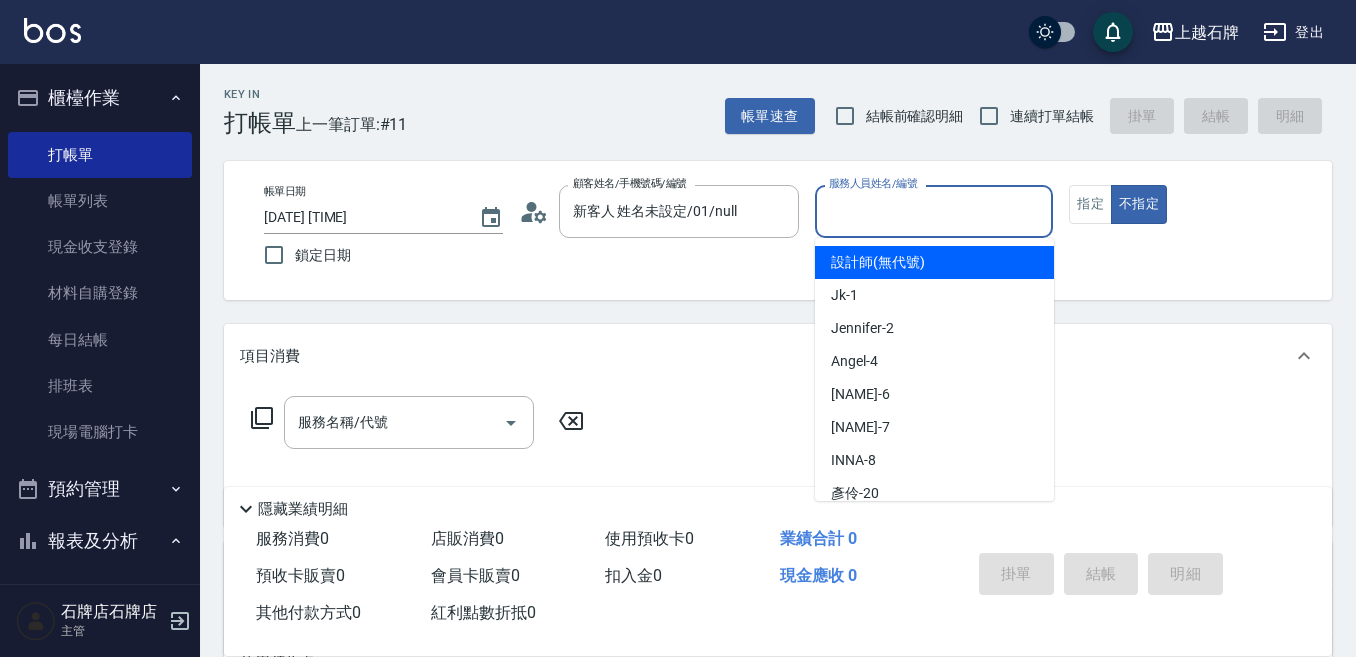 click on "服務人員姓名/編號" at bounding box center (934, 211) 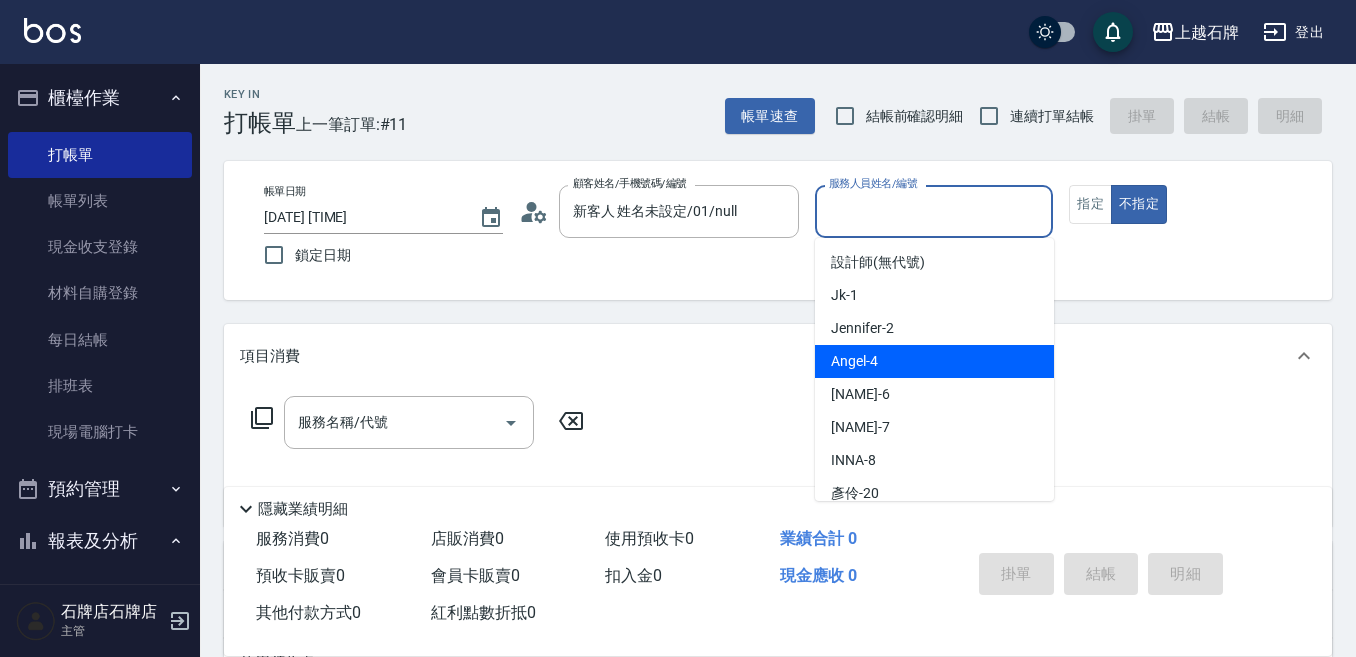 click on "Angel -4" at bounding box center (934, 361) 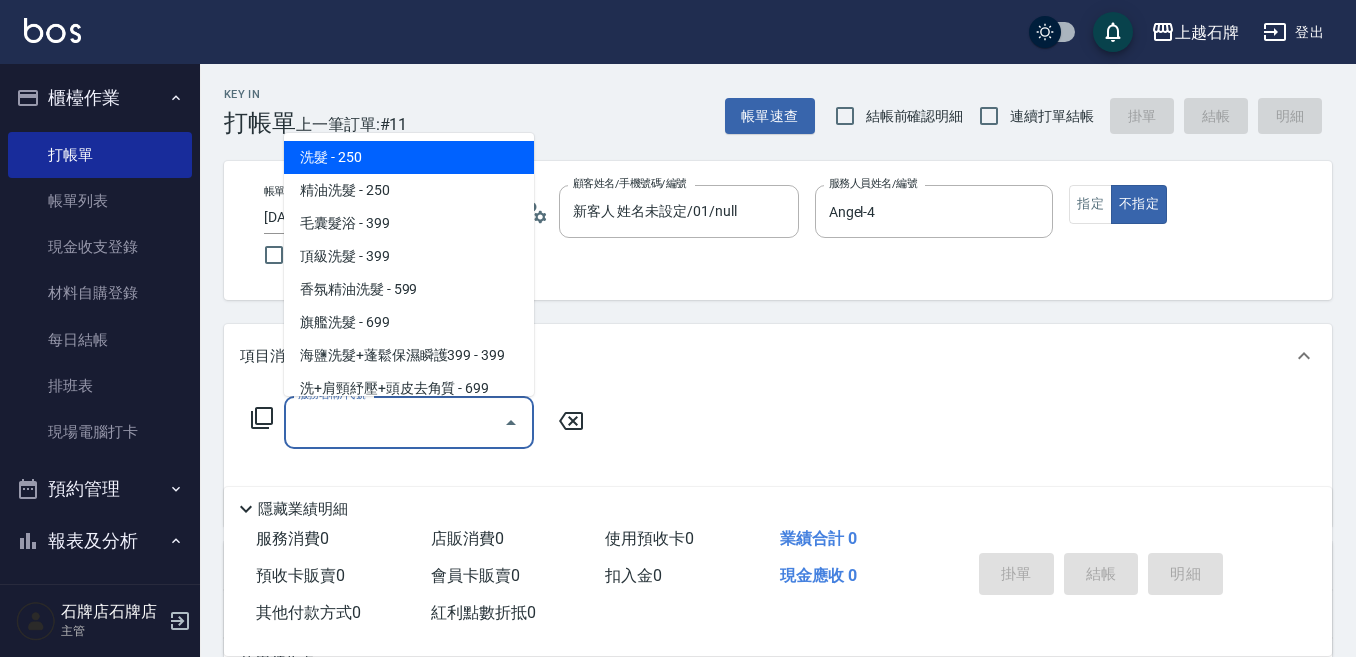 click on "服務名稱/代號" at bounding box center (394, 422) 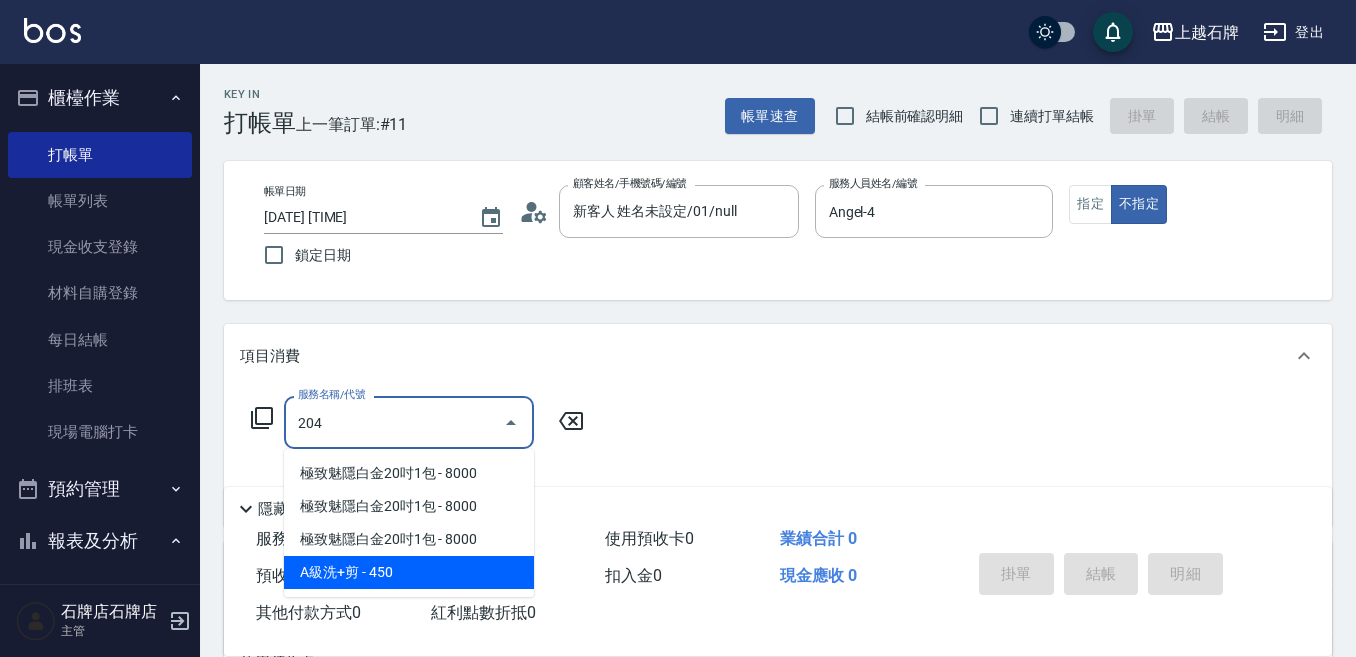 click on "A級洗+剪 - 450" at bounding box center [409, 572] 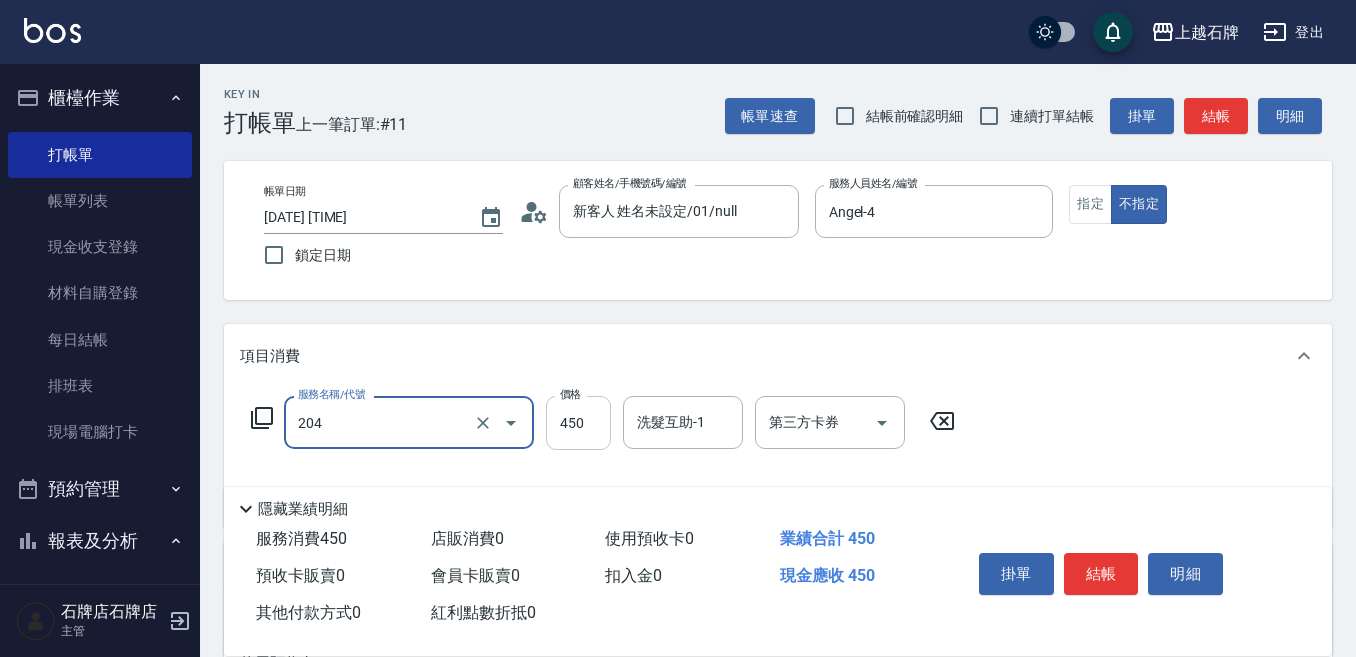 type on "A級洗+剪(204)" 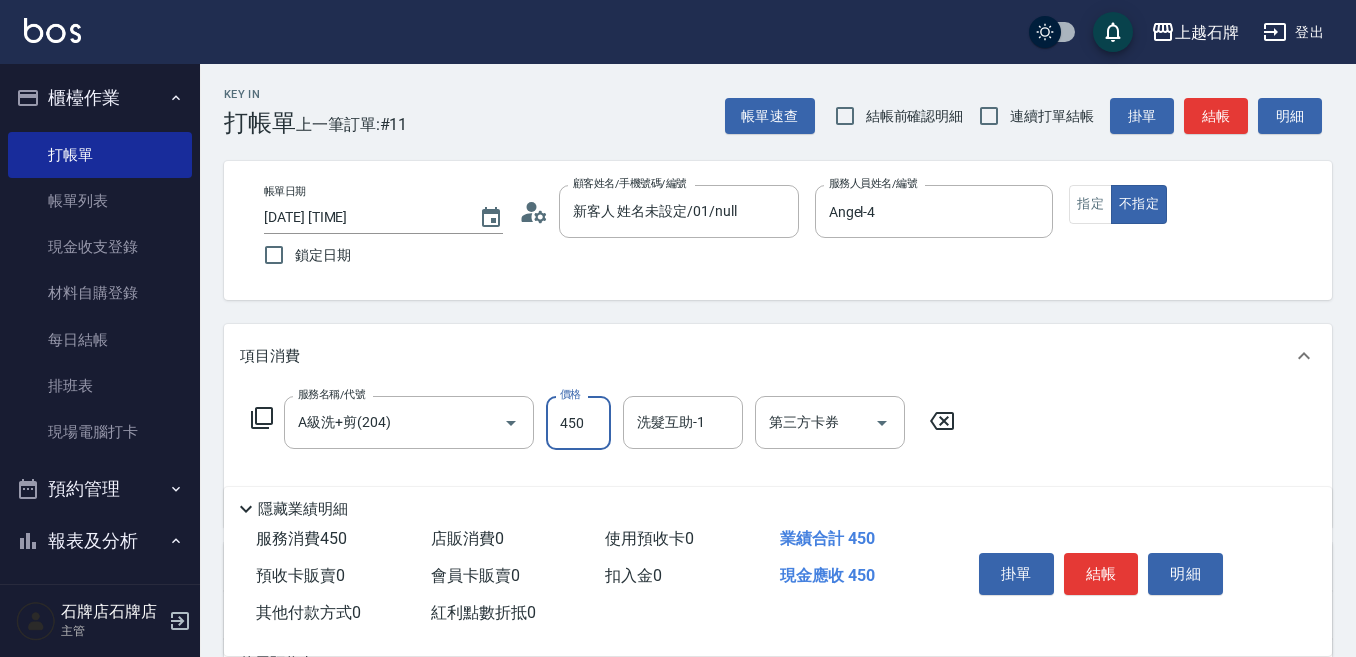 click on "450" at bounding box center [578, 423] 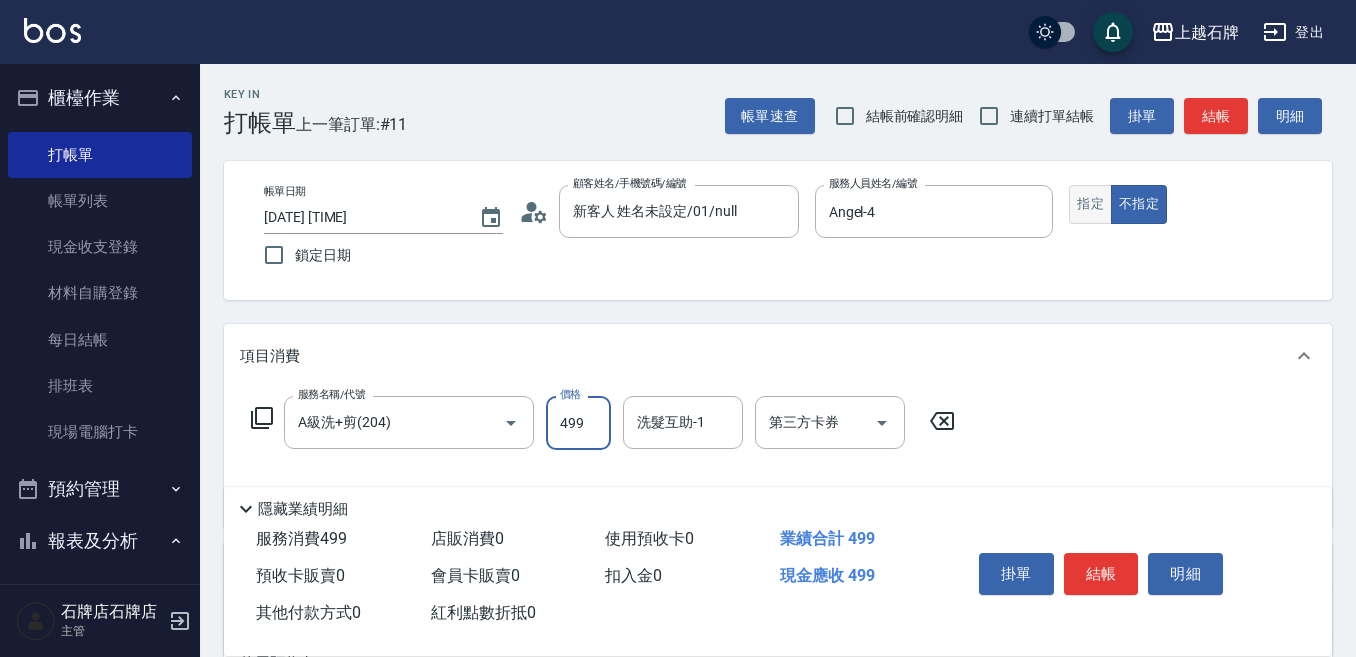 type on "499" 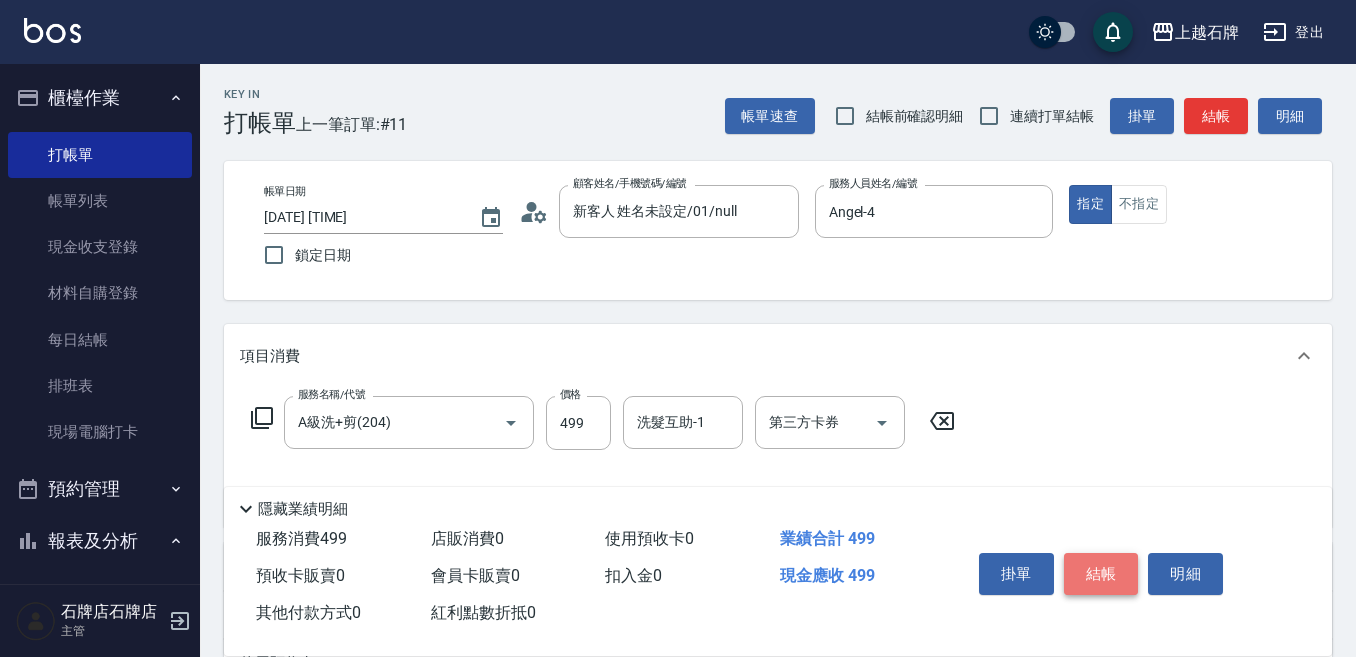 click on "結帳" at bounding box center [1101, 574] 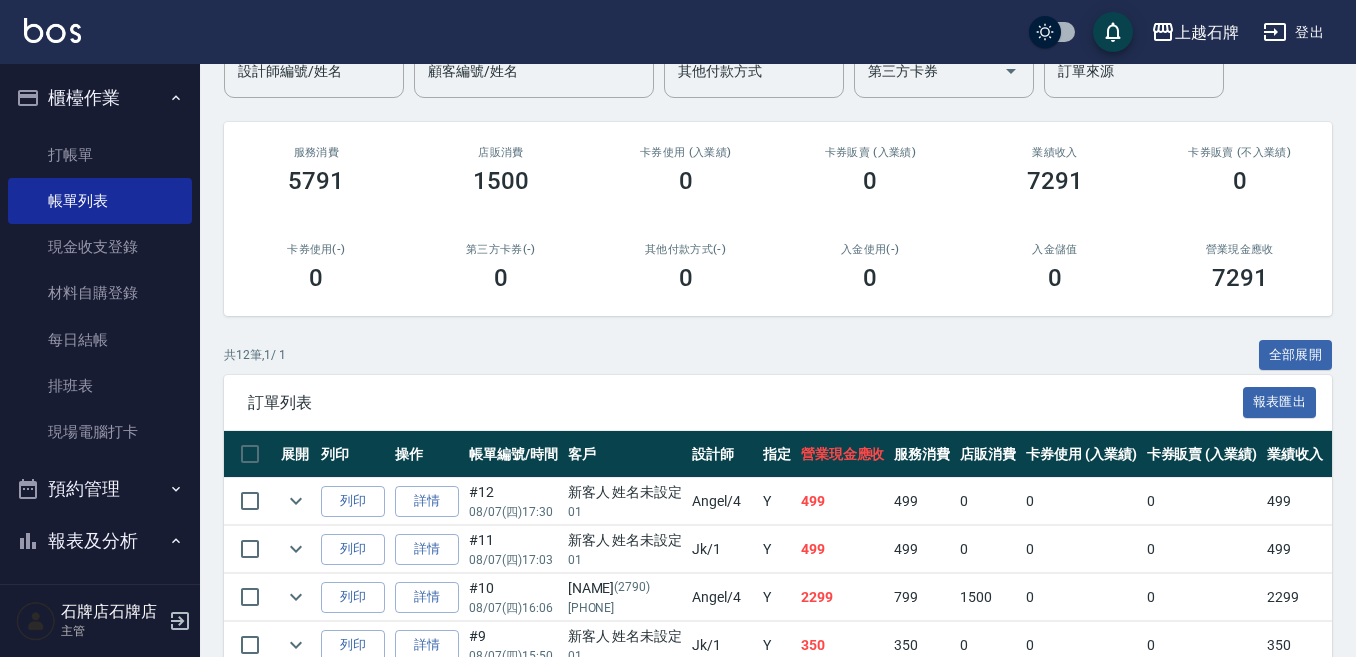 scroll, scrollTop: 200, scrollLeft: 0, axis: vertical 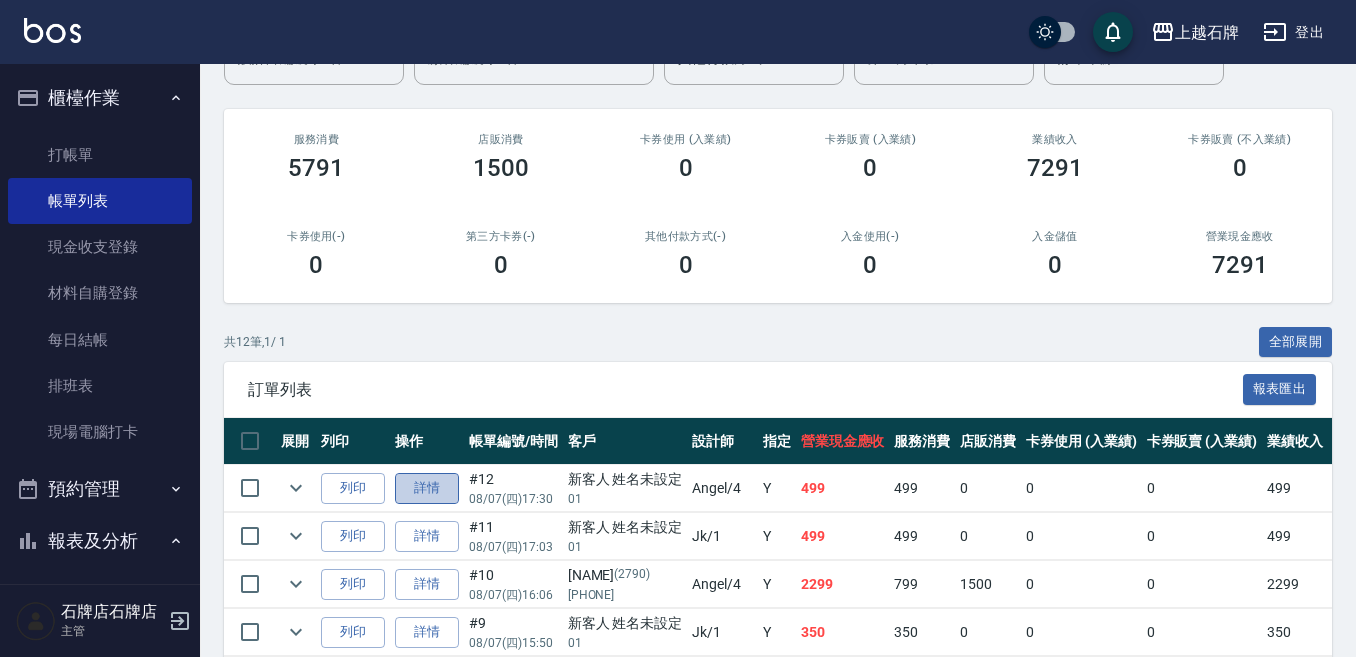 click on "詳情" at bounding box center [427, 488] 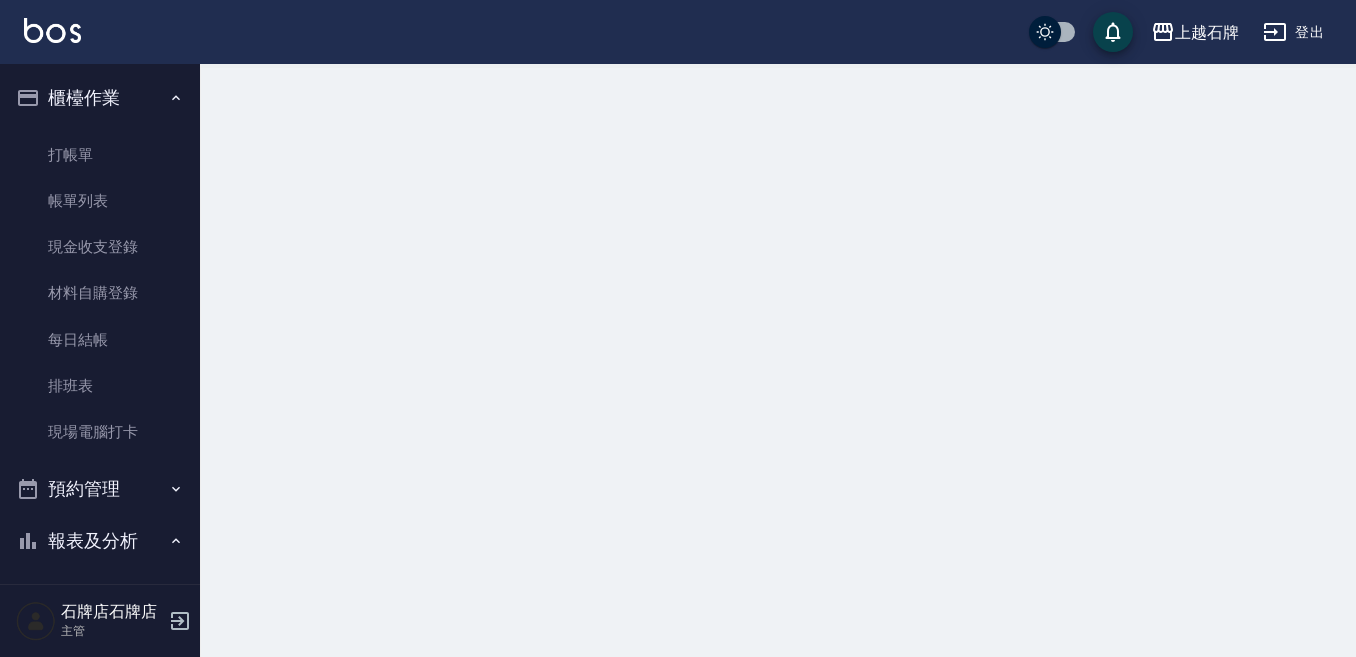 scroll, scrollTop: 0, scrollLeft: 0, axis: both 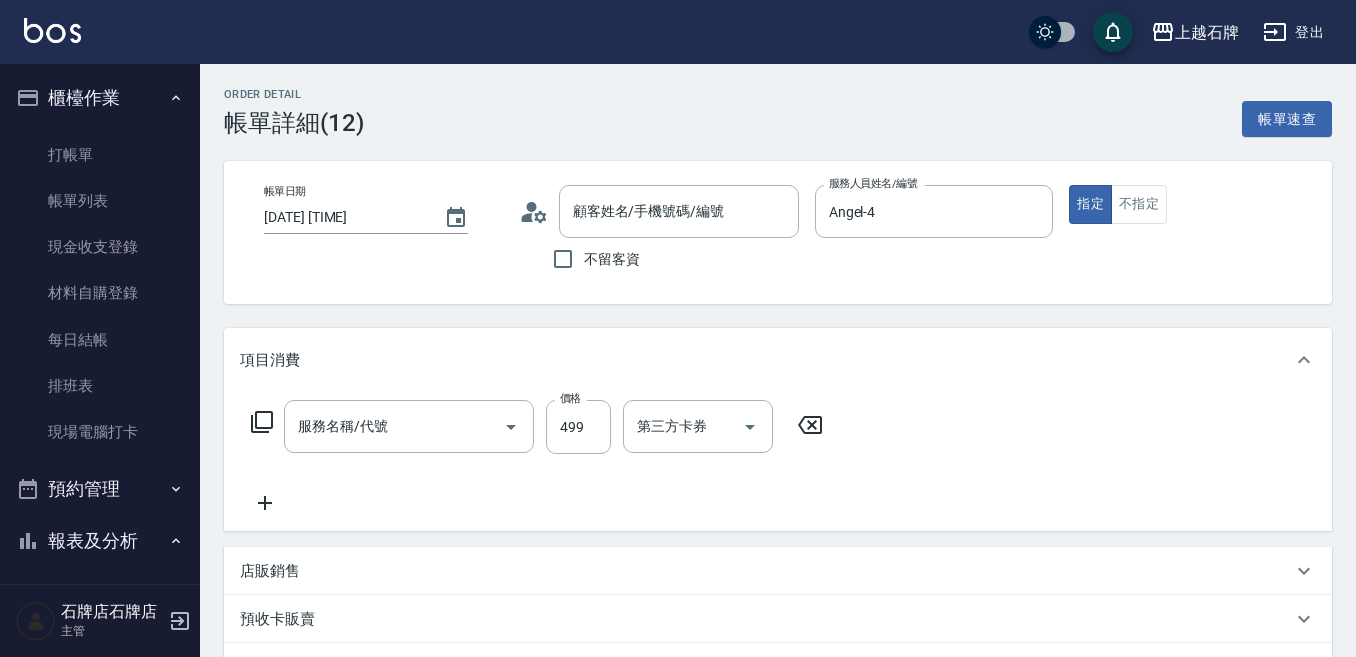 type on "[DATE] [TIME]" 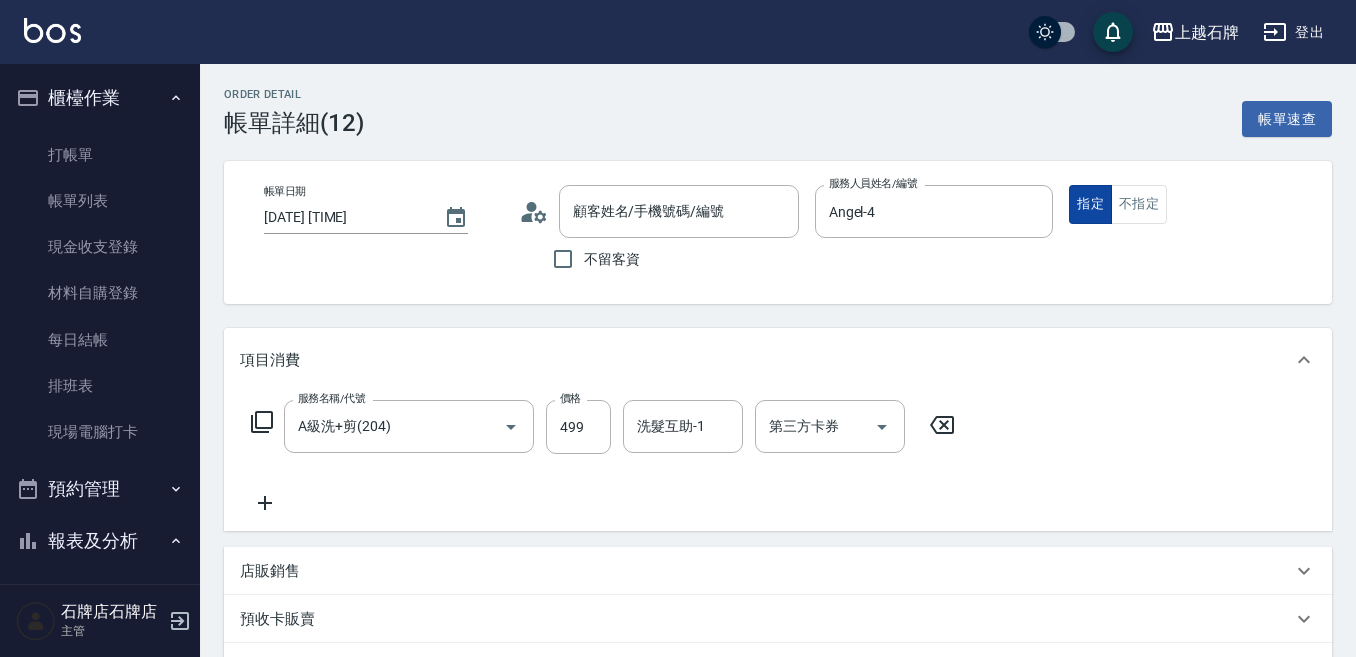 type on "新客人 姓名未設定/01/null" 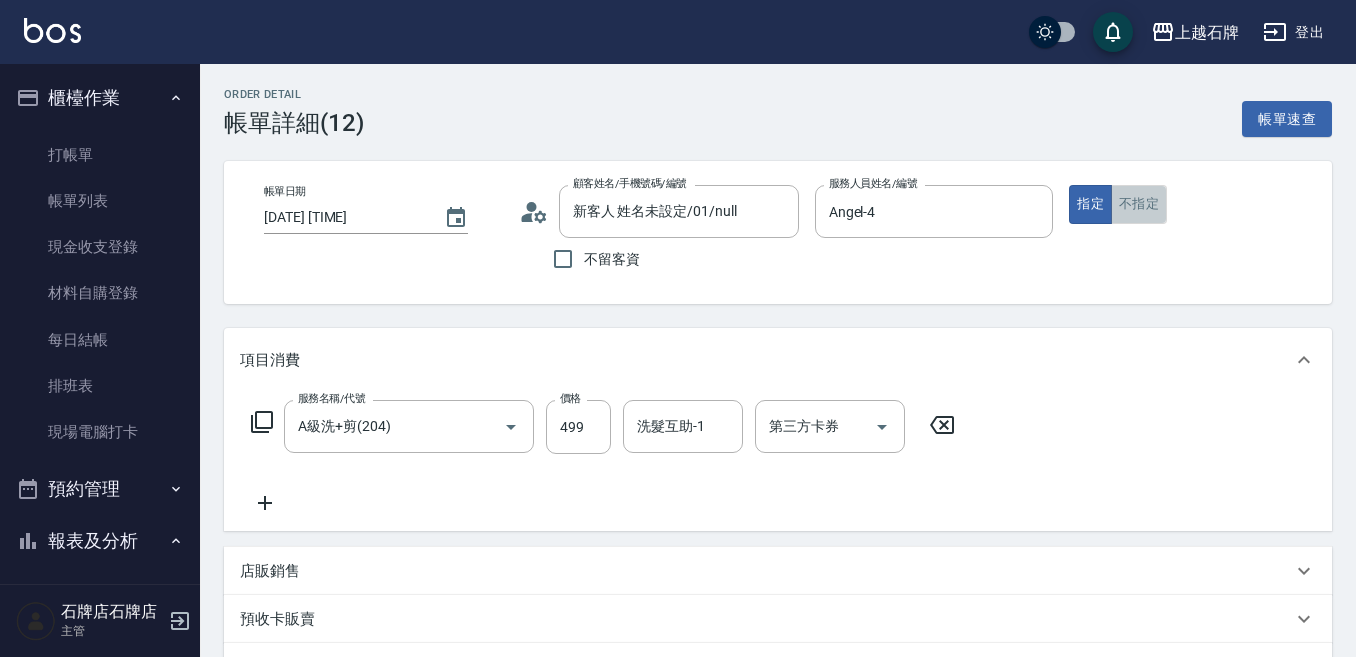 click on "不指定" at bounding box center [1139, 204] 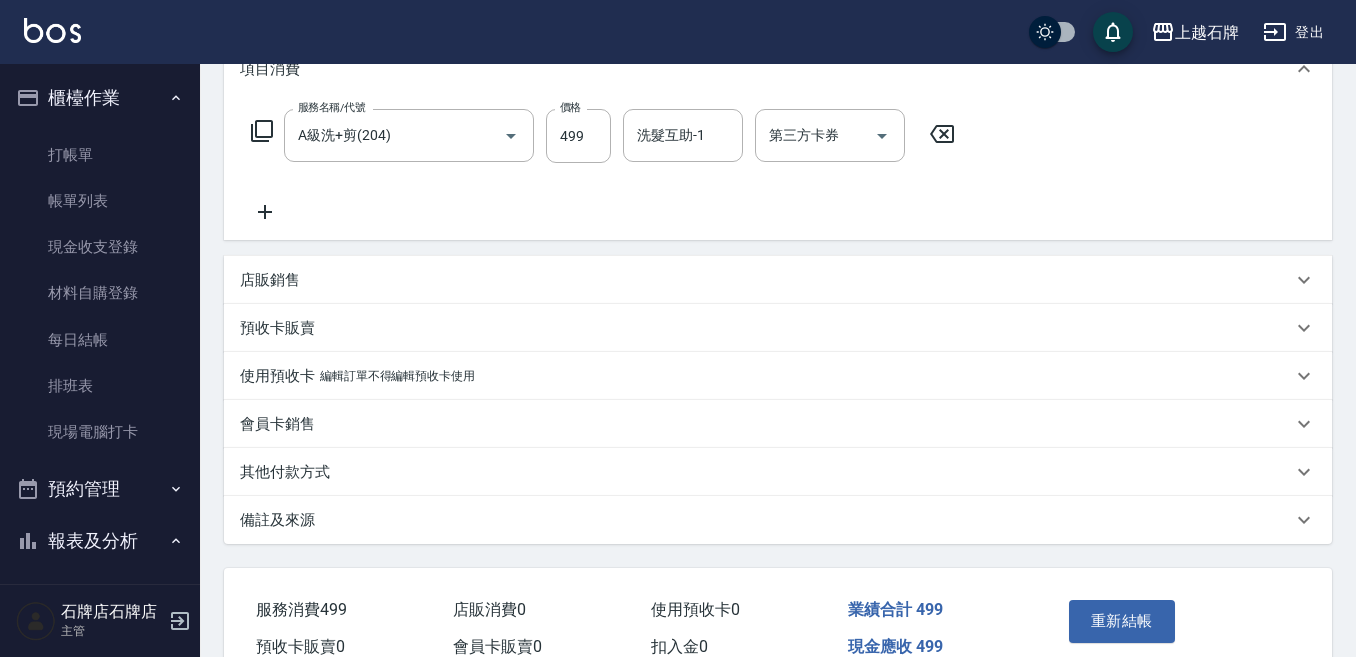 scroll, scrollTop: 300, scrollLeft: 0, axis: vertical 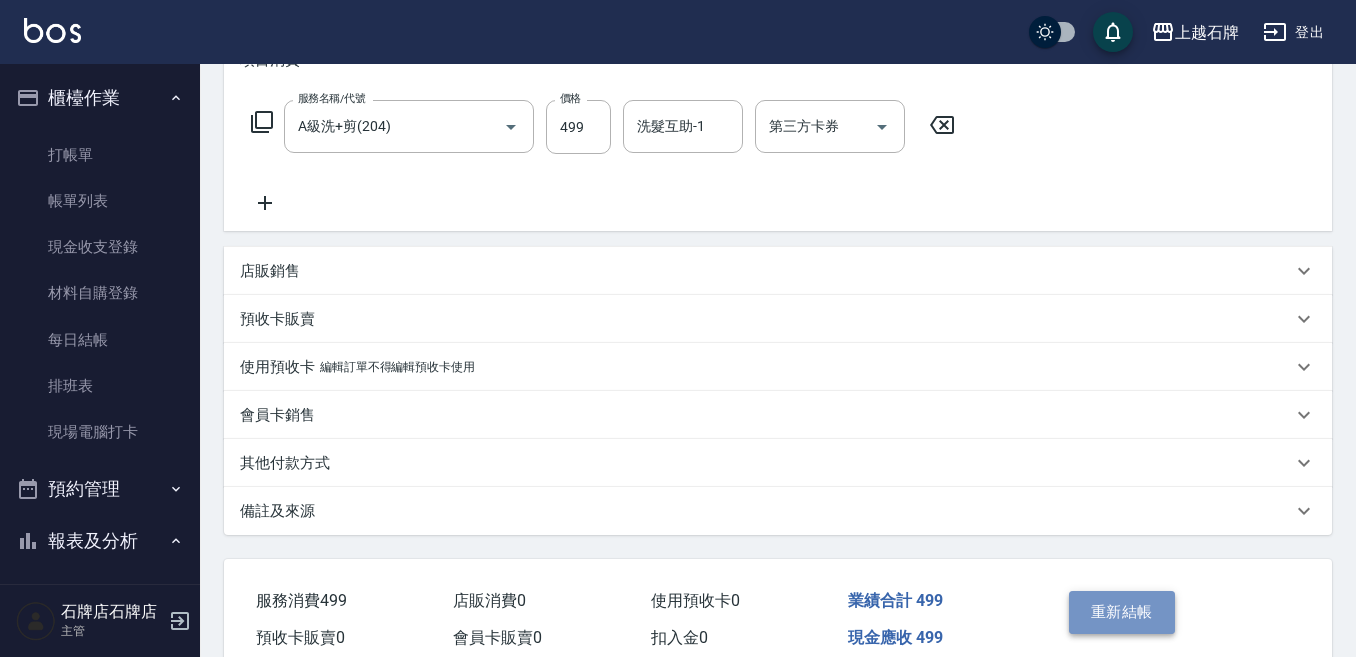 click on "重新結帳" at bounding box center (1122, 612) 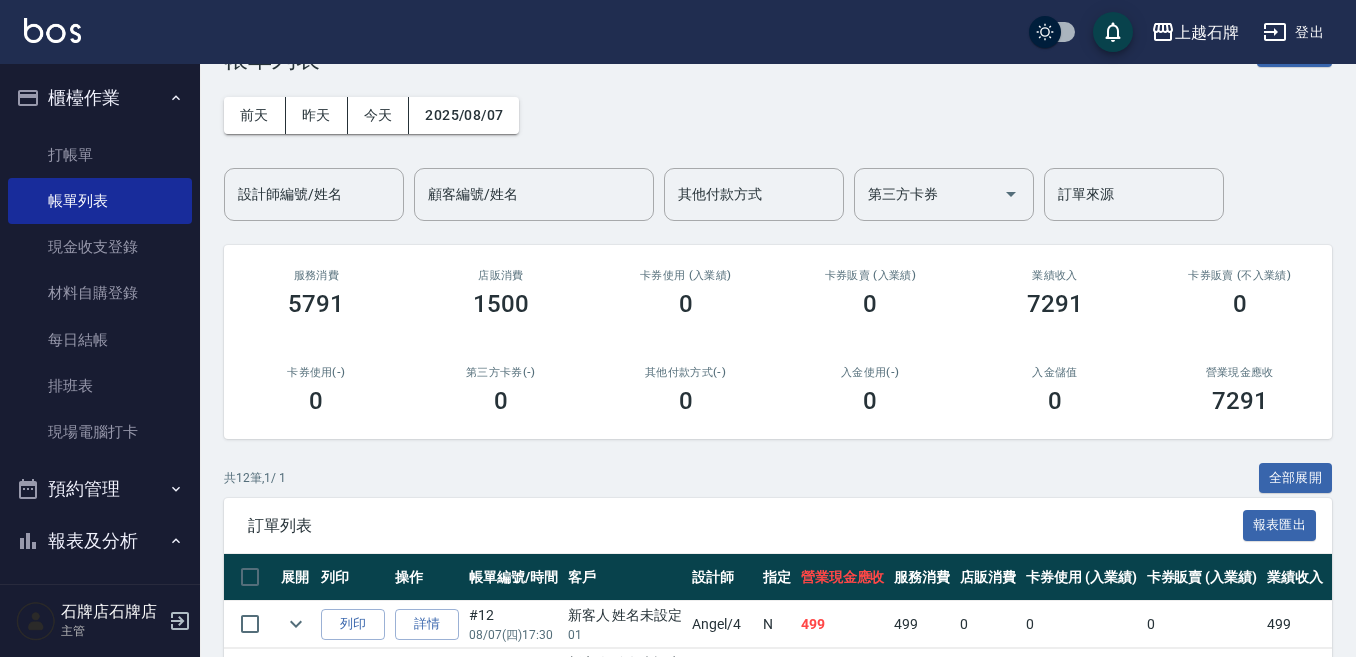 scroll, scrollTop: 100, scrollLeft: 0, axis: vertical 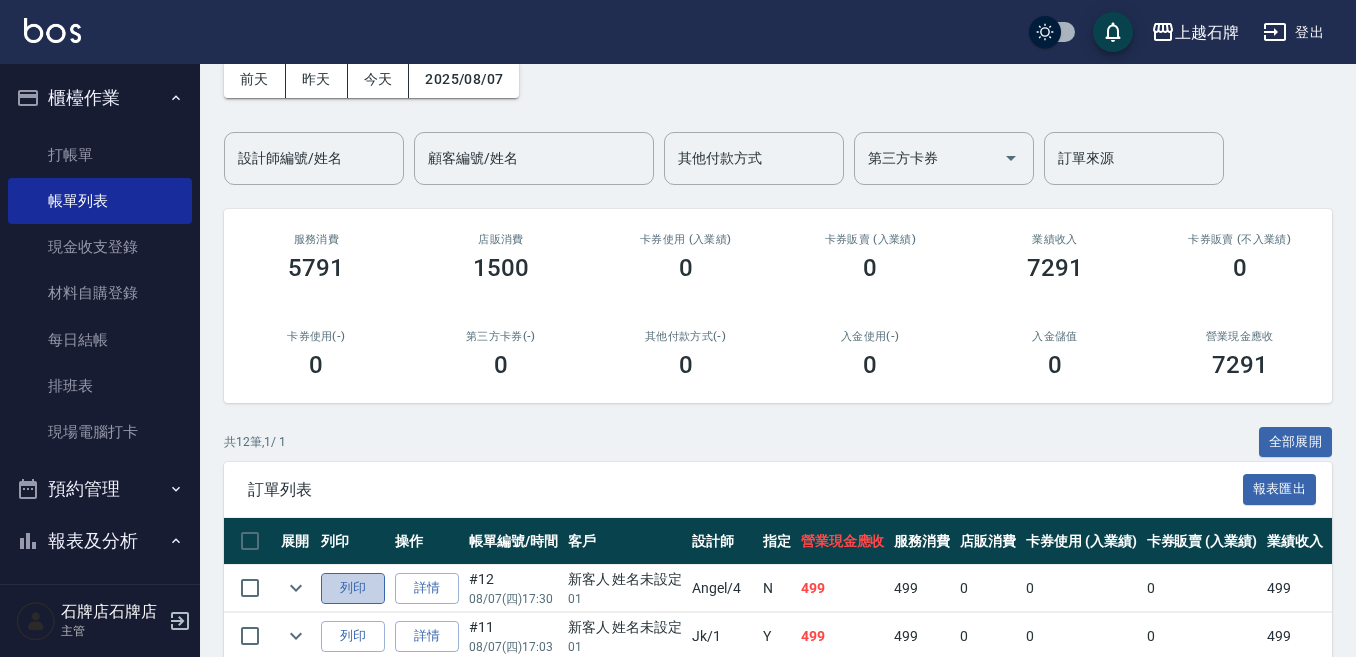 click on "列印" at bounding box center (353, 588) 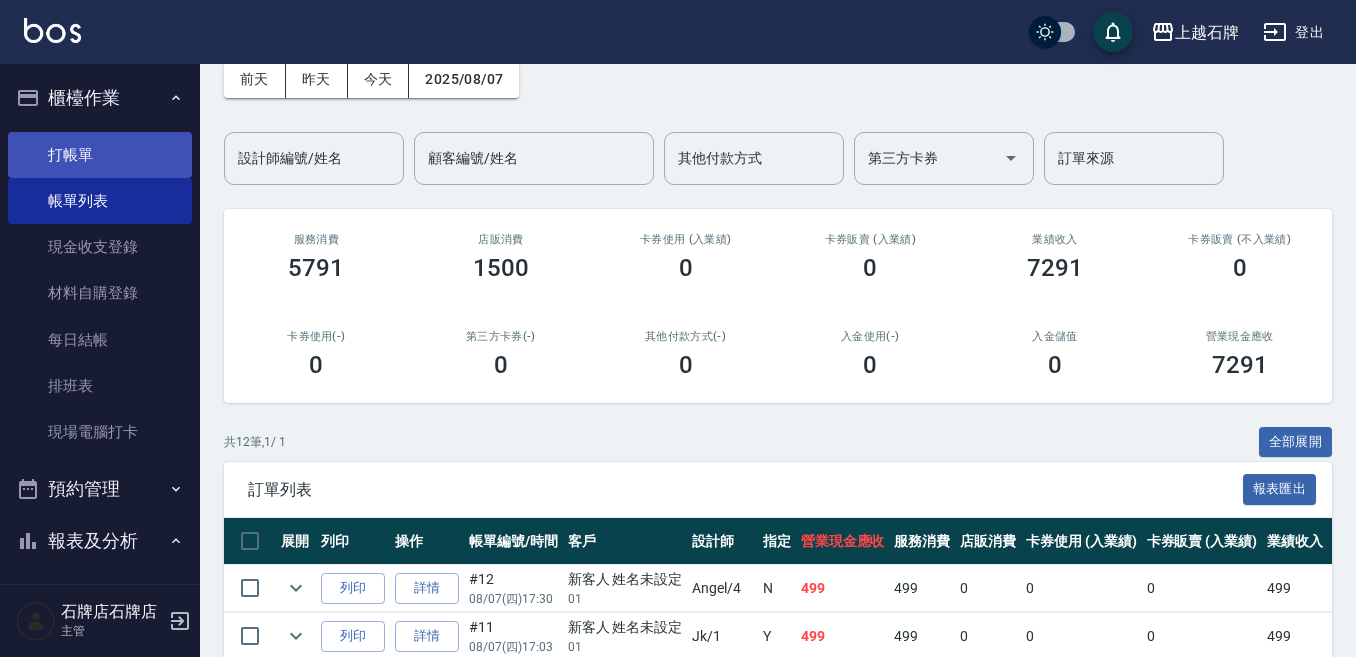 drag, startPoint x: 595, startPoint y: 696, endPoint x: 100, endPoint y: 149, distance: 737.72217 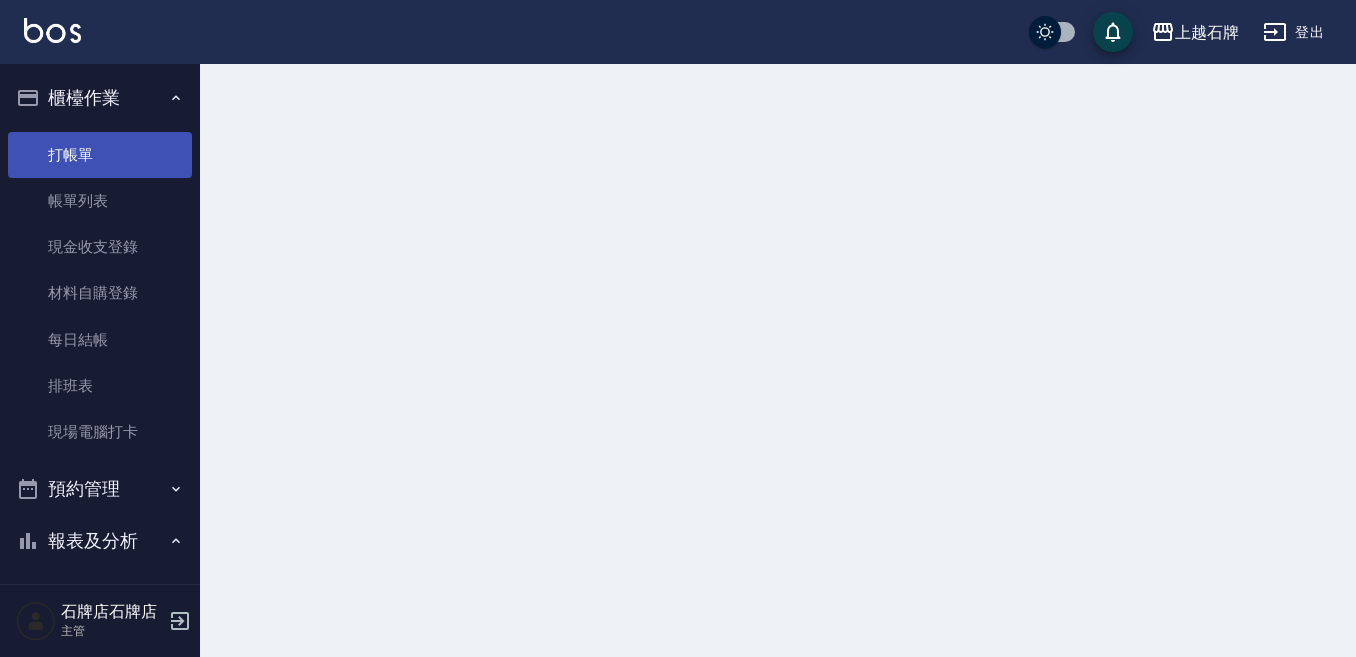 scroll, scrollTop: 0, scrollLeft: 0, axis: both 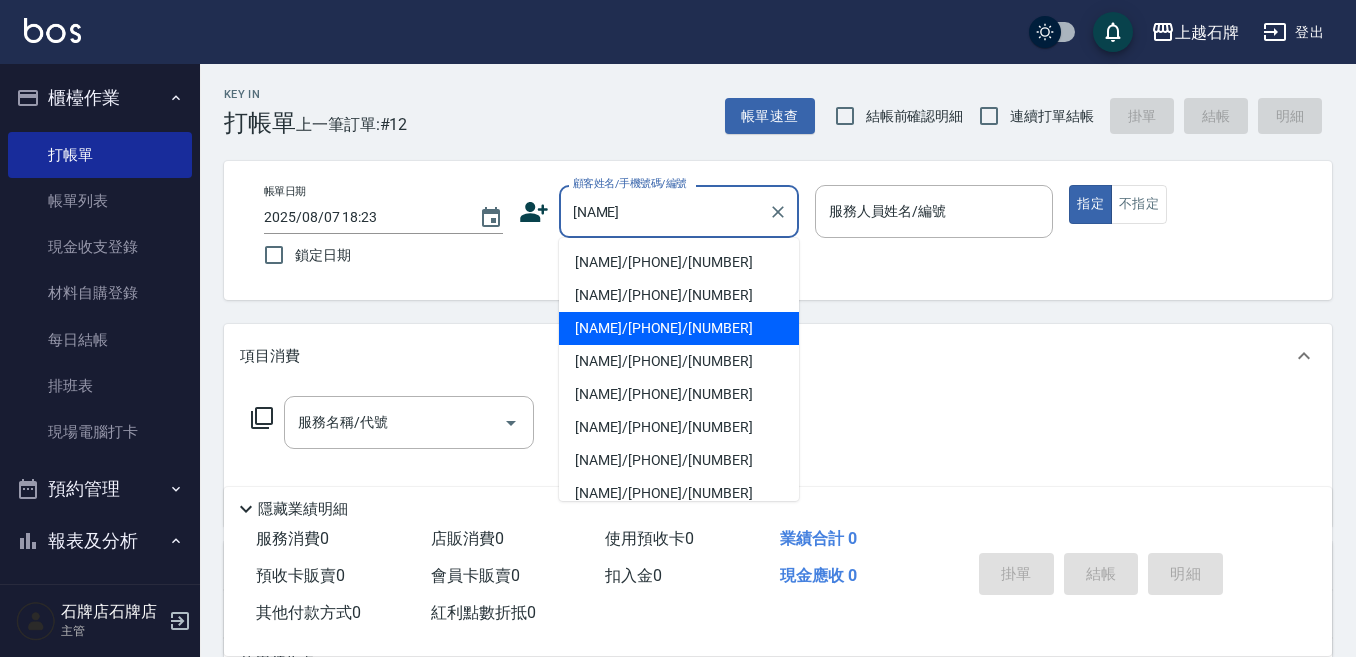 click on "[NAME]/[PHONE]/[NUMBER]" at bounding box center (679, 328) 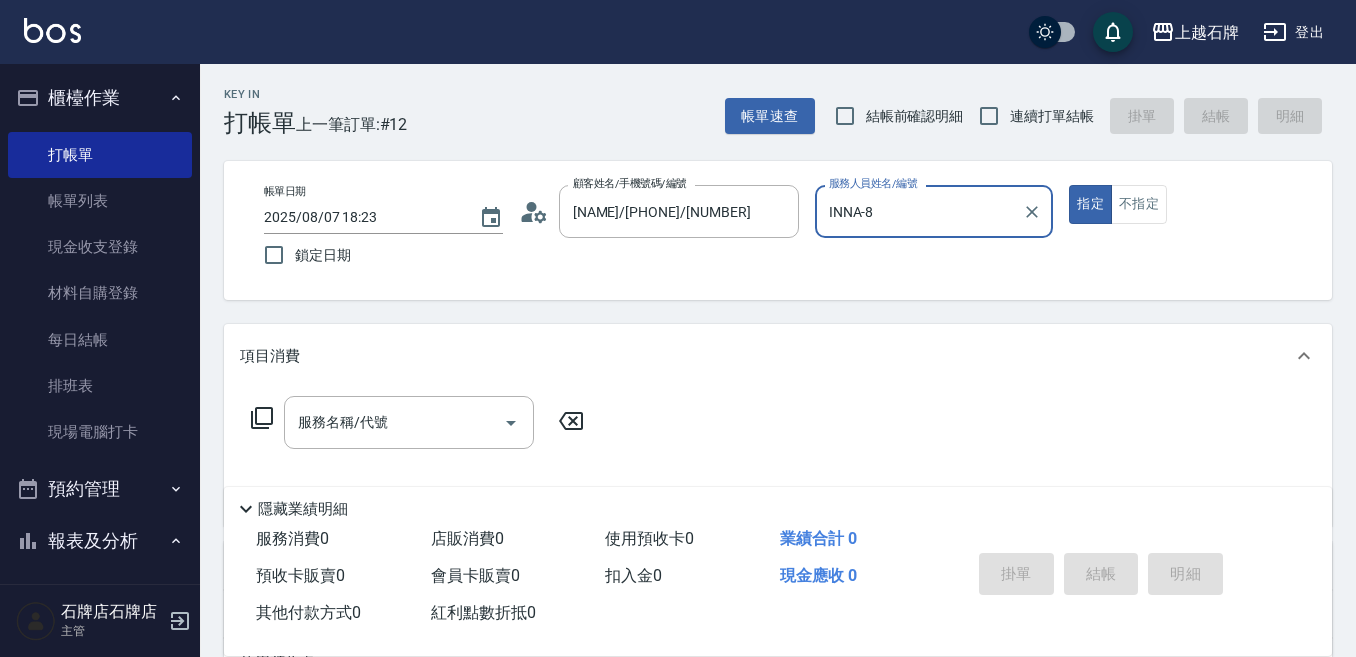 type on "INNA-8" 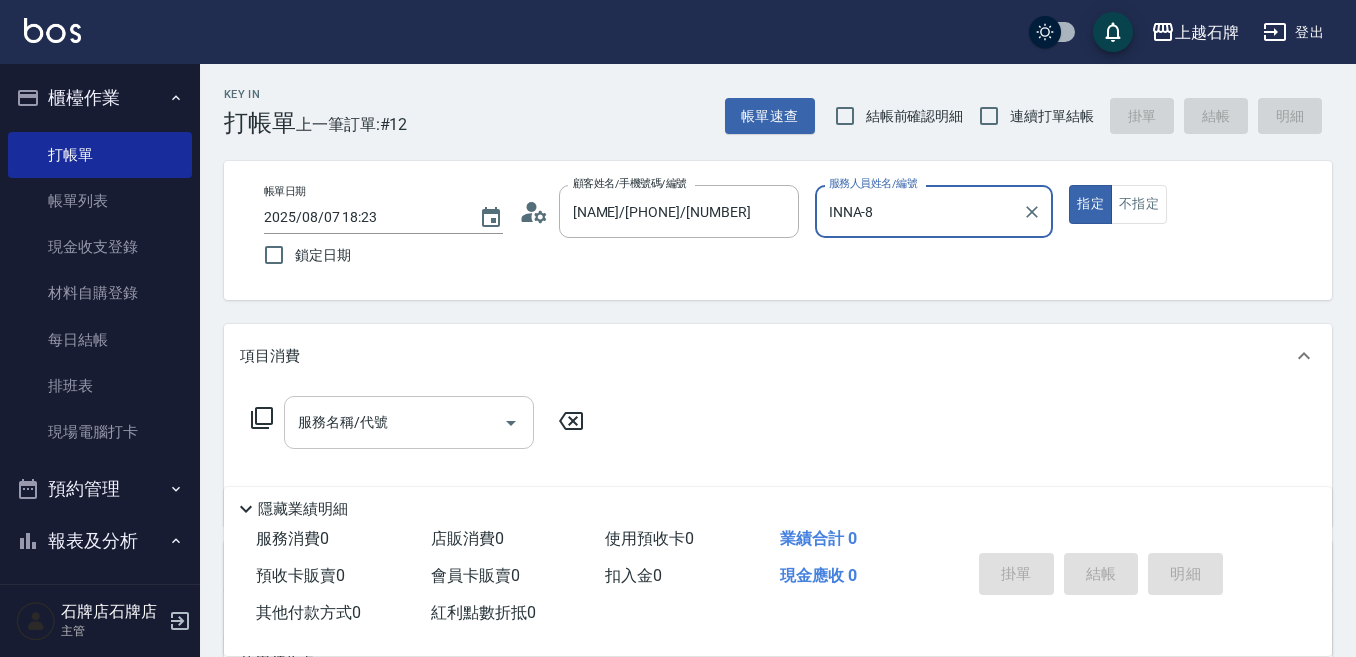 click on "服務名稱/代號" at bounding box center [394, 422] 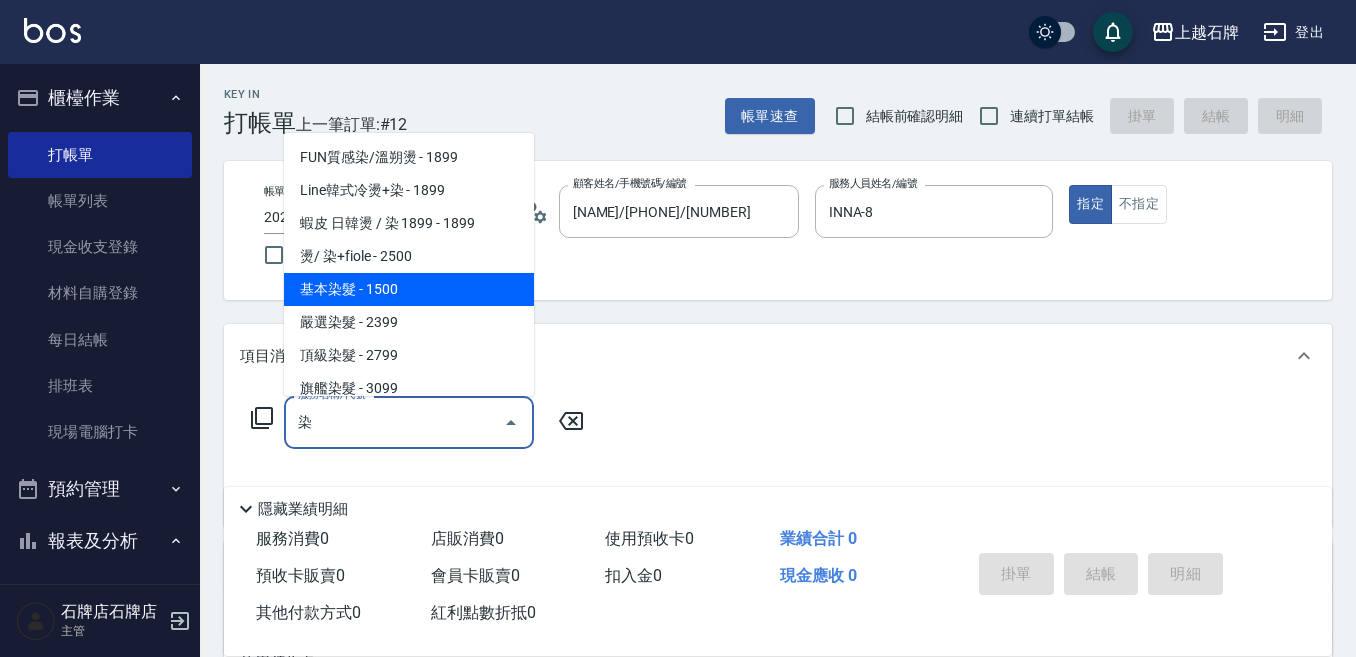 click on "基本染髮 - 1500" at bounding box center [409, 289] 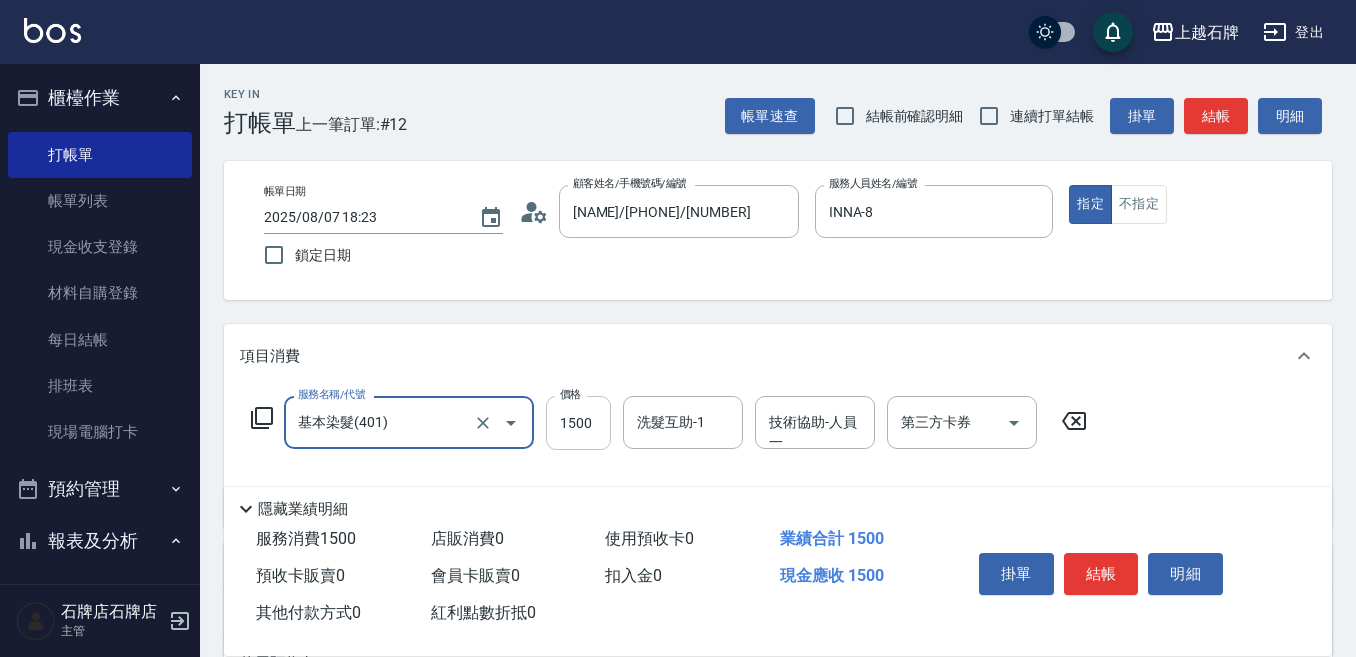 type on "基本染髮(401)" 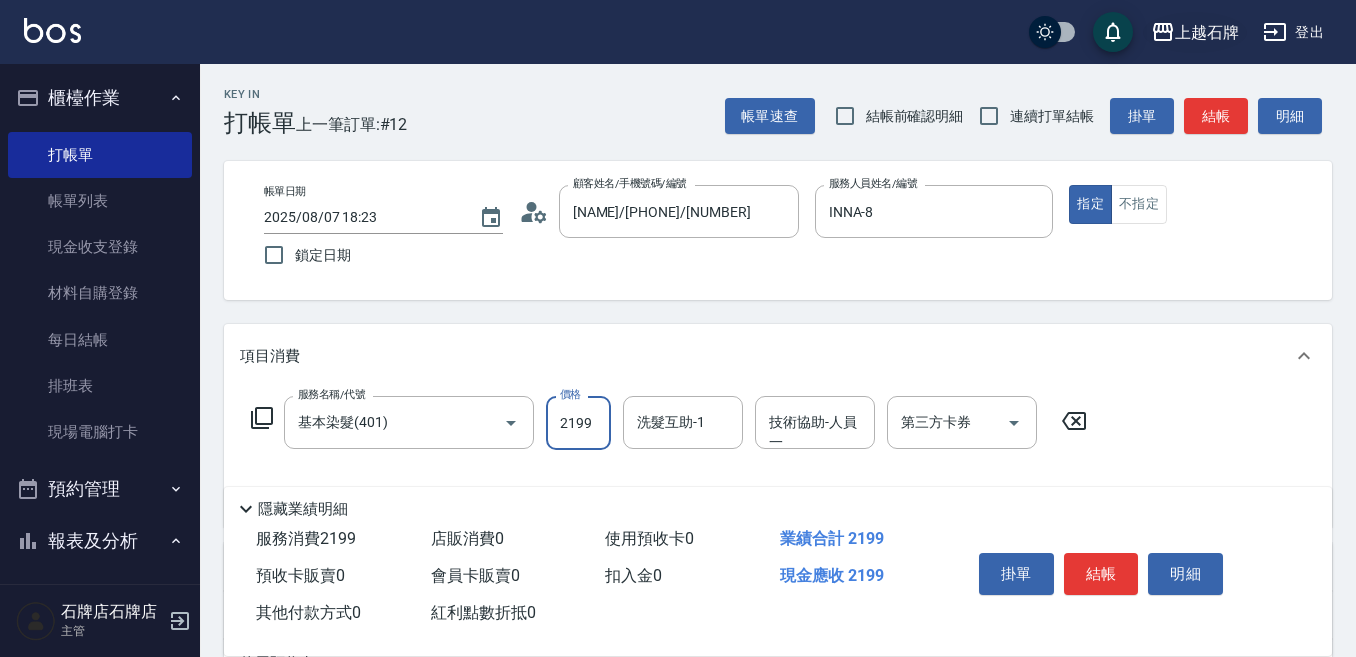 type on "2199" 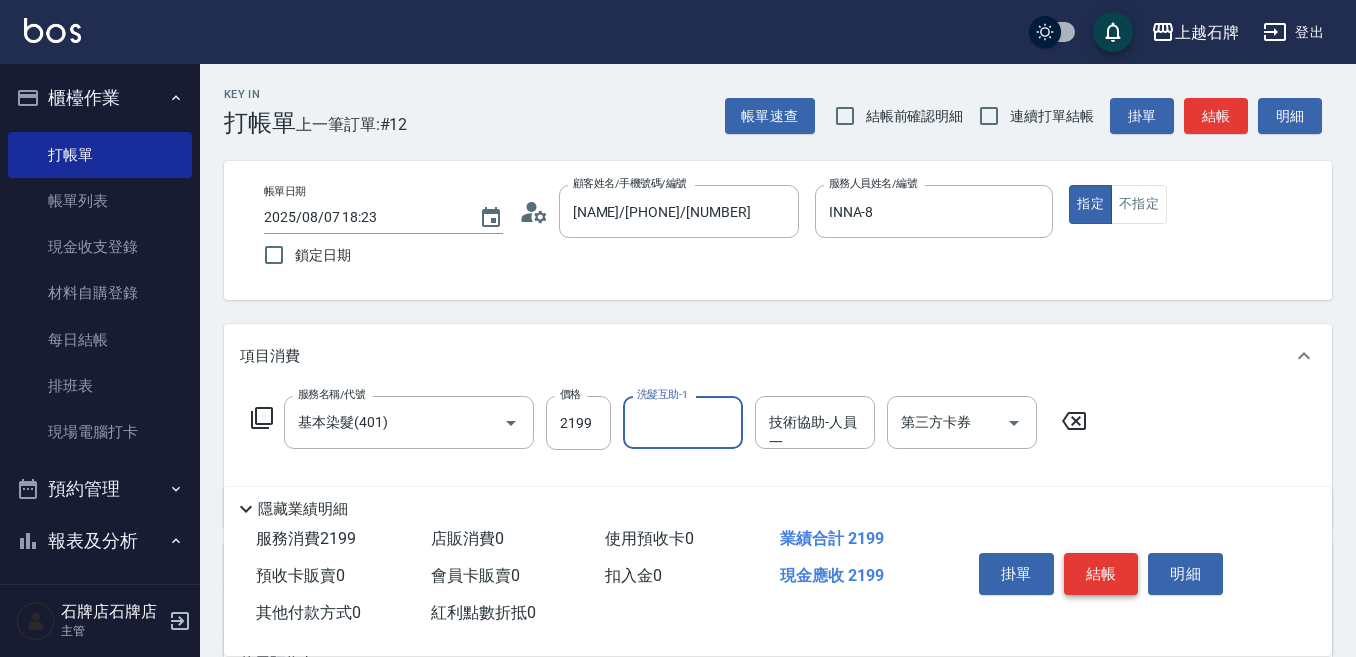 click on "結帳" at bounding box center (1101, 574) 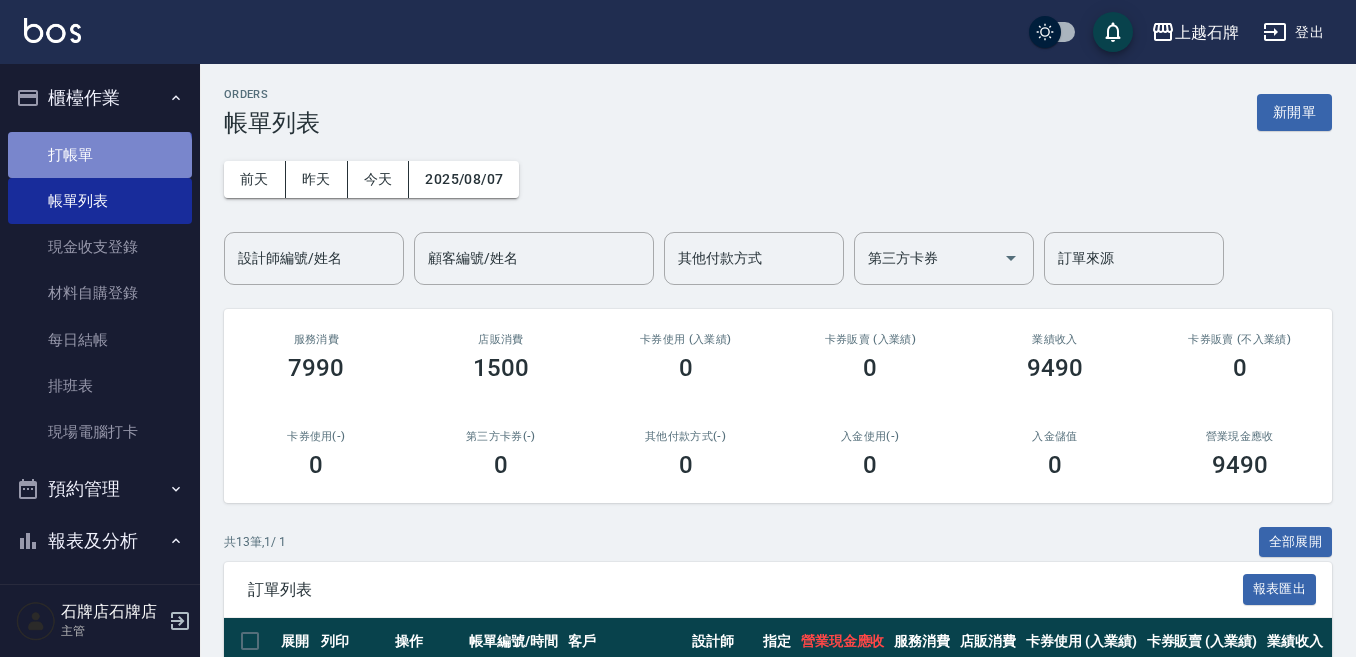 click on "打帳單" at bounding box center (100, 155) 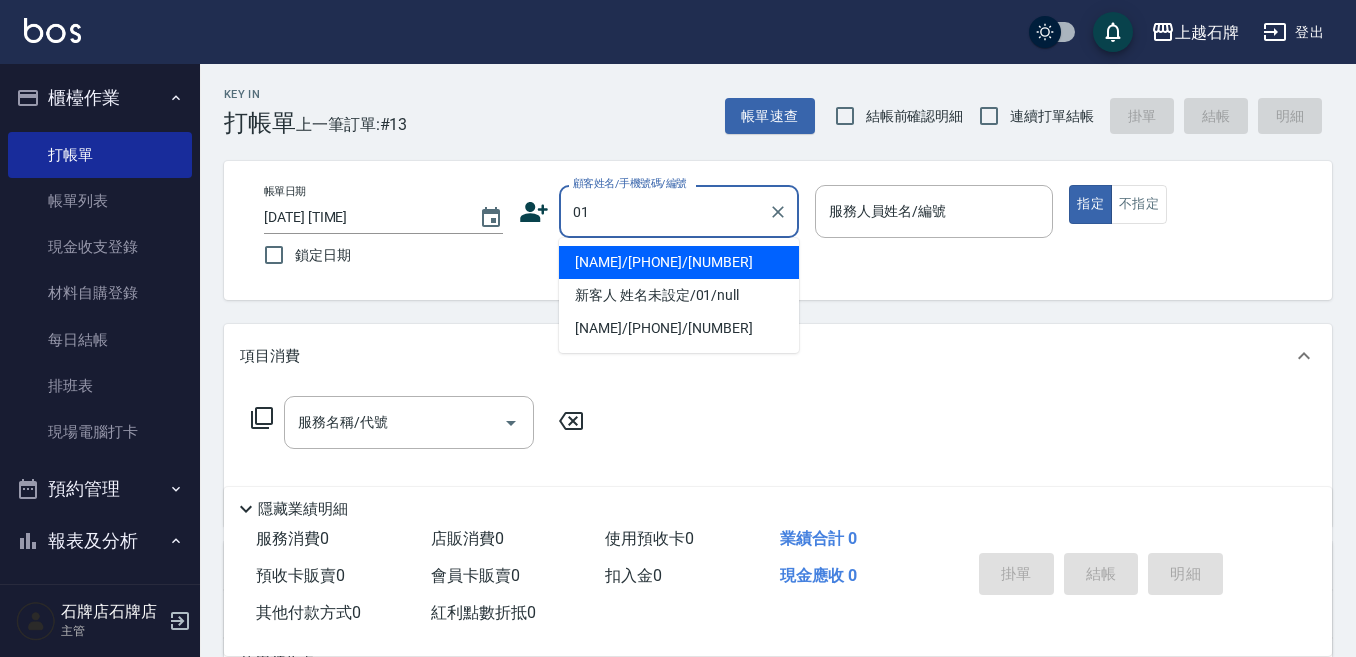 type on "[NAME]/[PHONE]/[NUMBER]" 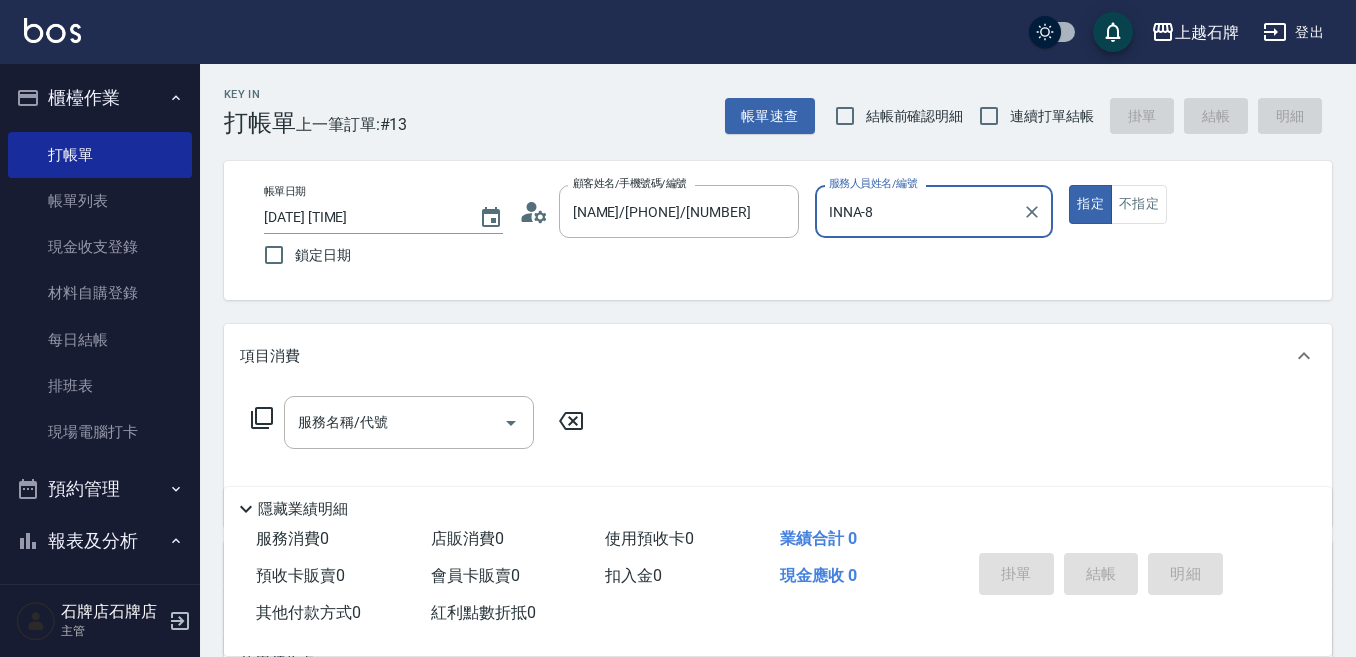 type on "INNA-88" 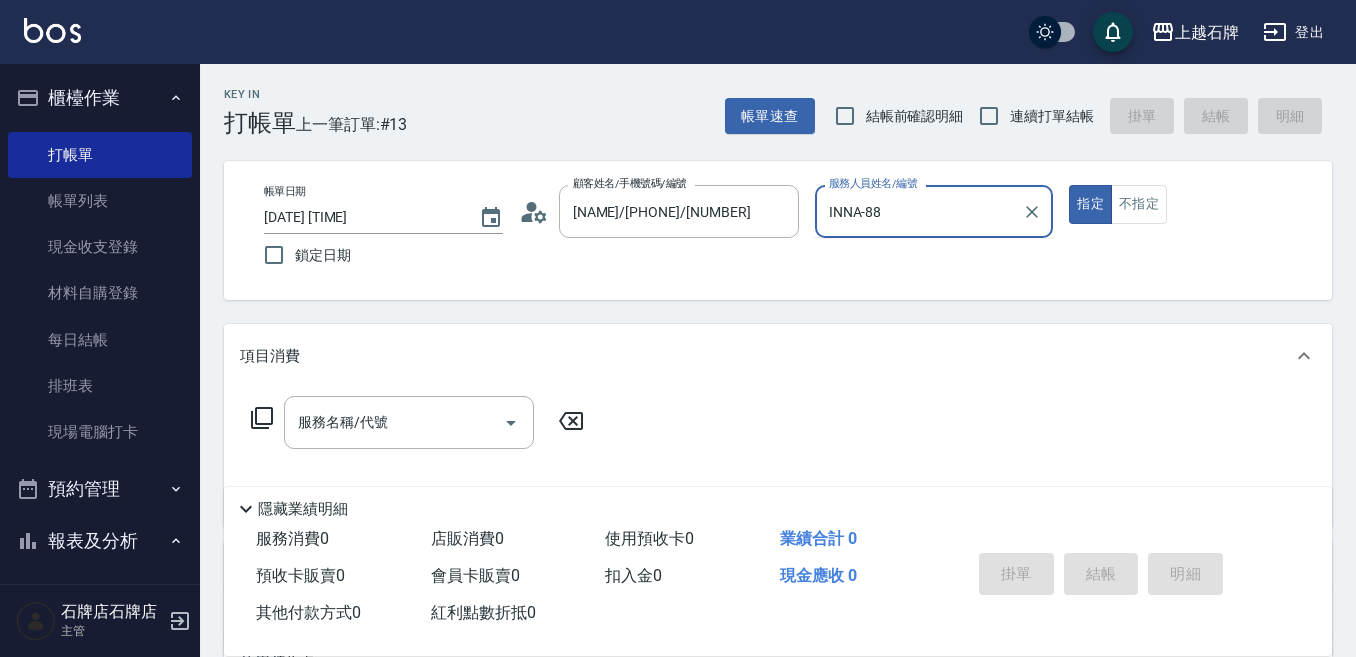 type on "新客人 姓名未設定/01/null" 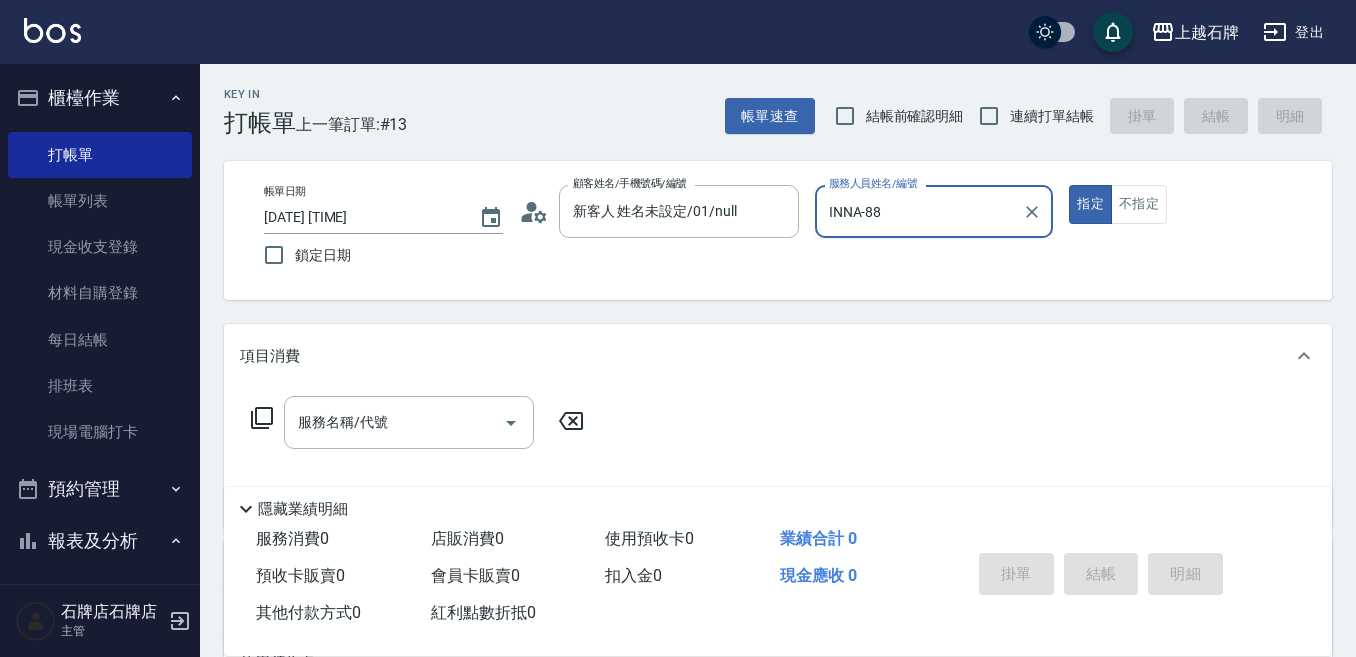 type on "INNA-8" 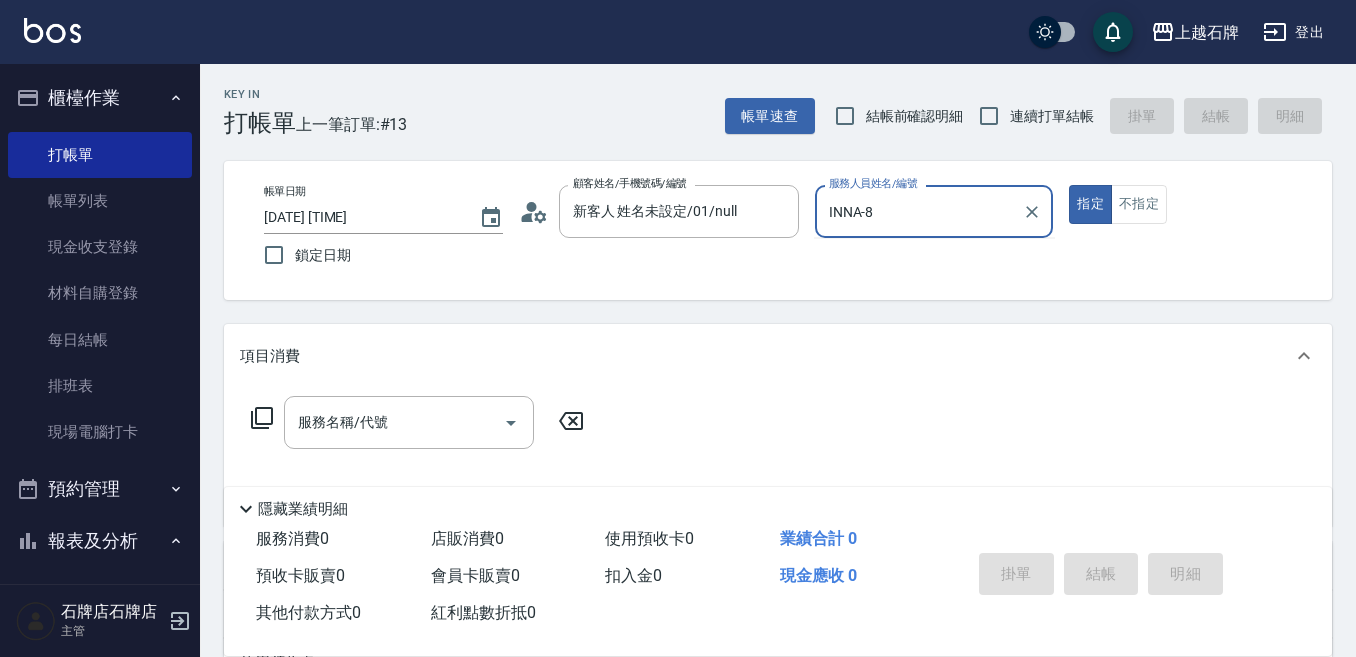 click on "指定" at bounding box center (1090, 204) 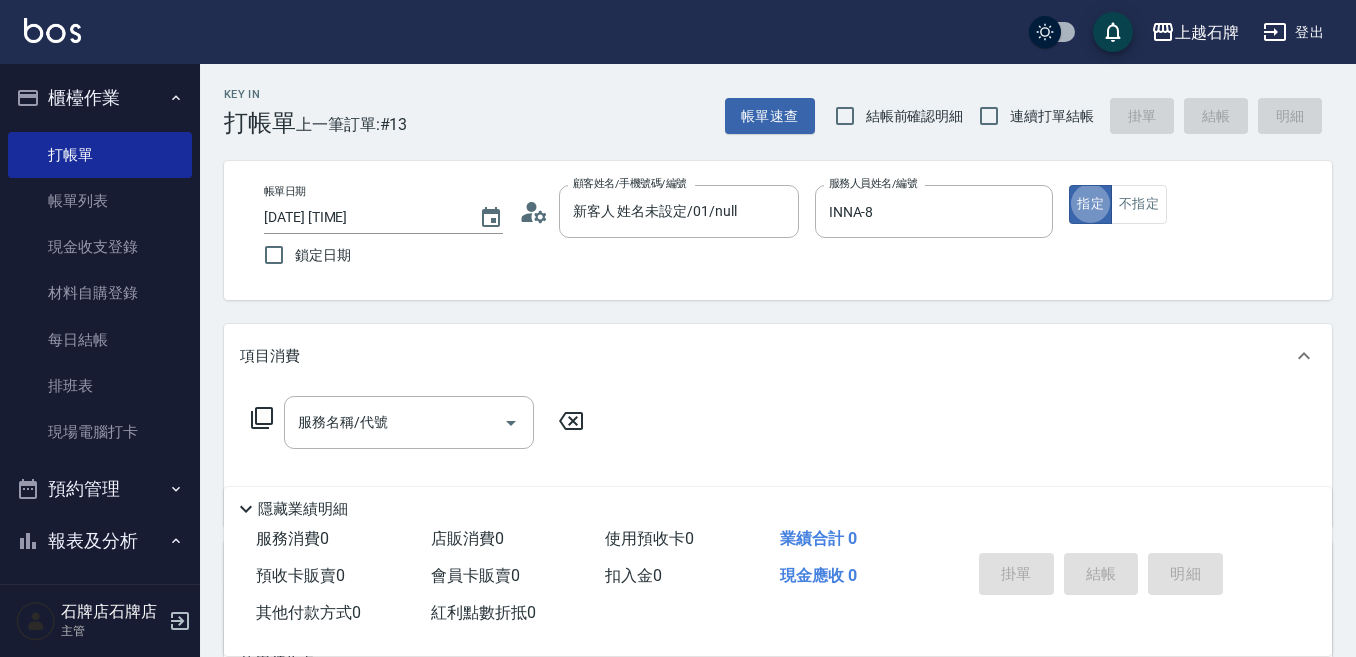 type on "true" 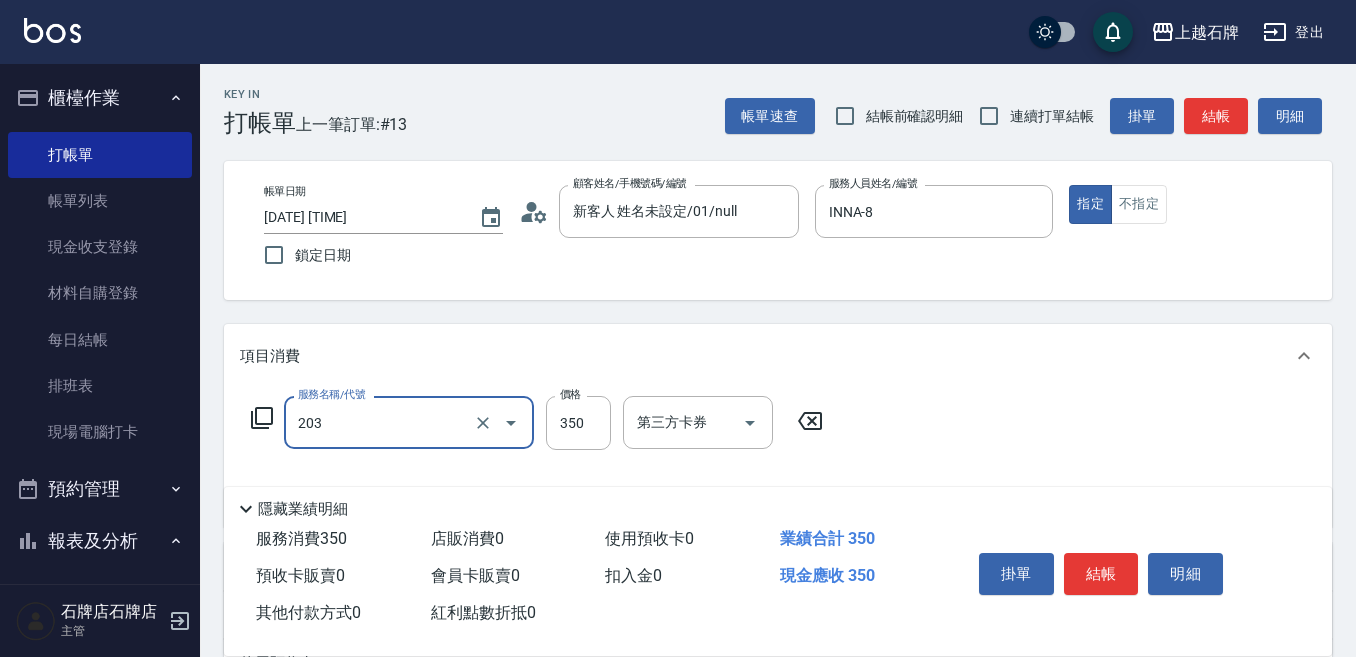 type on "B級洗+剪(203)" 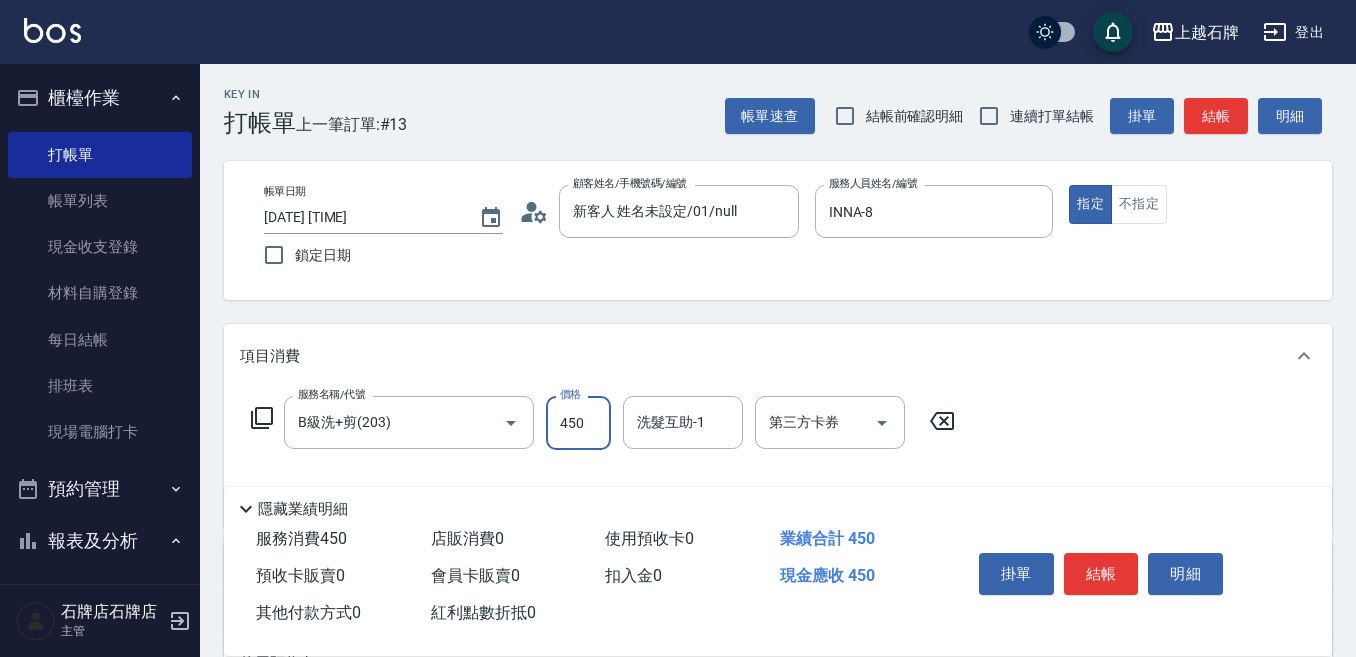 type on "450" 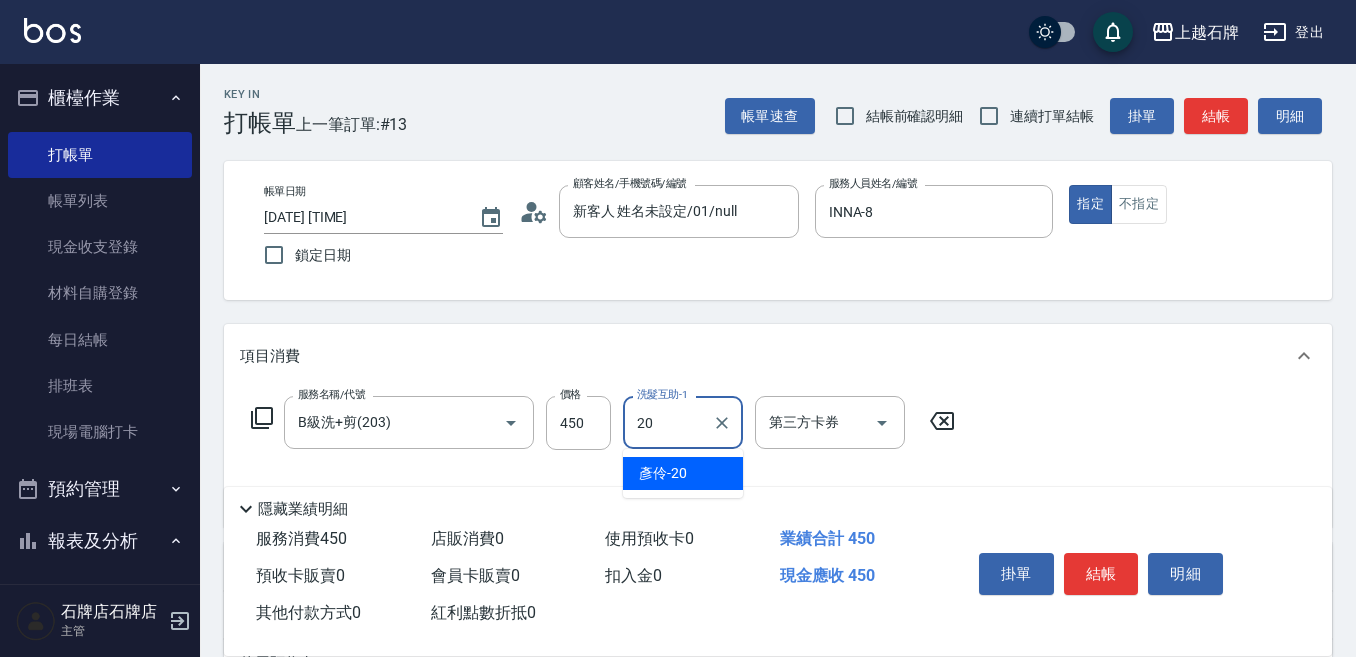 type on "彥伶-20" 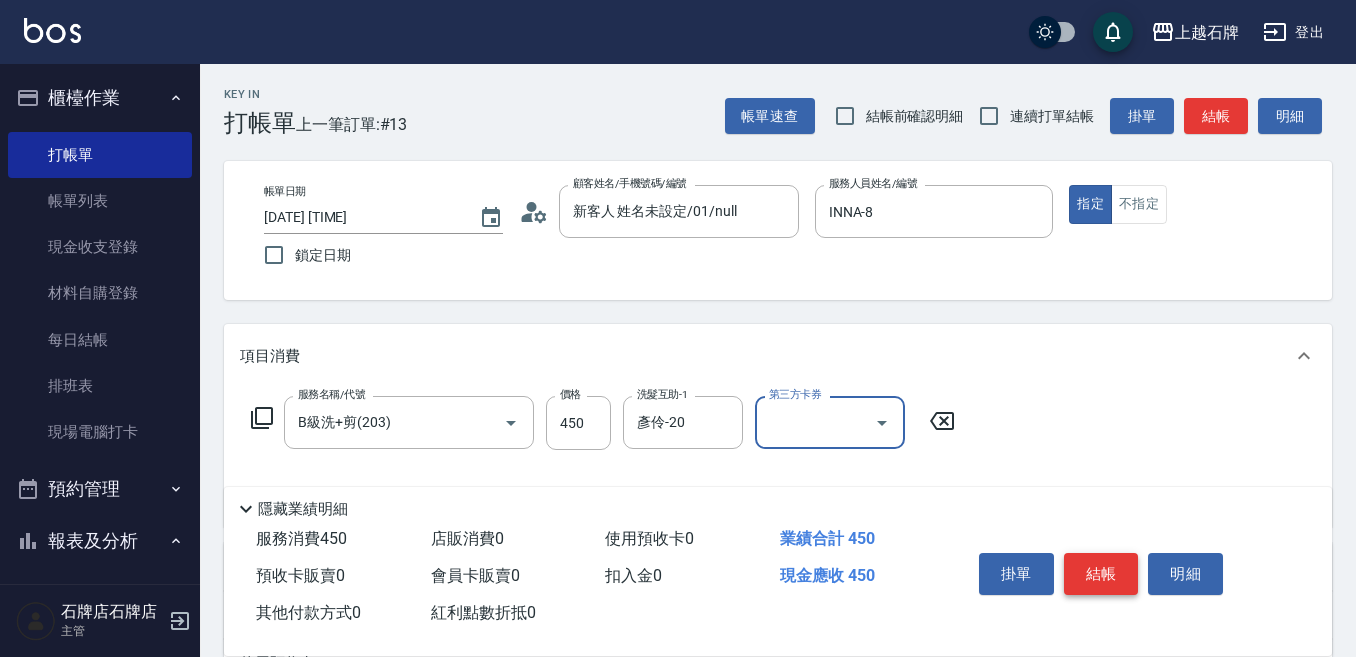 click on "結帳" at bounding box center (1101, 574) 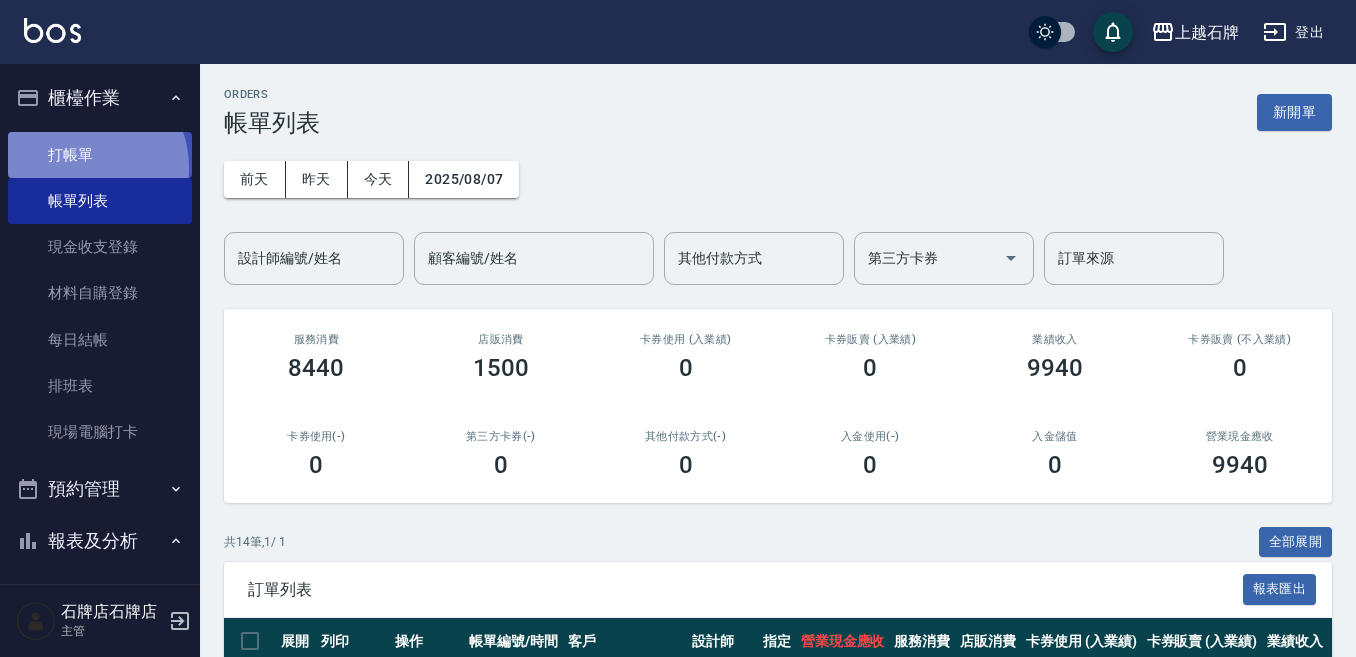 click on "打帳單" at bounding box center [100, 155] 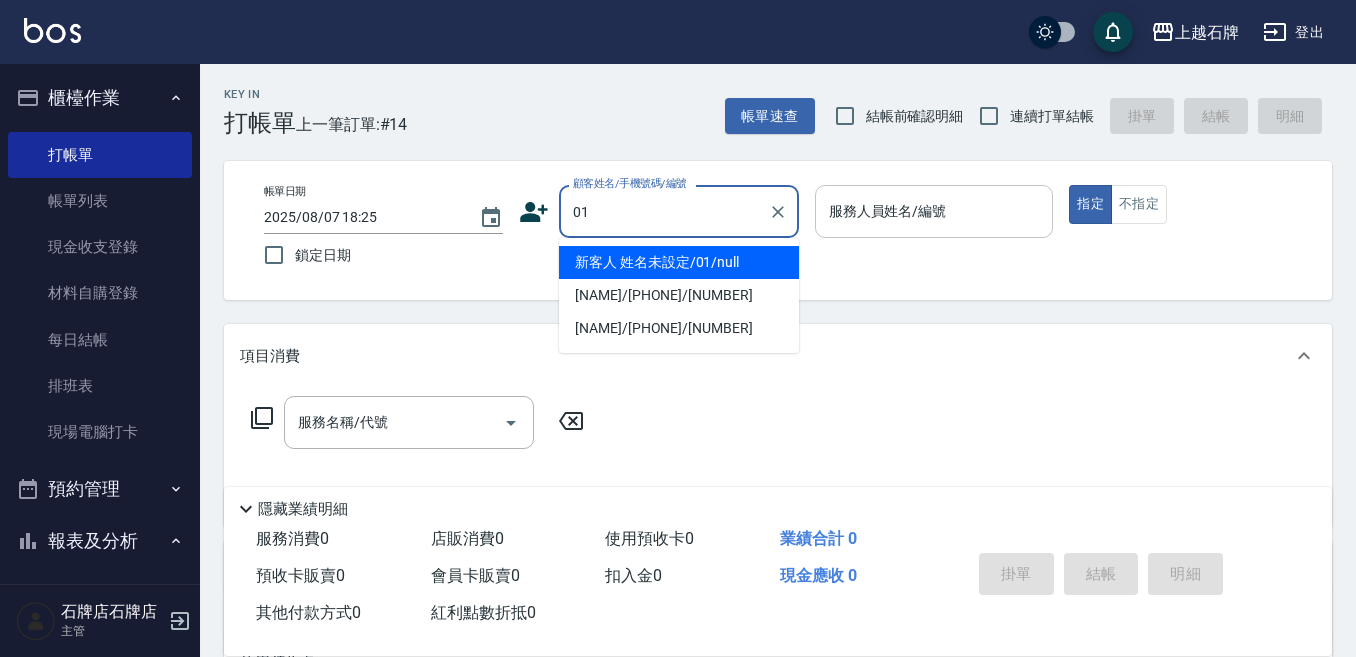 type on "新客人 姓名未設定/01/null" 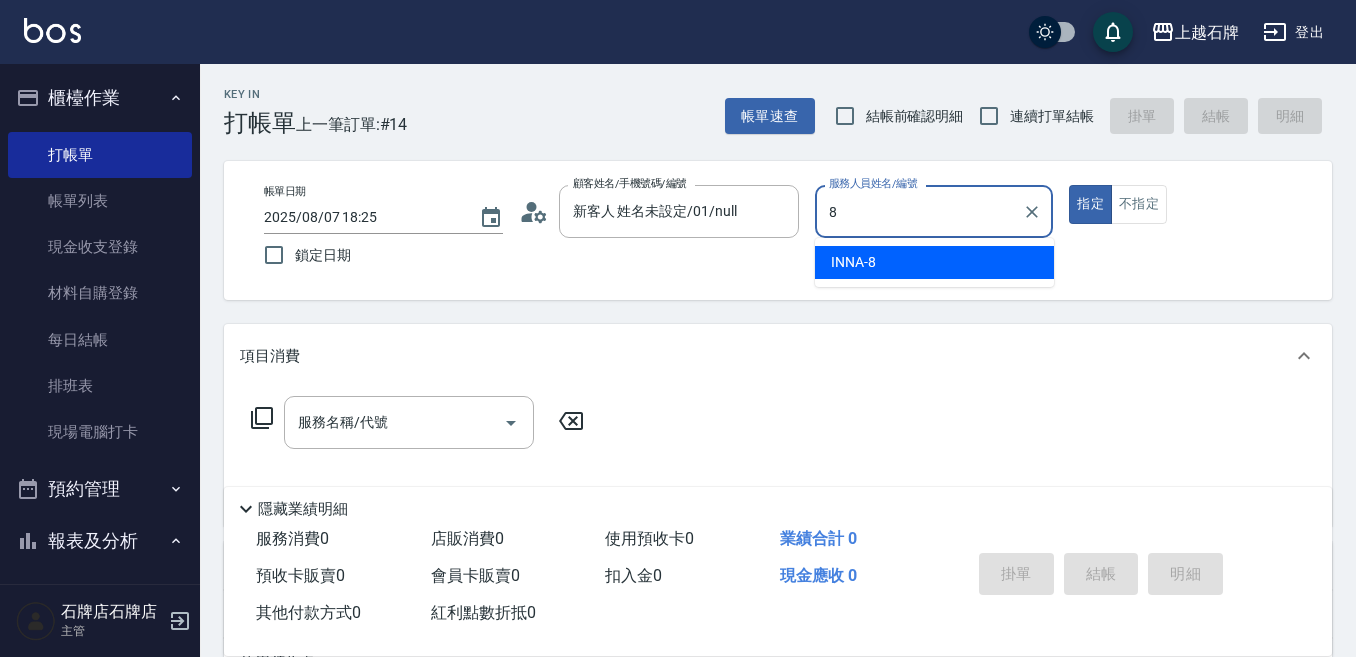 type on "INNA-8" 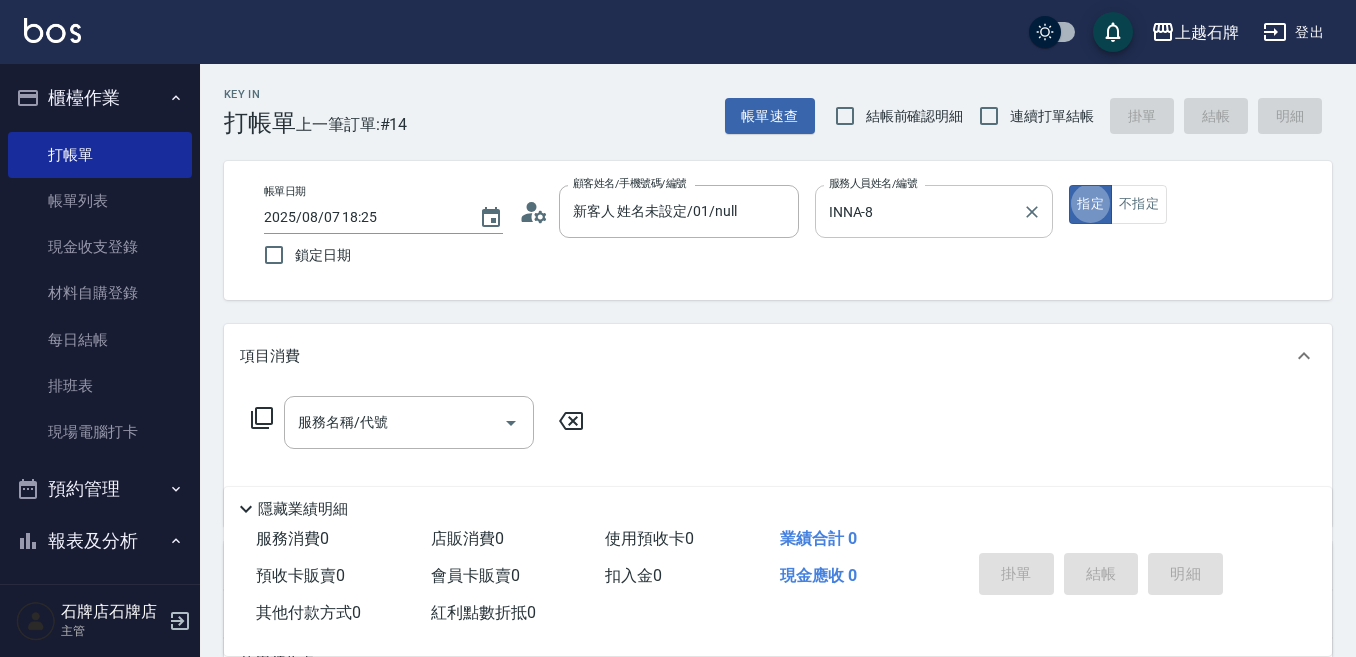 type on "true" 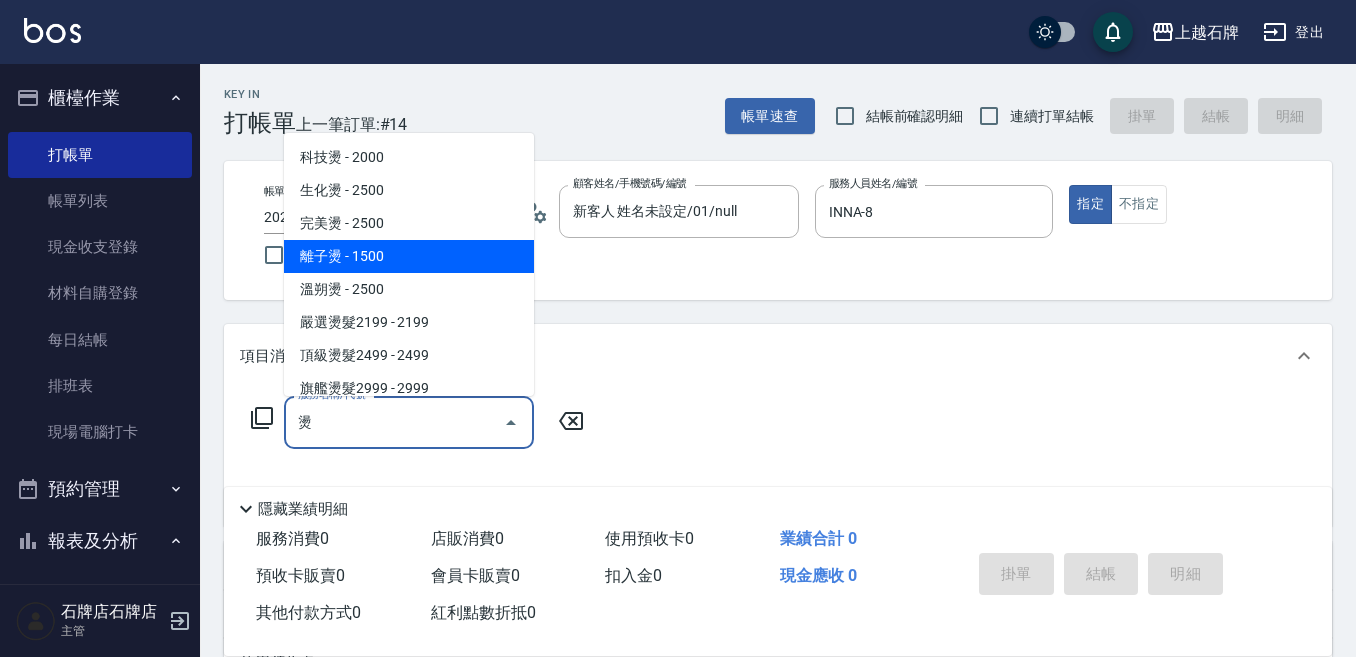 click on "離子燙 - 1500" at bounding box center [409, 256] 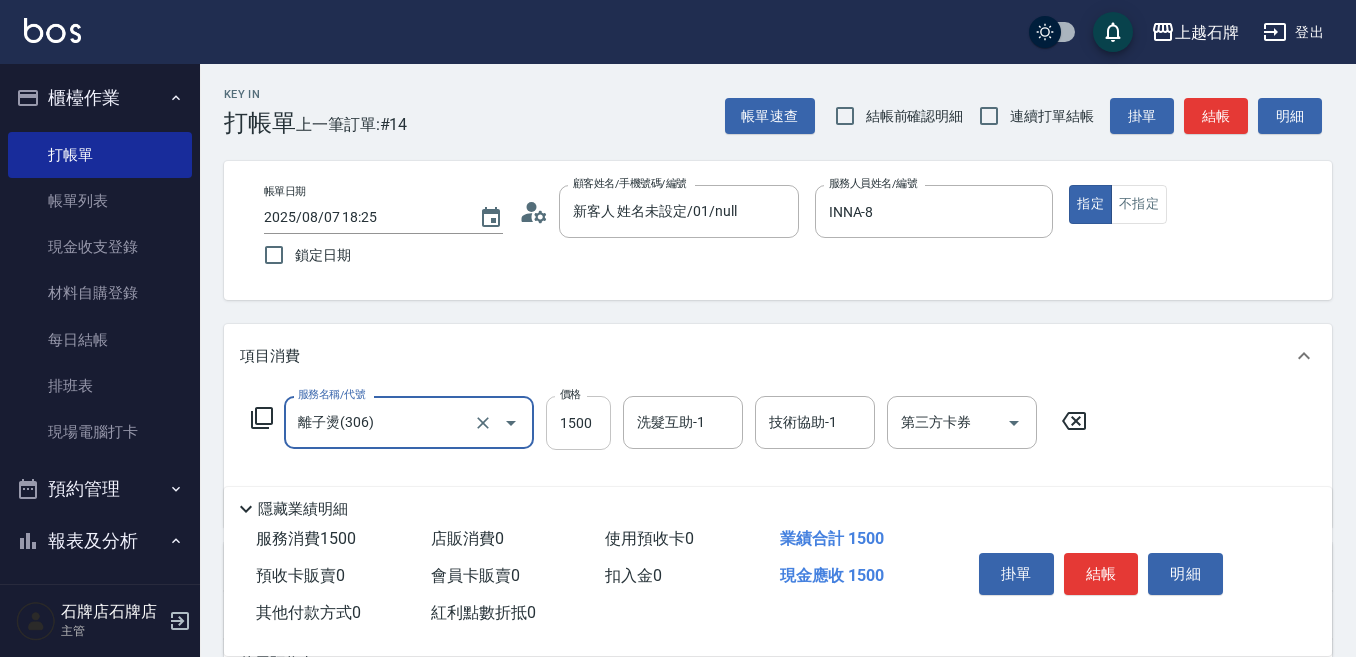 type on "離子燙(306)" 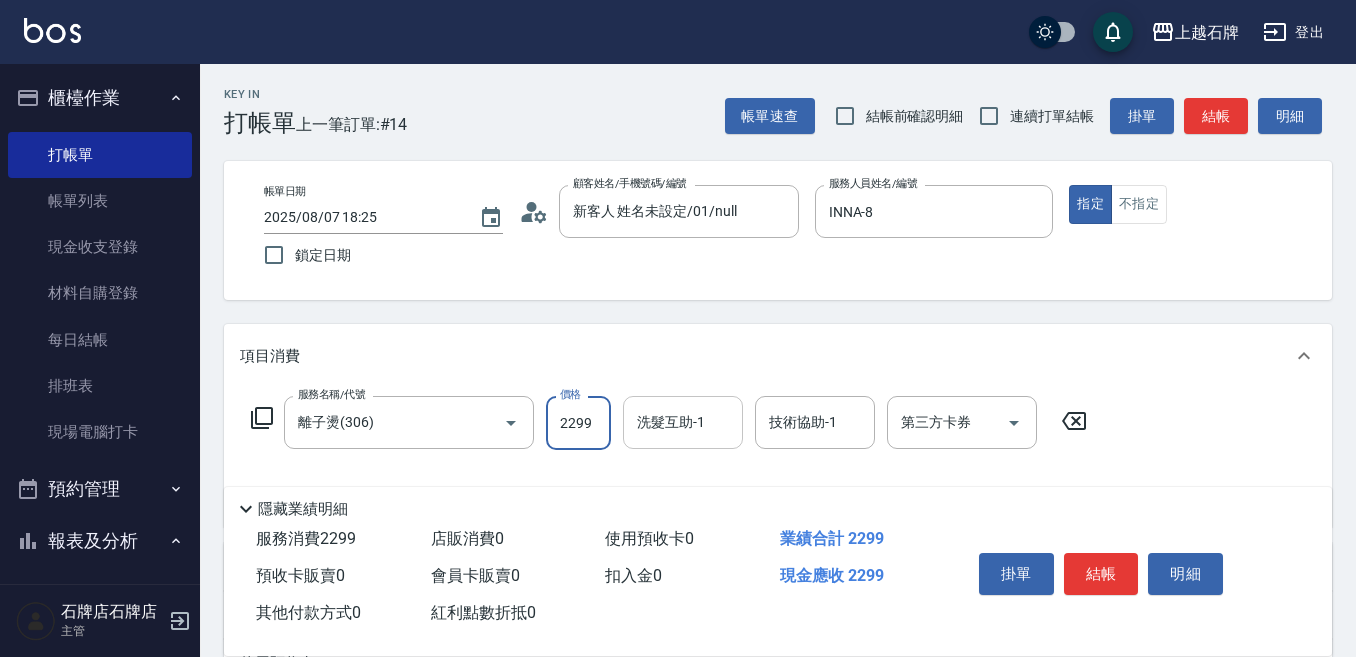 type on "2299" 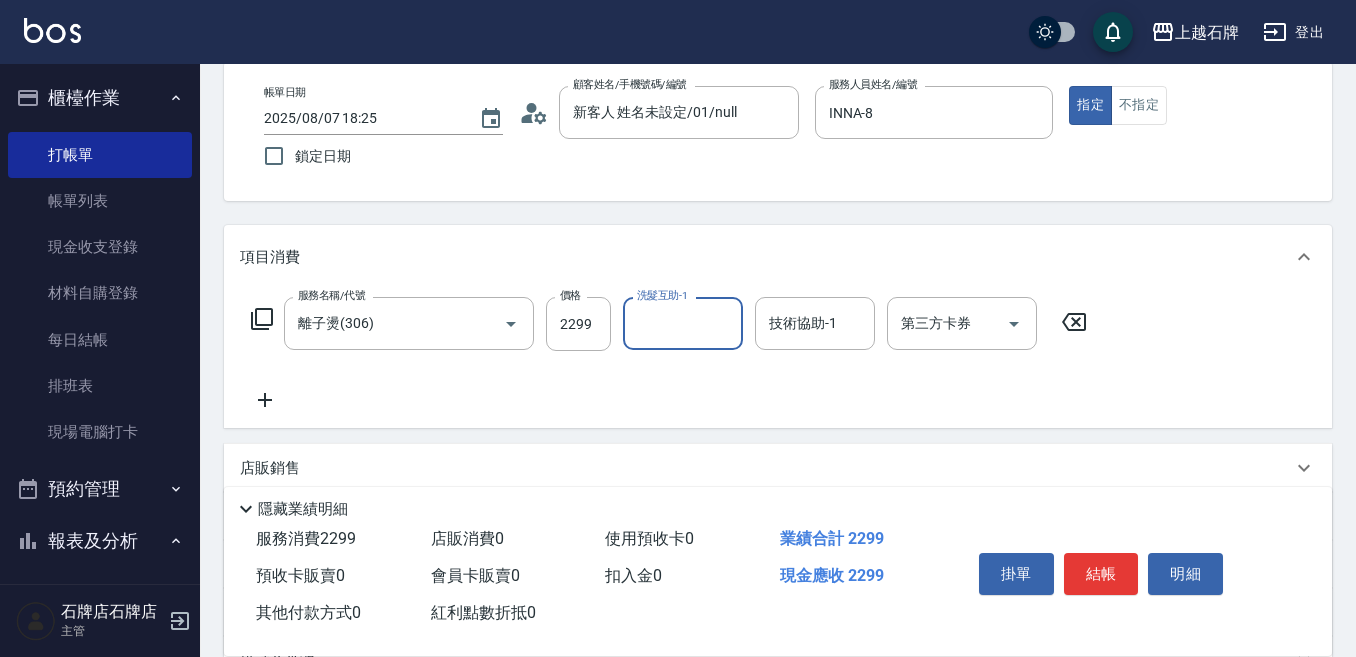 scroll, scrollTop: 100, scrollLeft: 0, axis: vertical 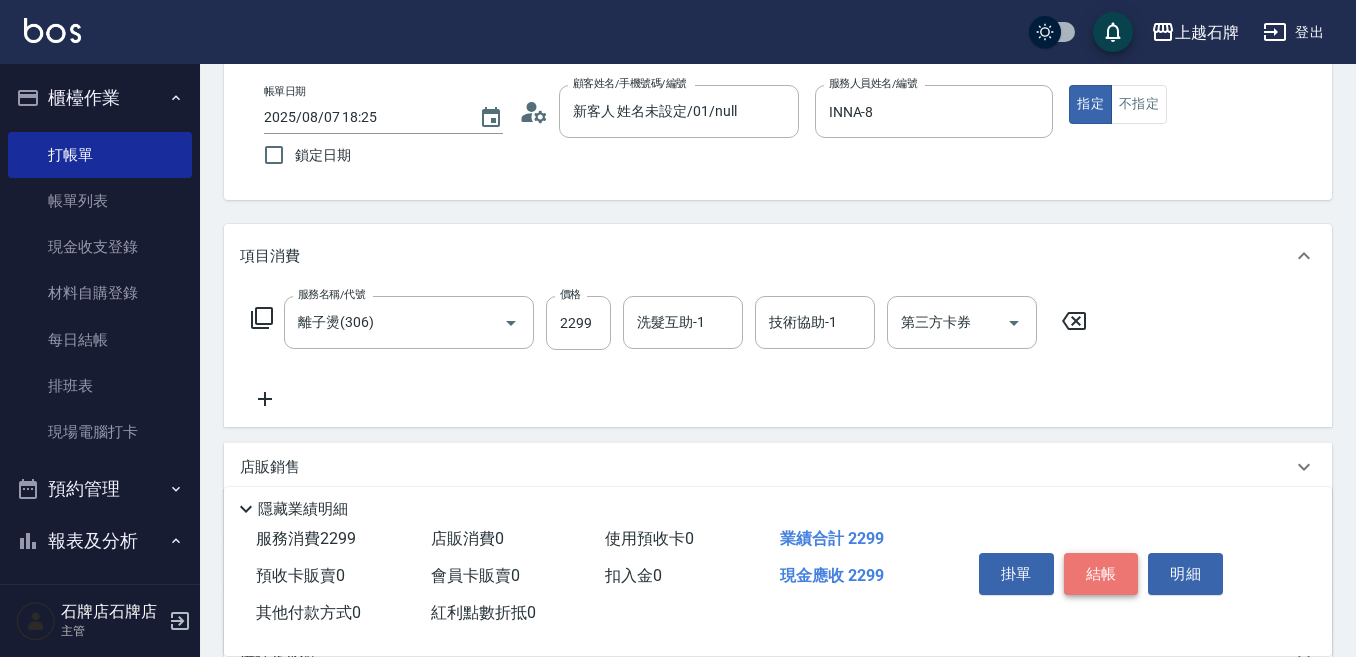 click on "結帳" at bounding box center [1101, 574] 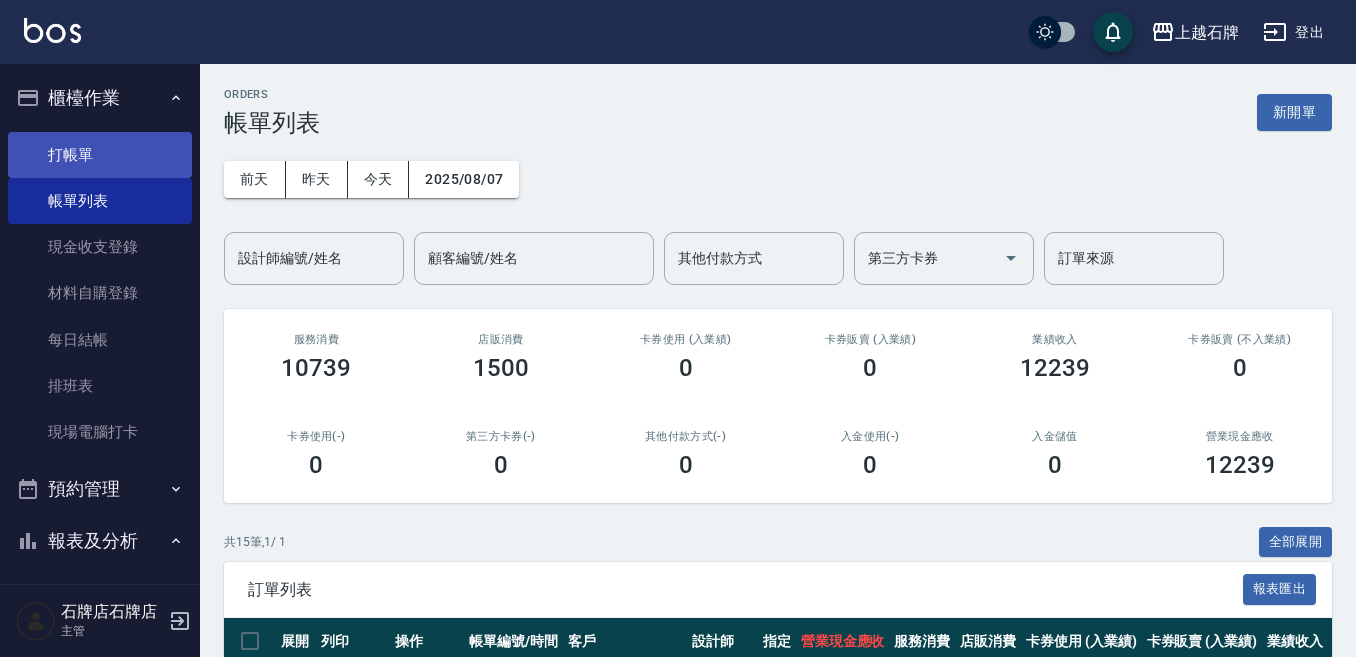 scroll, scrollTop: 100, scrollLeft: 0, axis: vertical 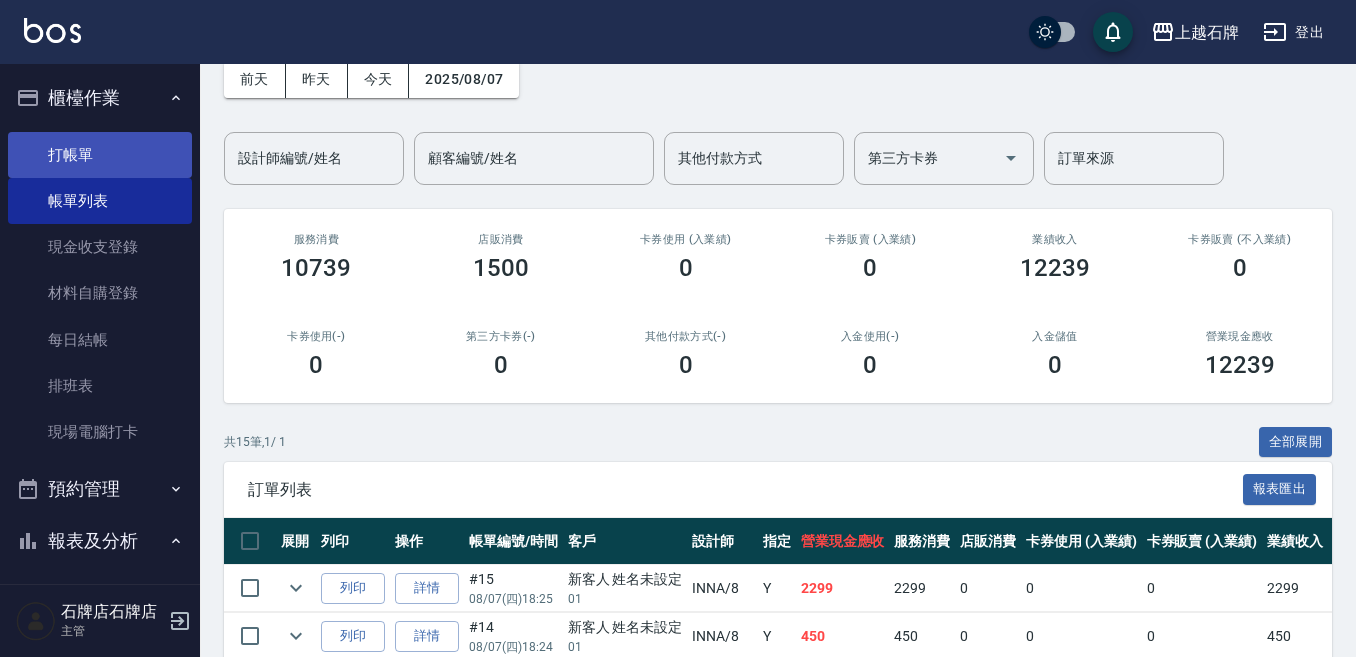 click on "打帳單" at bounding box center [100, 155] 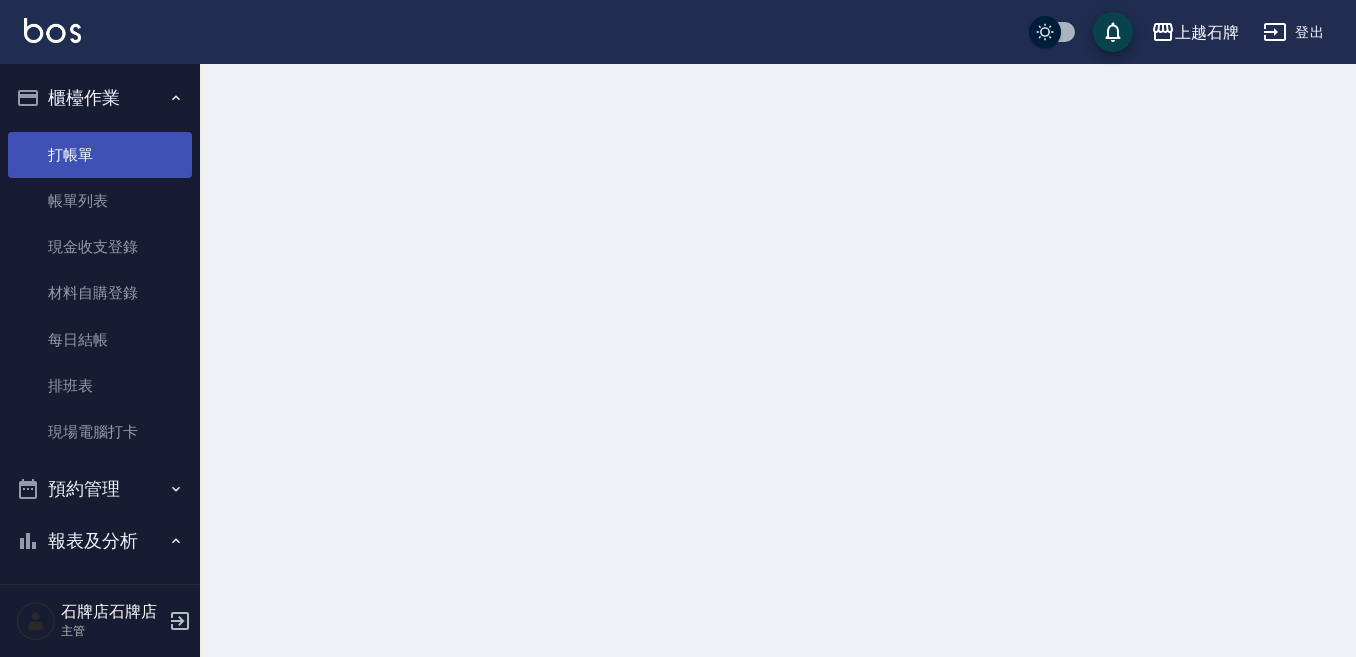 scroll, scrollTop: 0, scrollLeft: 0, axis: both 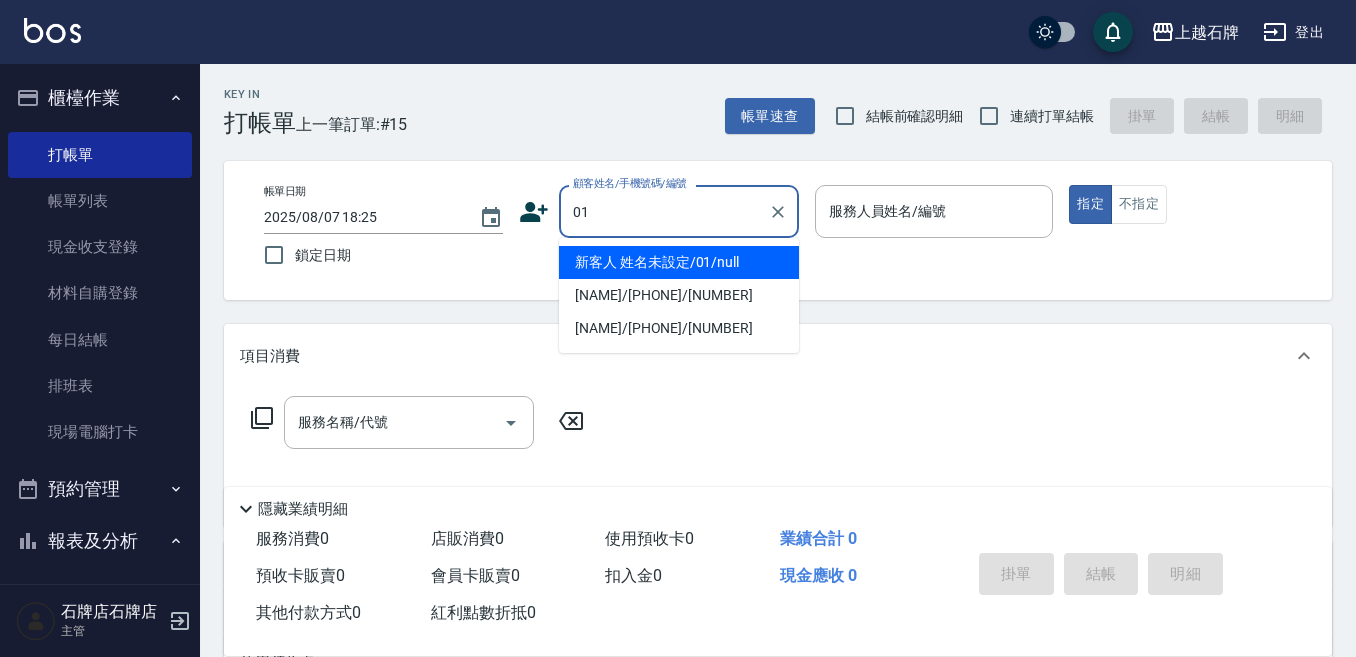 type on "新客人 姓名未設定/01/null" 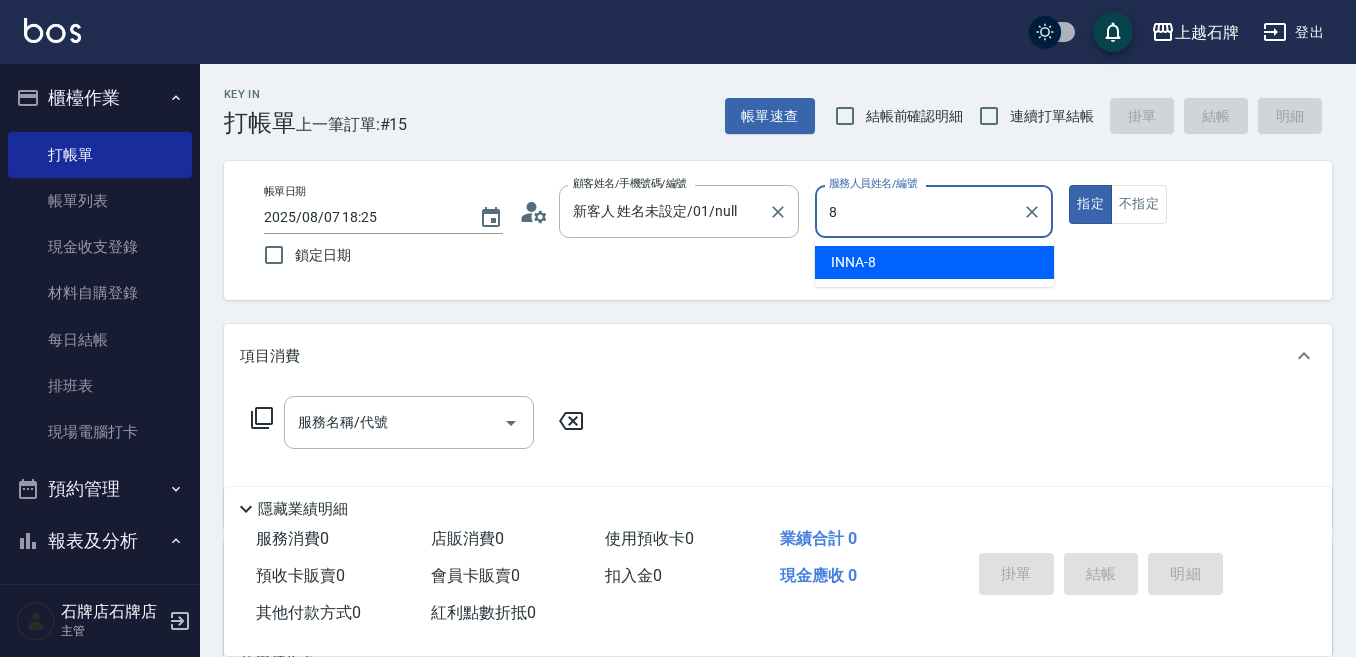 type on "INNA-8" 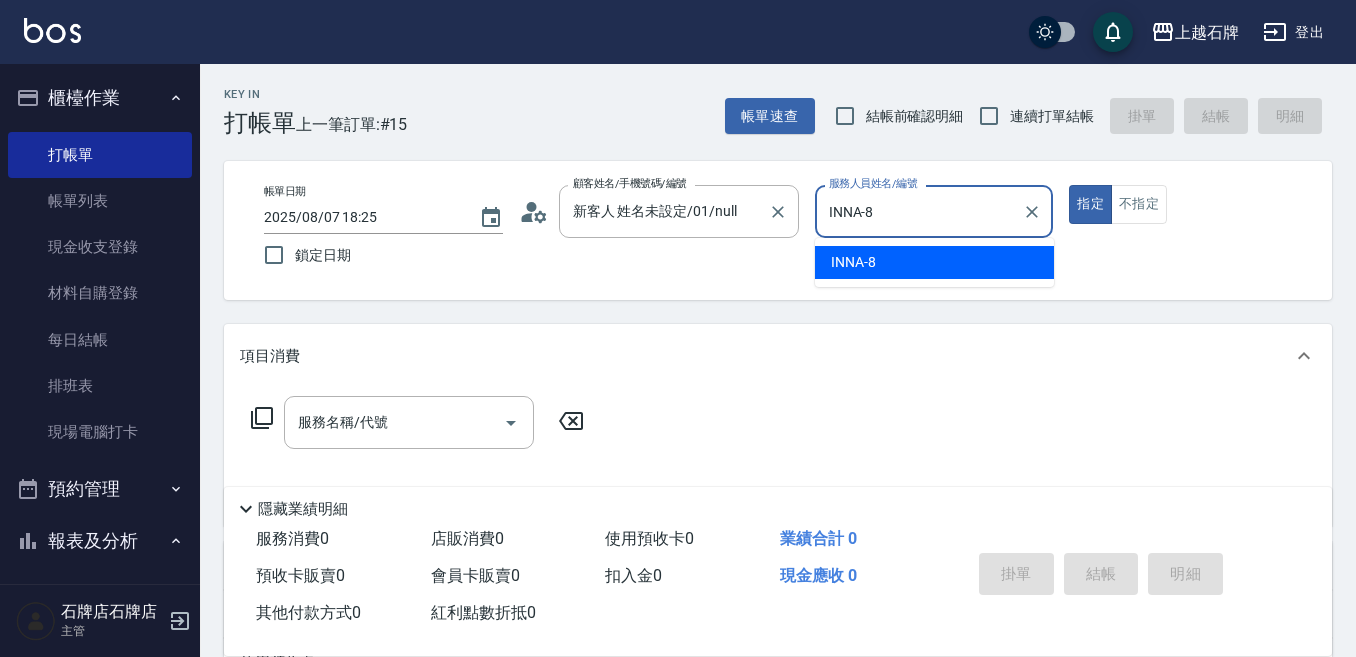 type on "true" 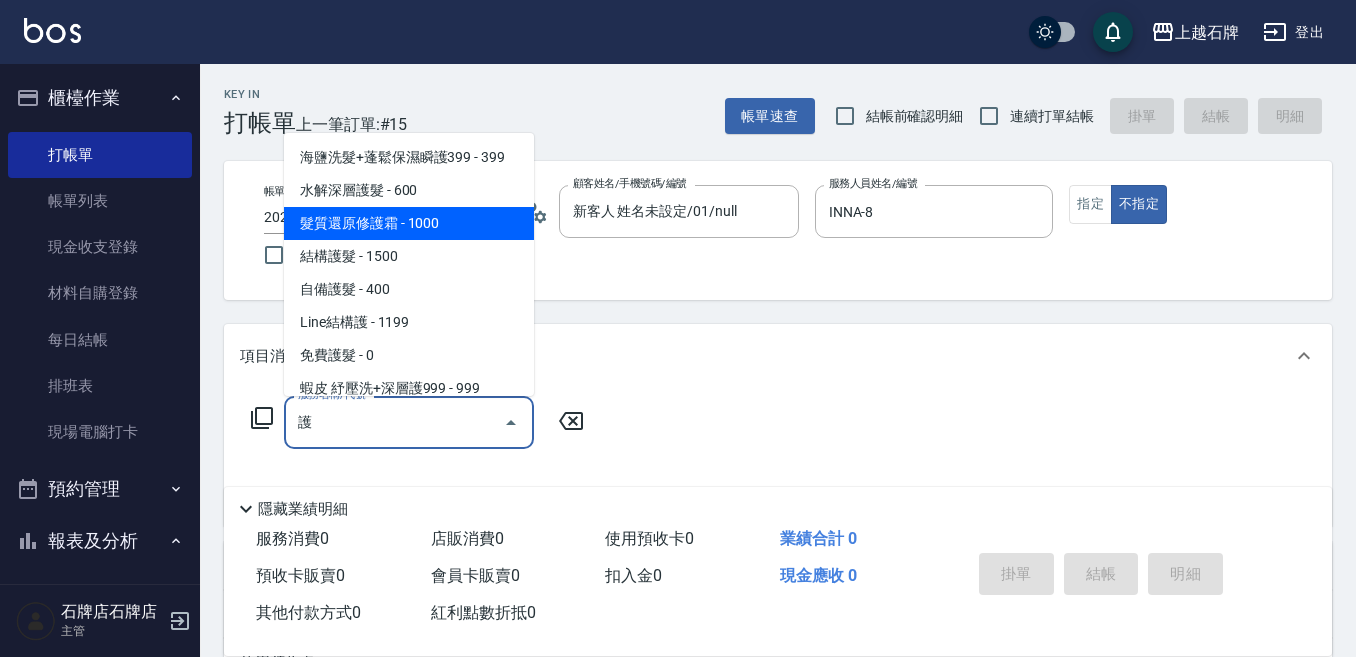 click on "髮質還原修護霜 - 1000" at bounding box center (409, 223) 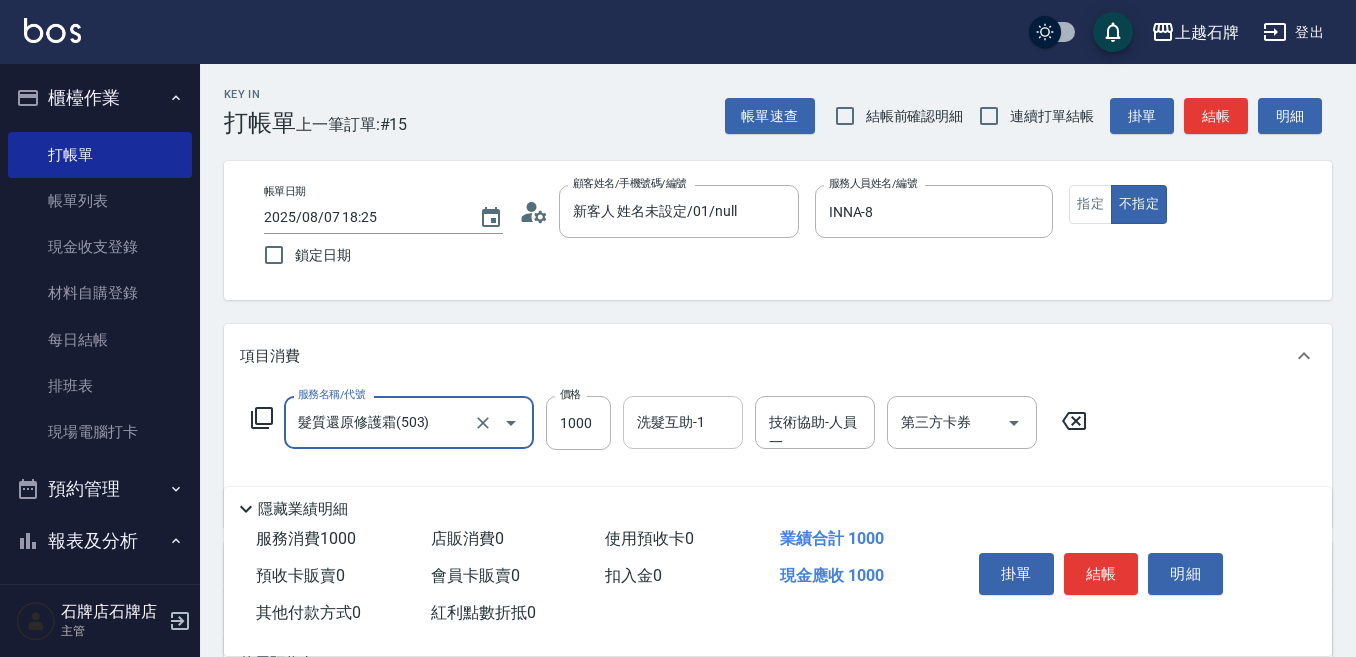 type on "髮質還原修護霜(503)" 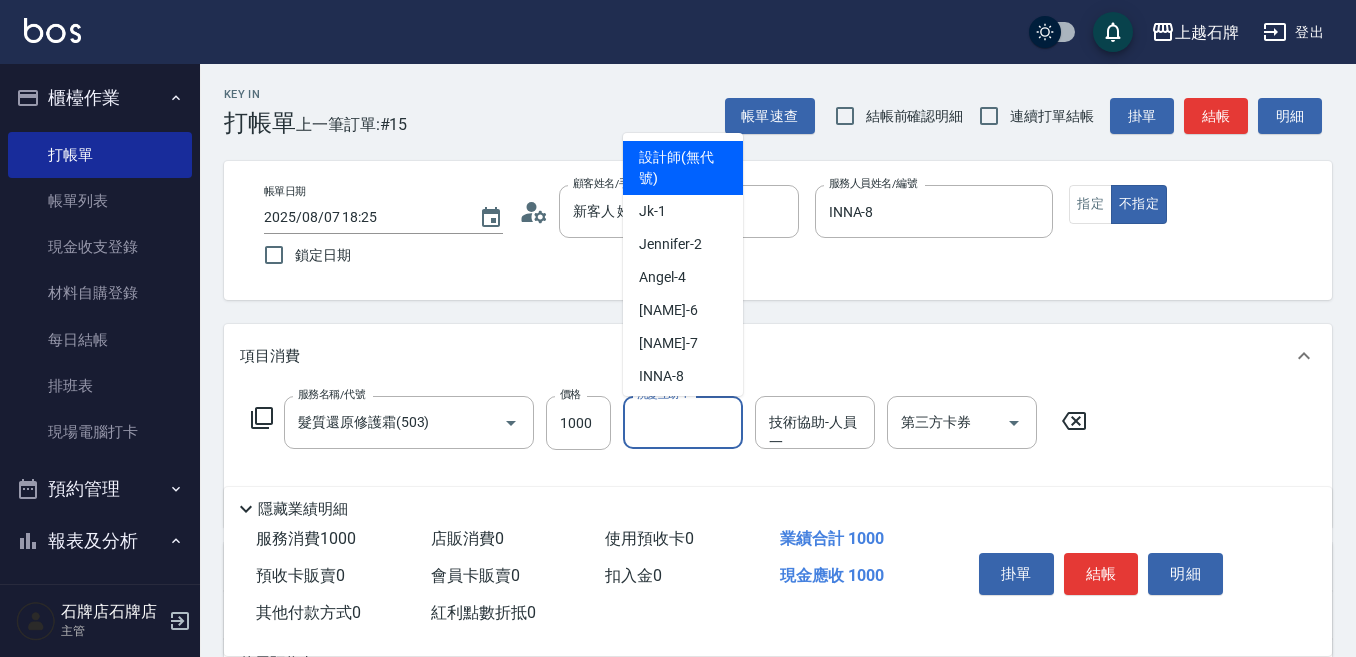 click on "洗髮互助-1" at bounding box center (683, 422) 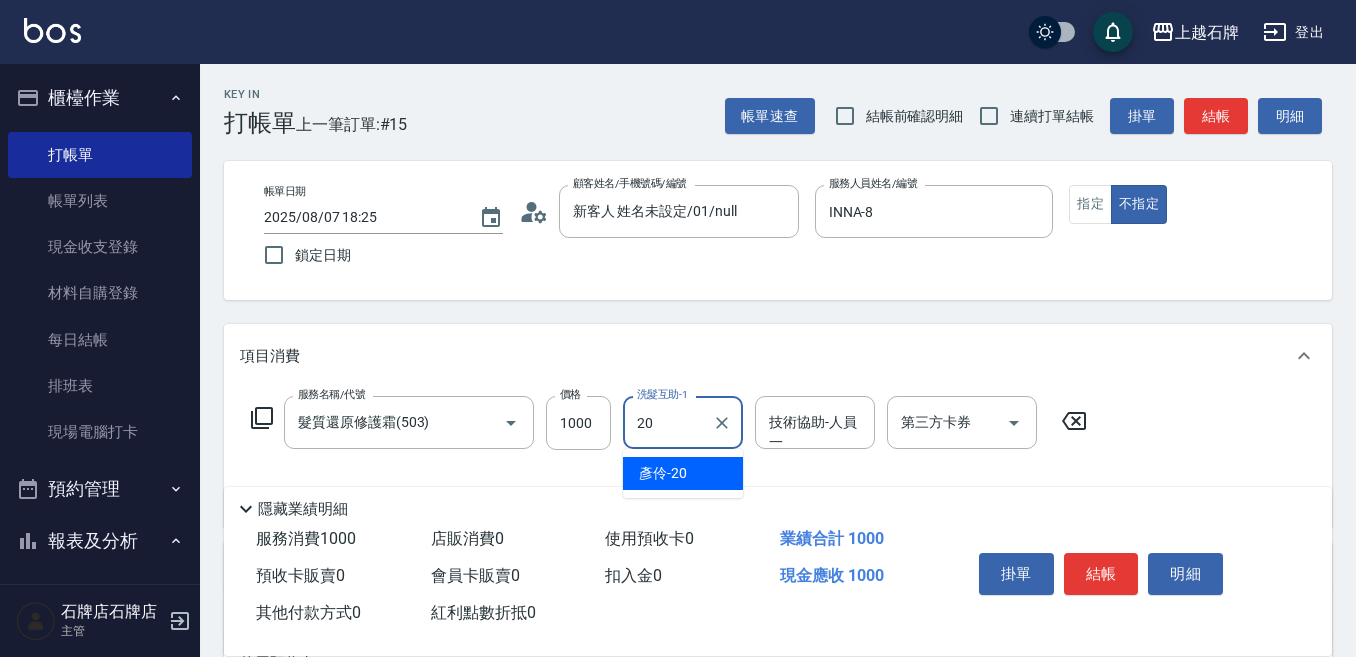 type on "彥伶-20" 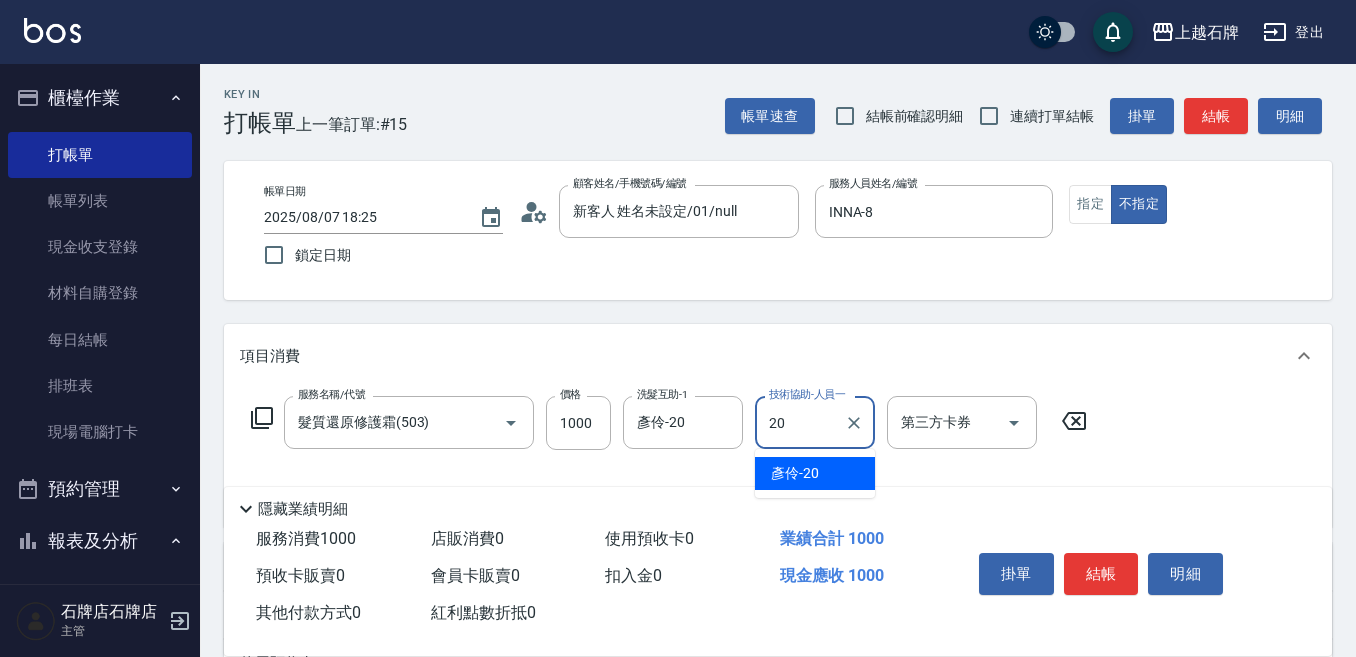 type on "彥伶-20" 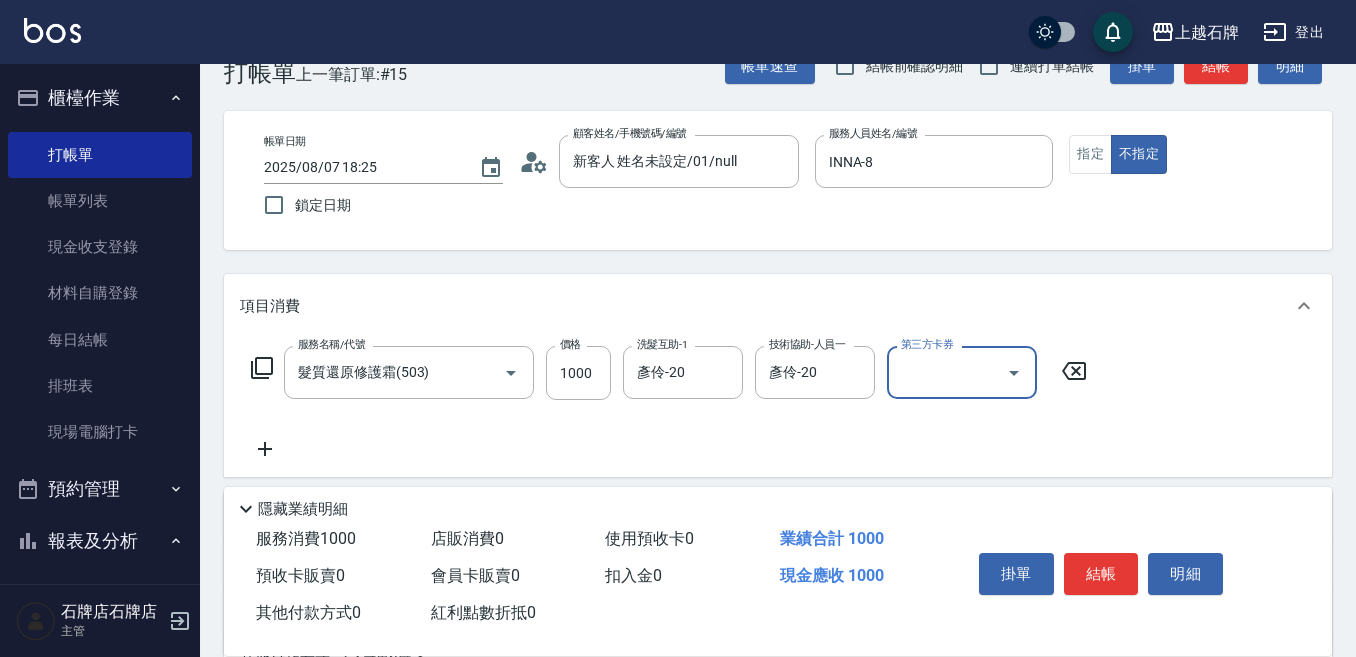 scroll, scrollTop: 100, scrollLeft: 0, axis: vertical 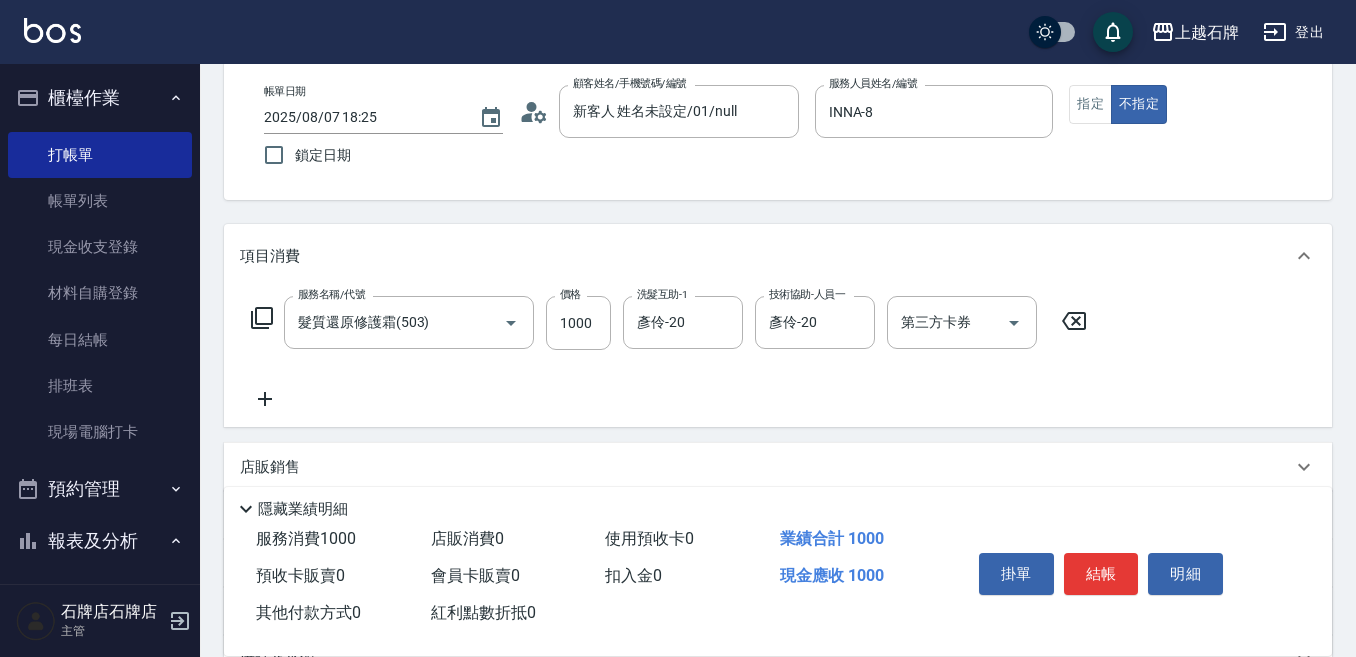 click 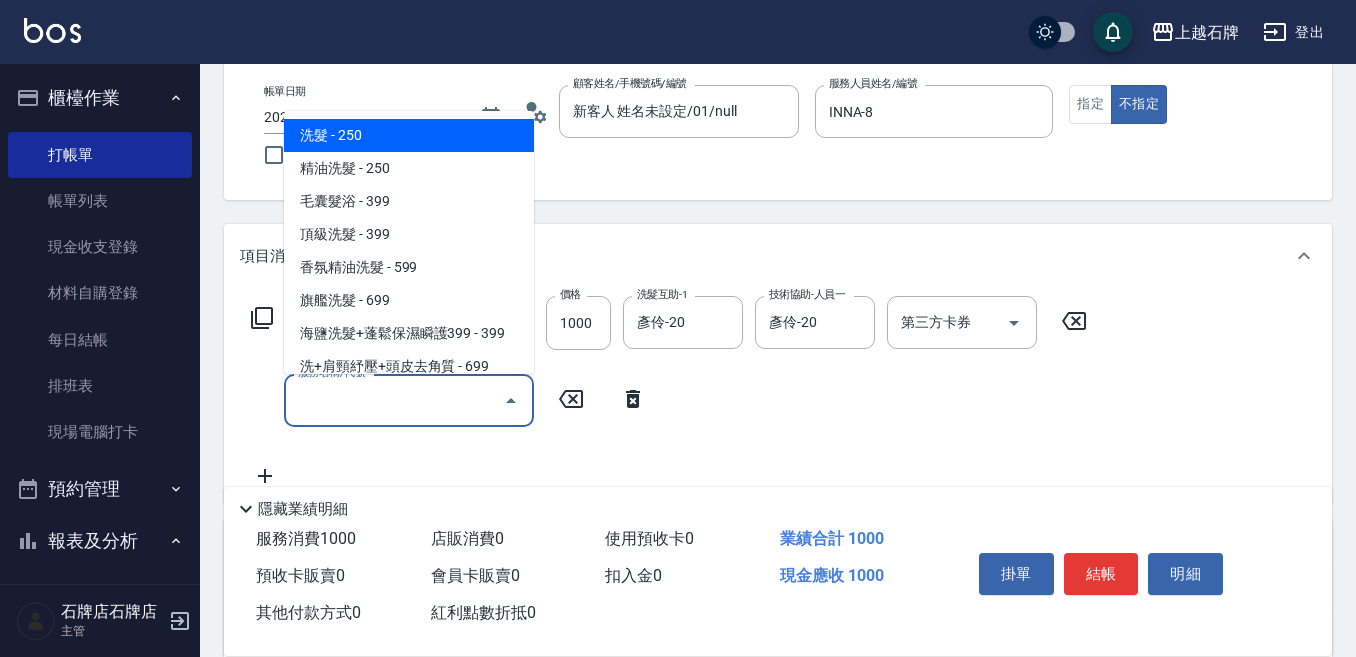 click on "服務名稱/代號" at bounding box center [394, 400] 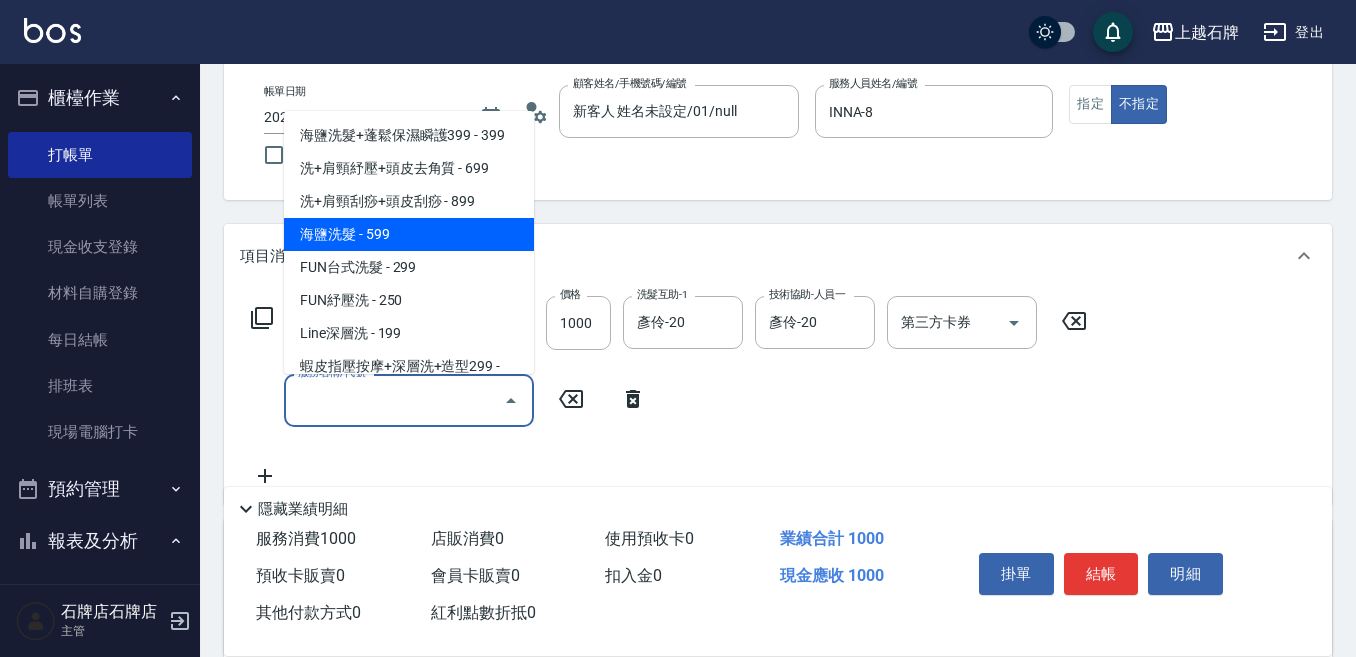scroll, scrollTop: 200, scrollLeft: 0, axis: vertical 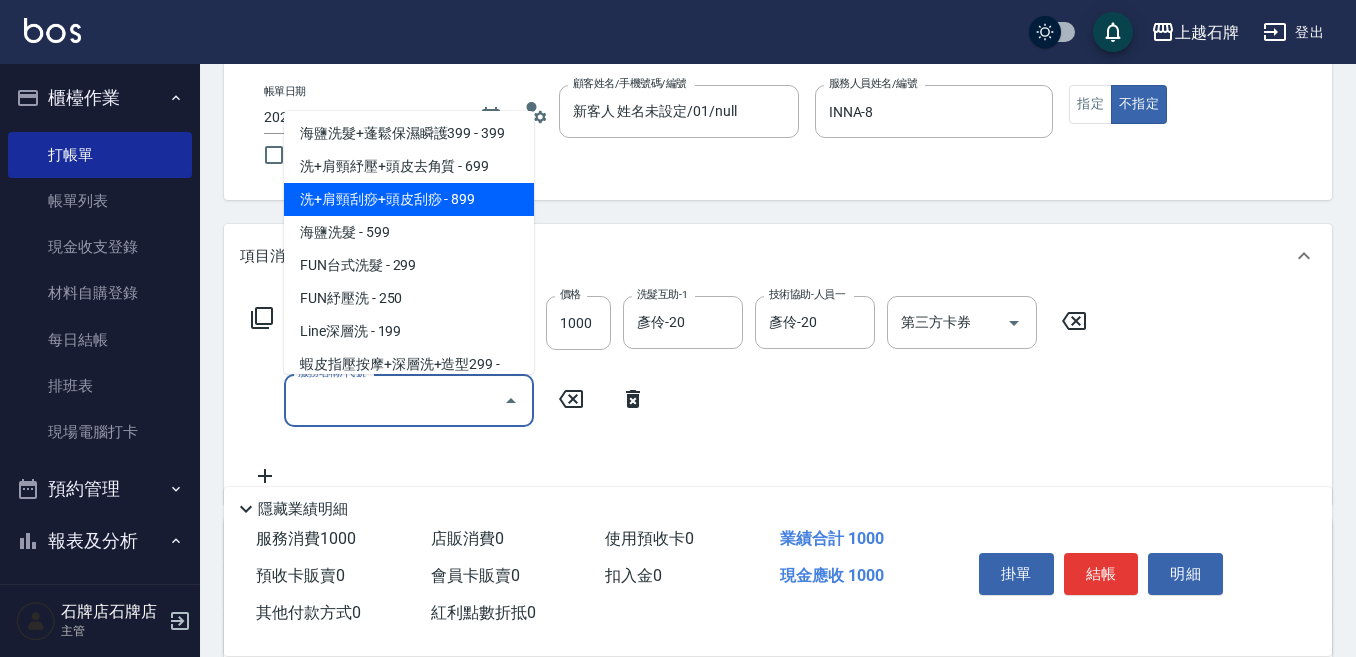 click on "洗+肩頸刮痧+頭皮刮痧 - 899" at bounding box center (409, 199) 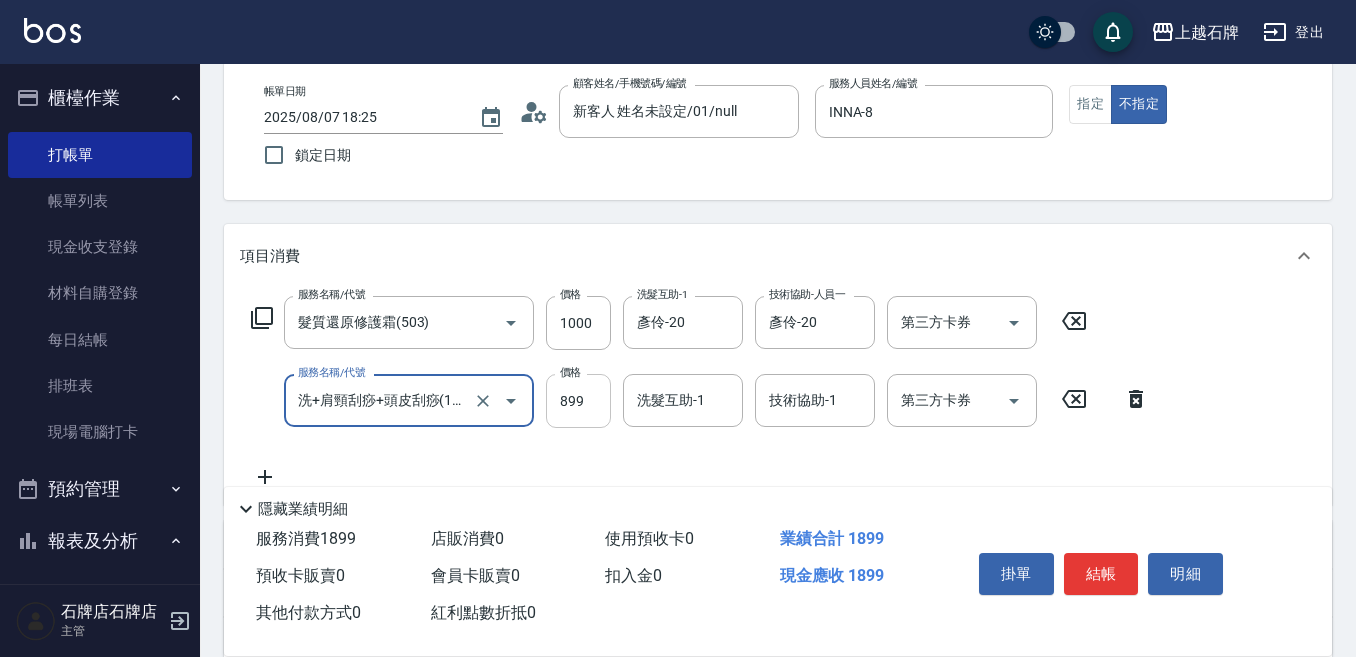 click on "899" at bounding box center (578, 401) 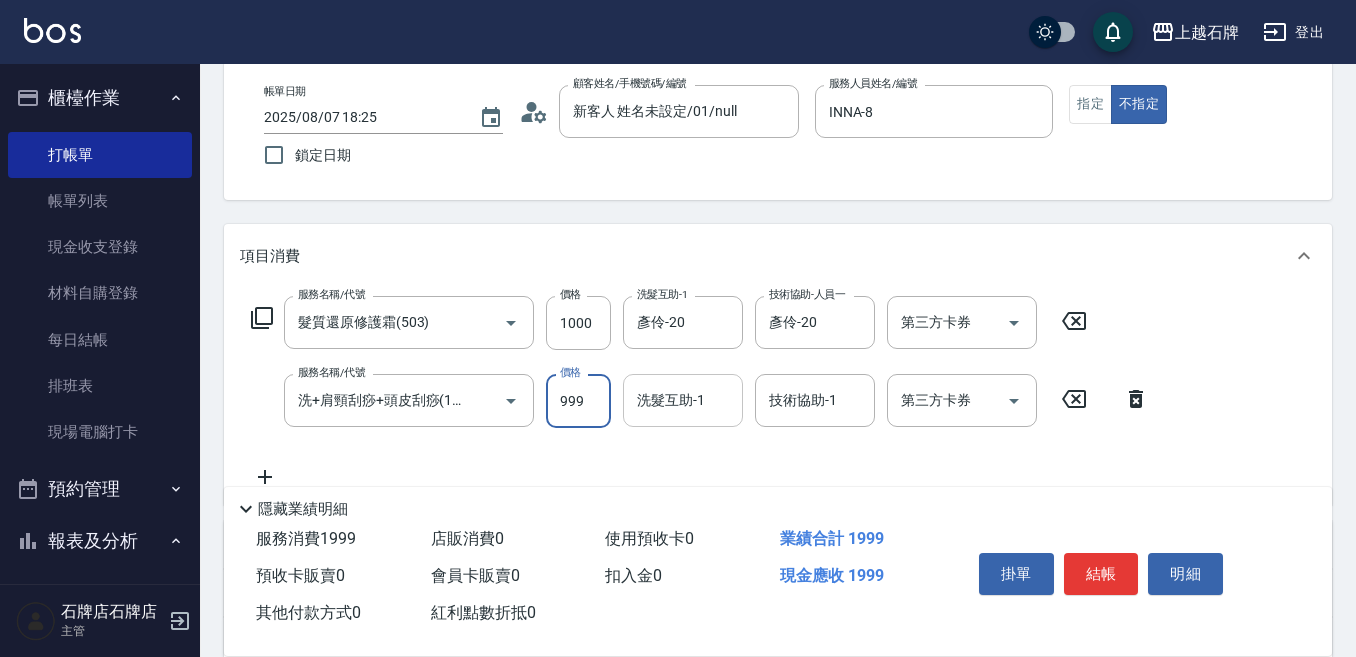 type on "999" 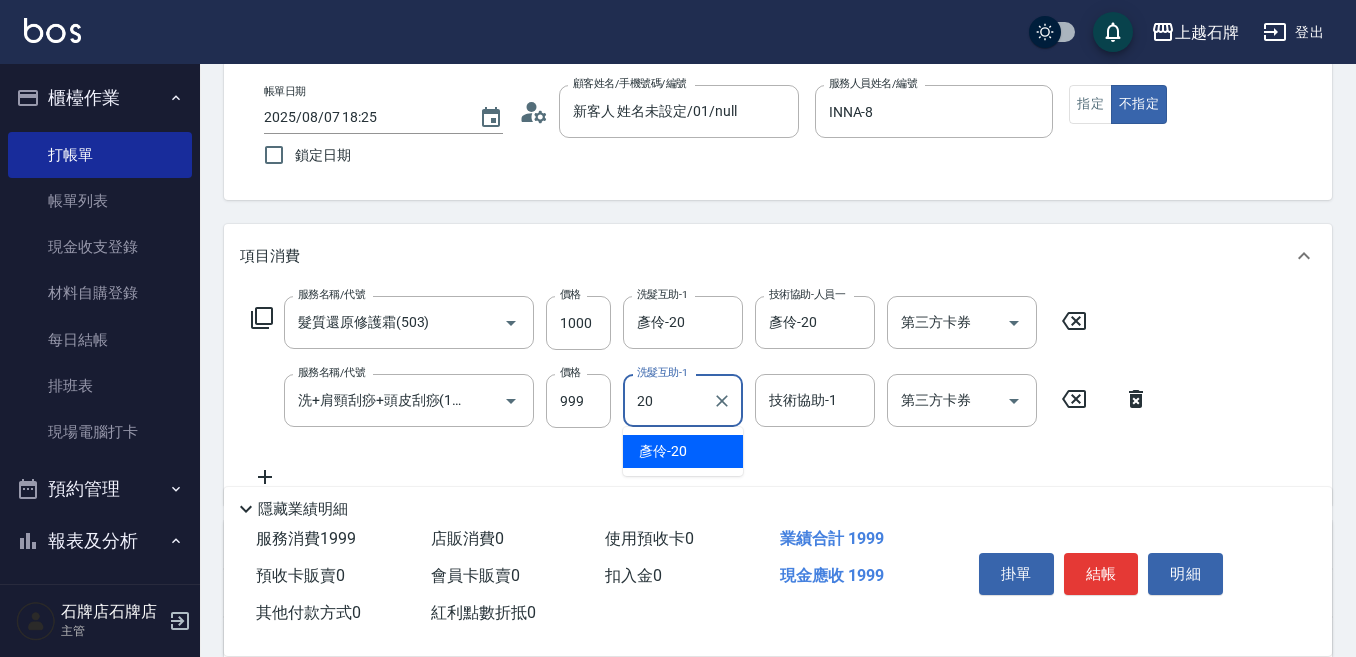 type on "彥伶-20" 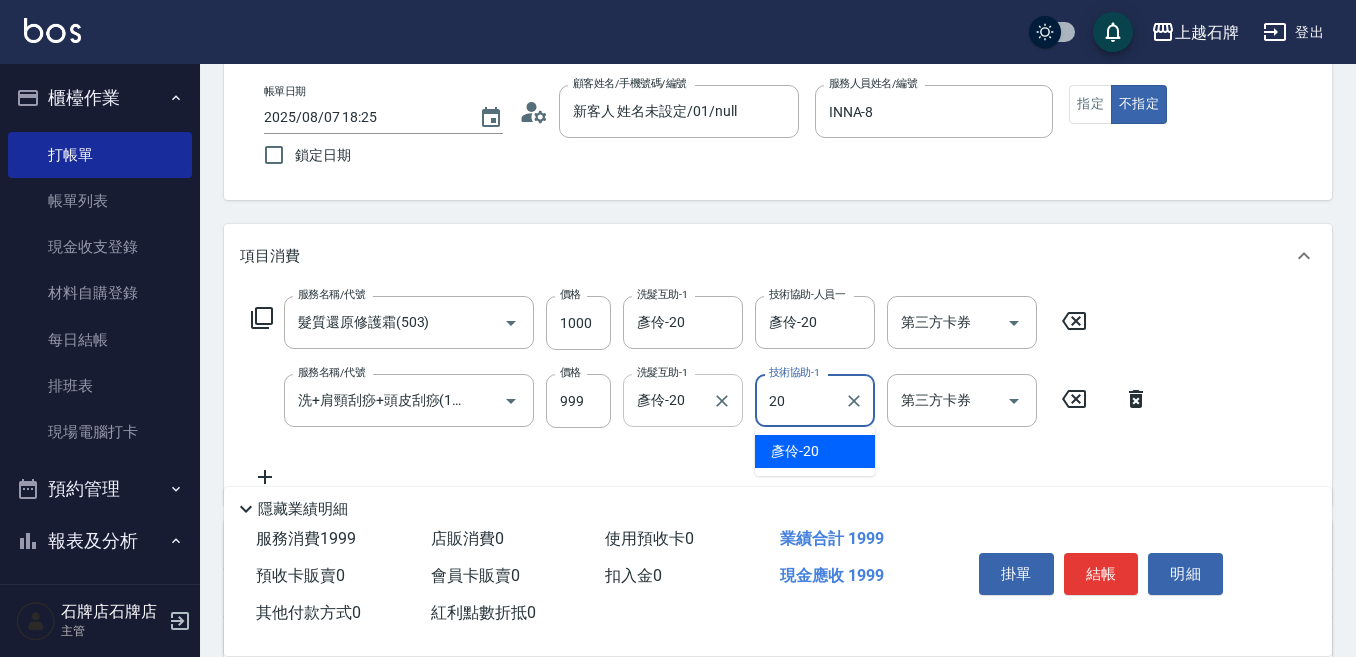 type on "彥伶-20" 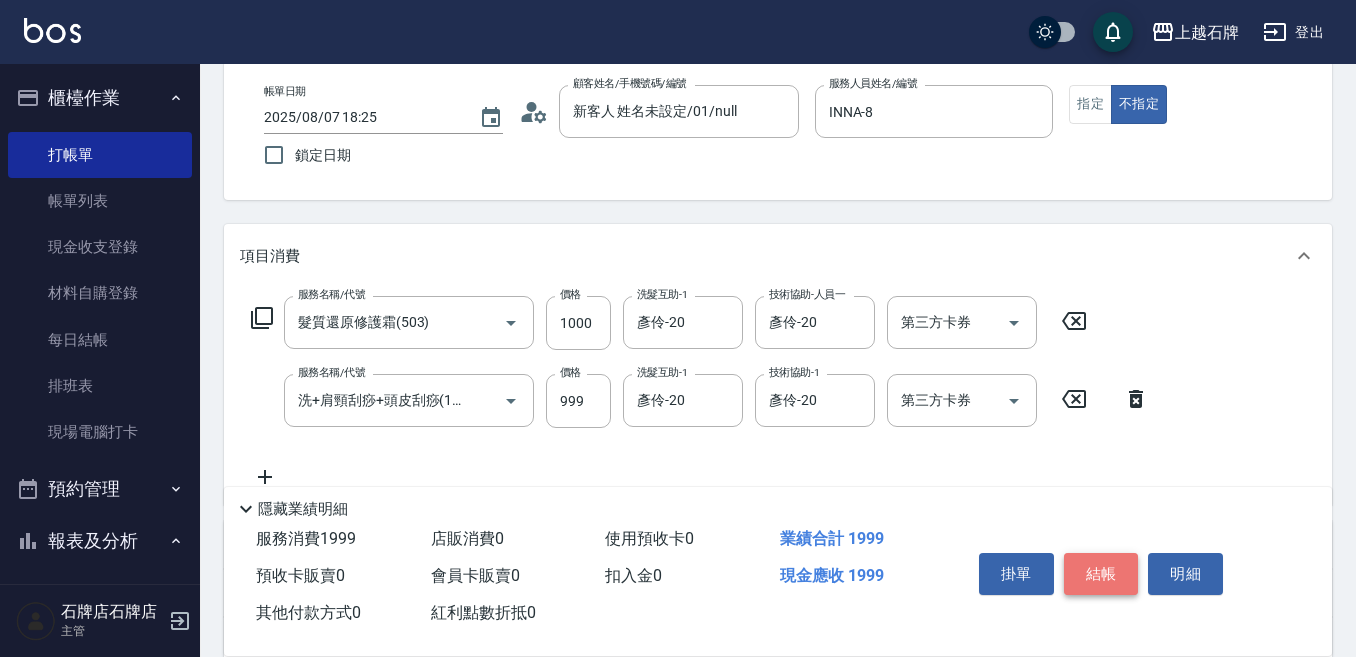 click on "結帳" at bounding box center [1101, 574] 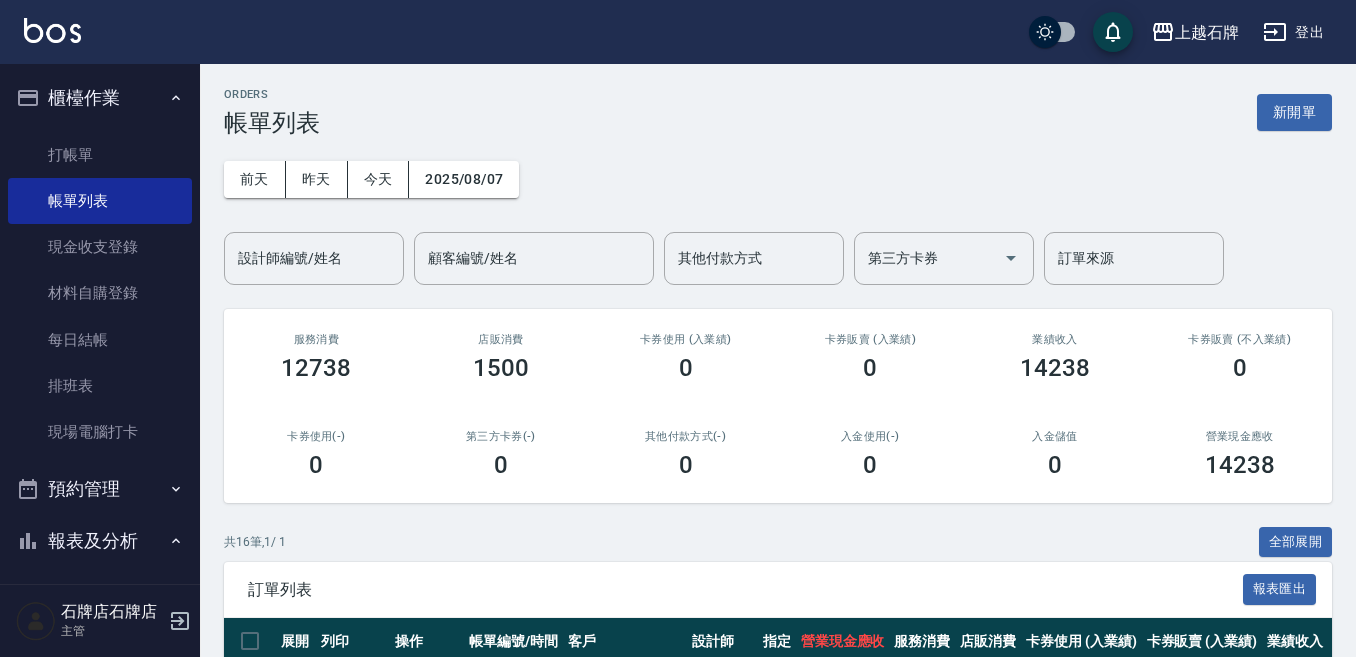 scroll, scrollTop: 300, scrollLeft: 0, axis: vertical 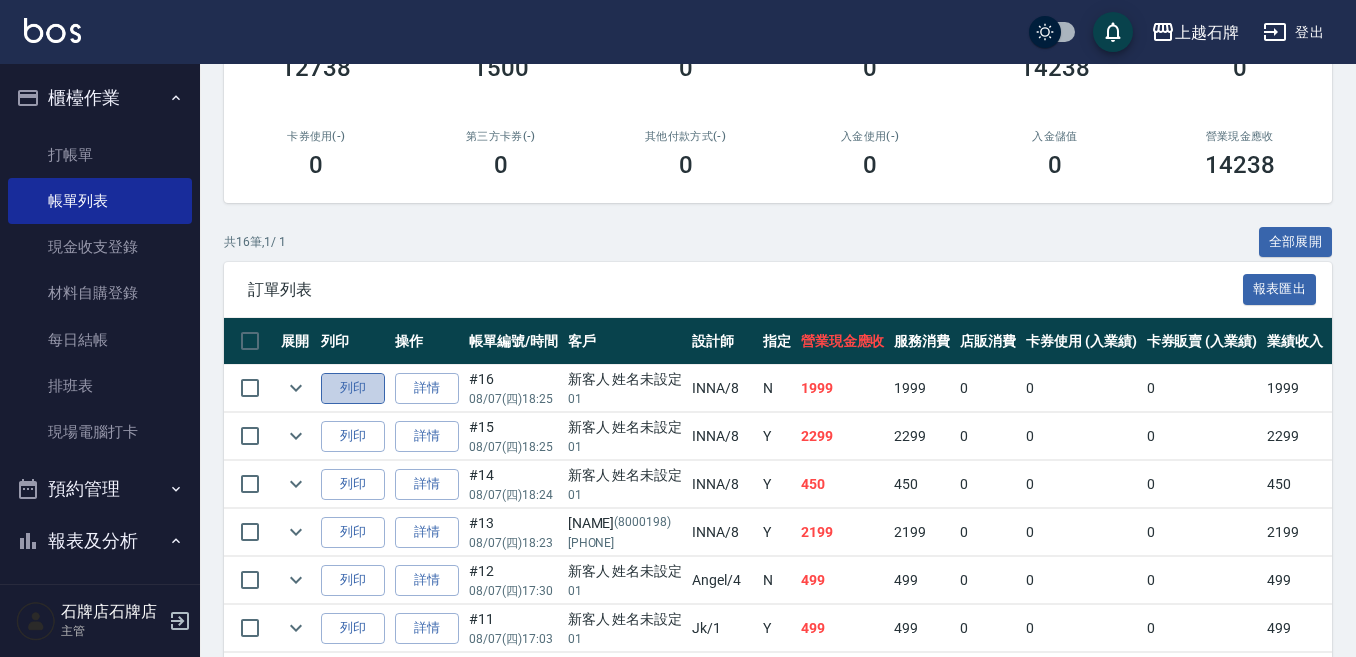 click on "列印" at bounding box center (353, 388) 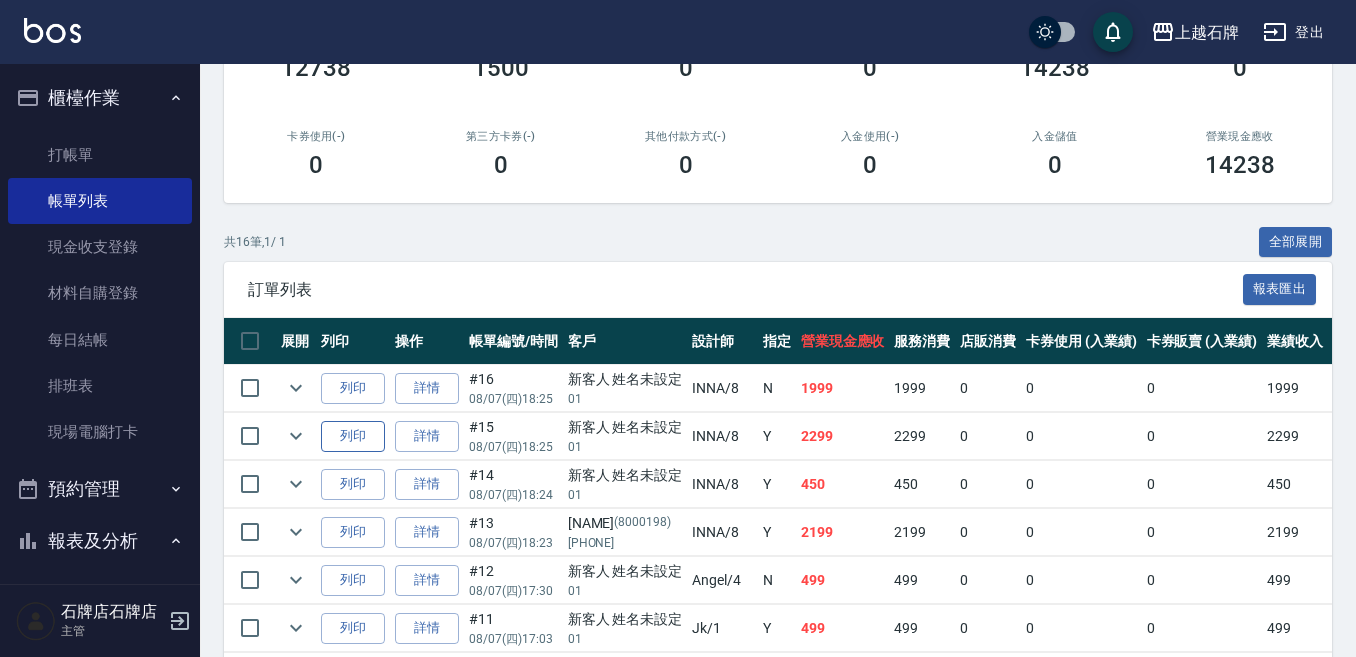 click on "列印" at bounding box center (353, 436) 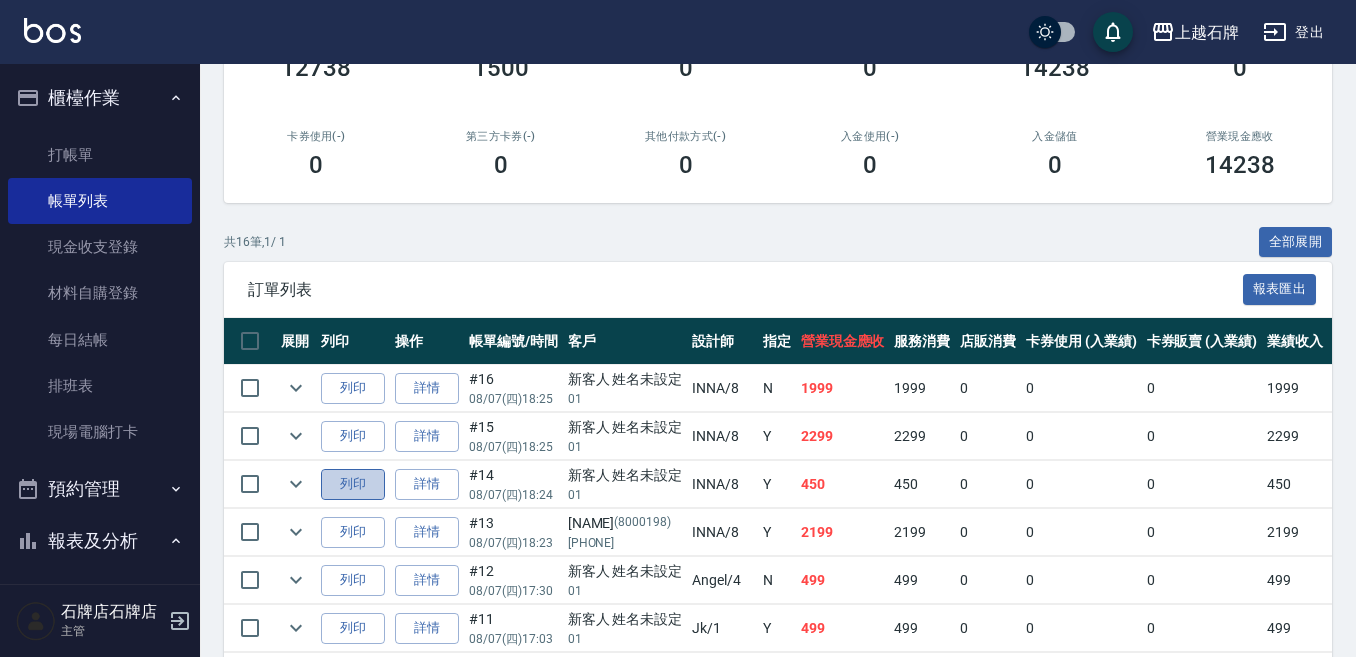 click on "列印" at bounding box center (353, 484) 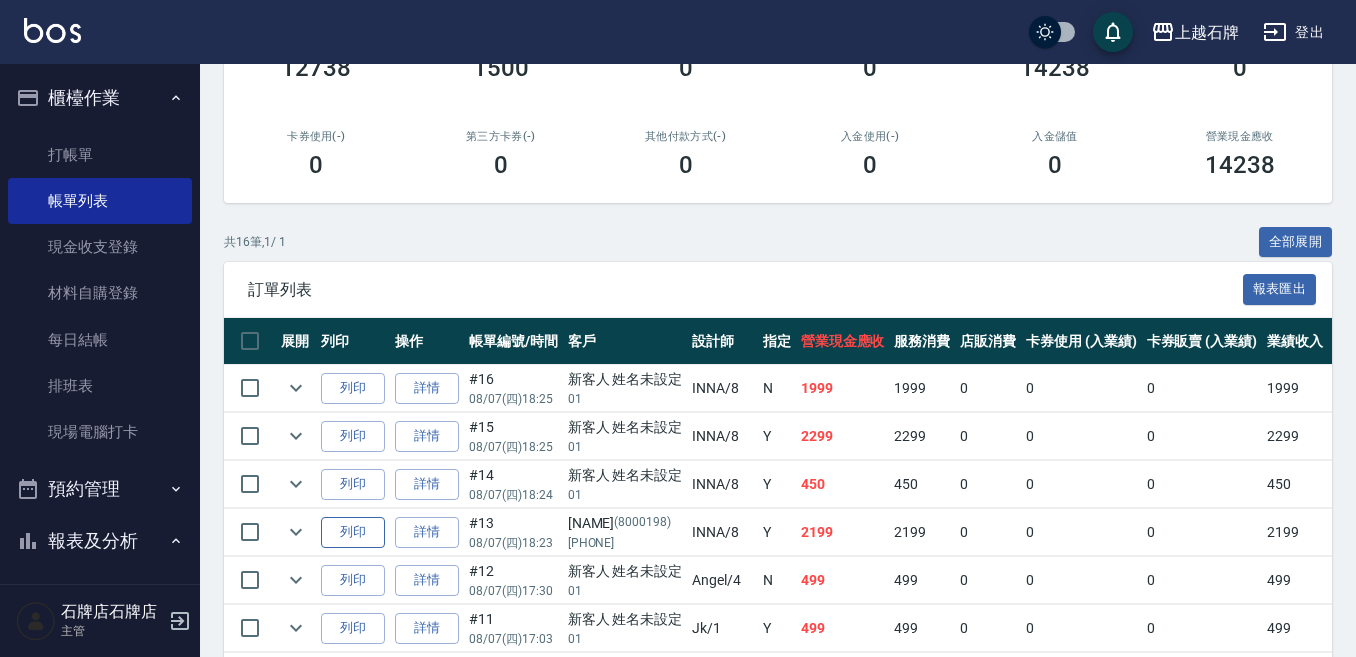 click on "列印" at bounding box center (353, 532) 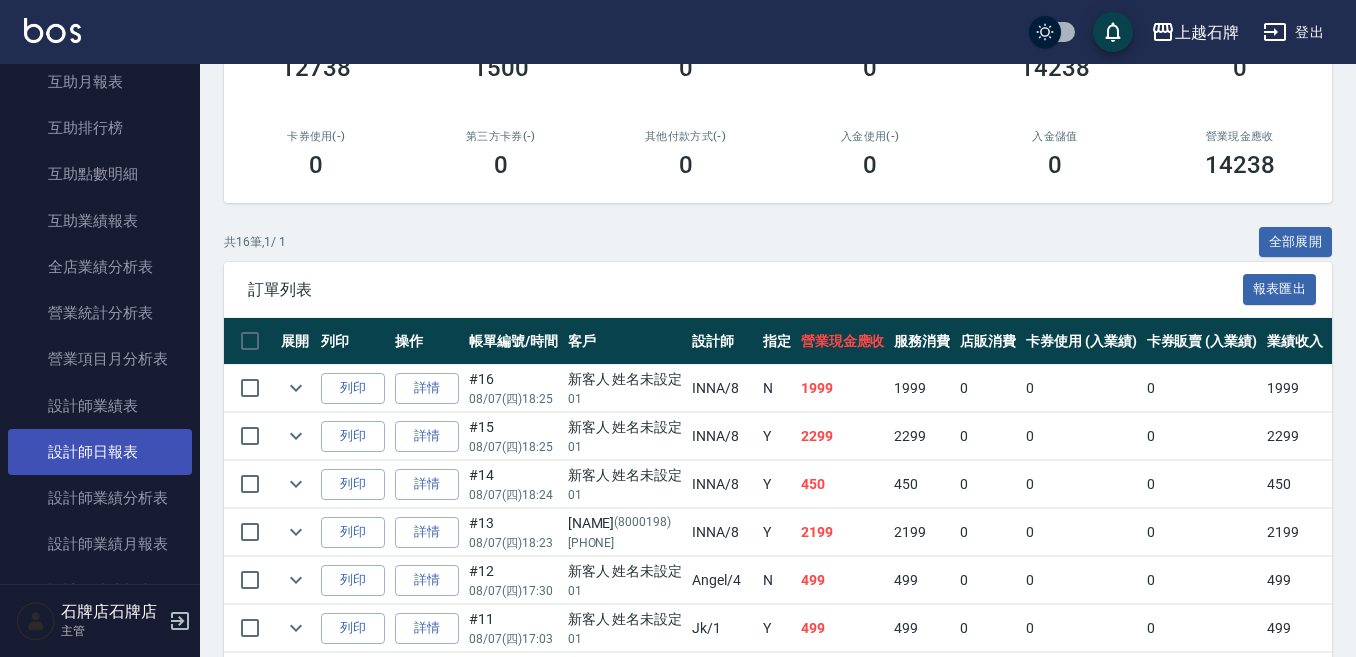 scroll, scrollTop: 800, scrollLeft: 0, axis: vertical 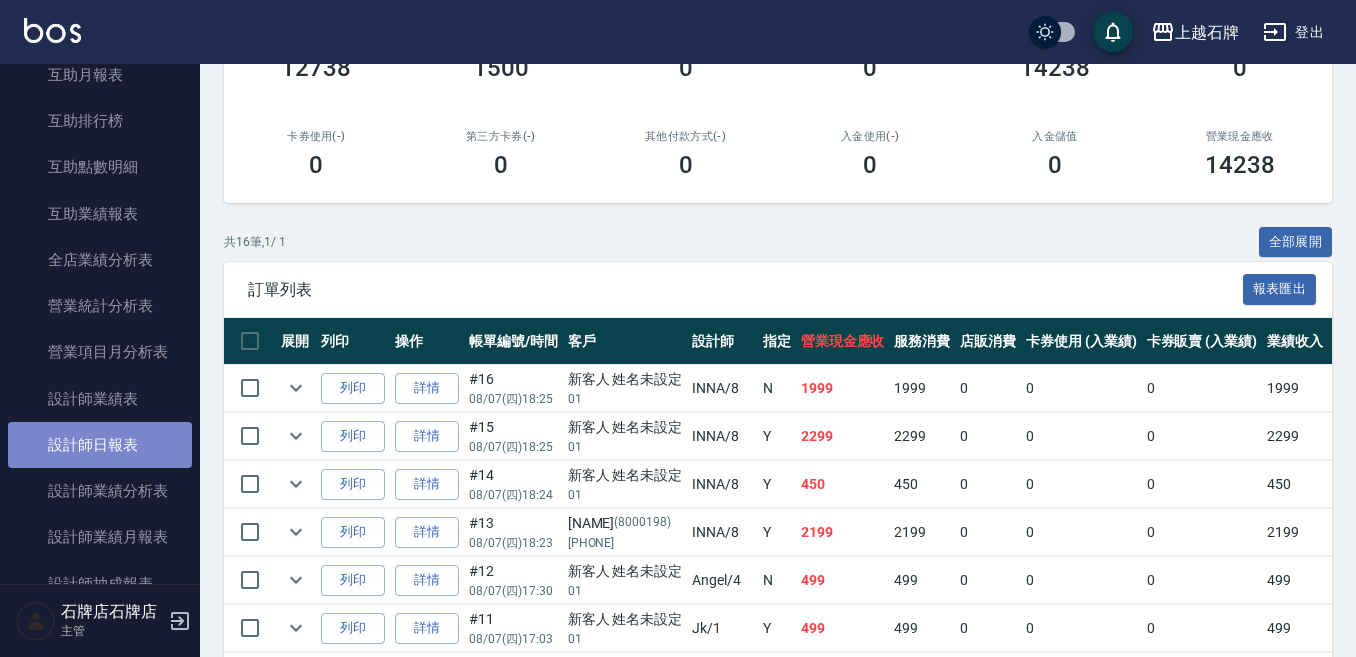 click on "設計師日報表" at bounding box center (100, 445) 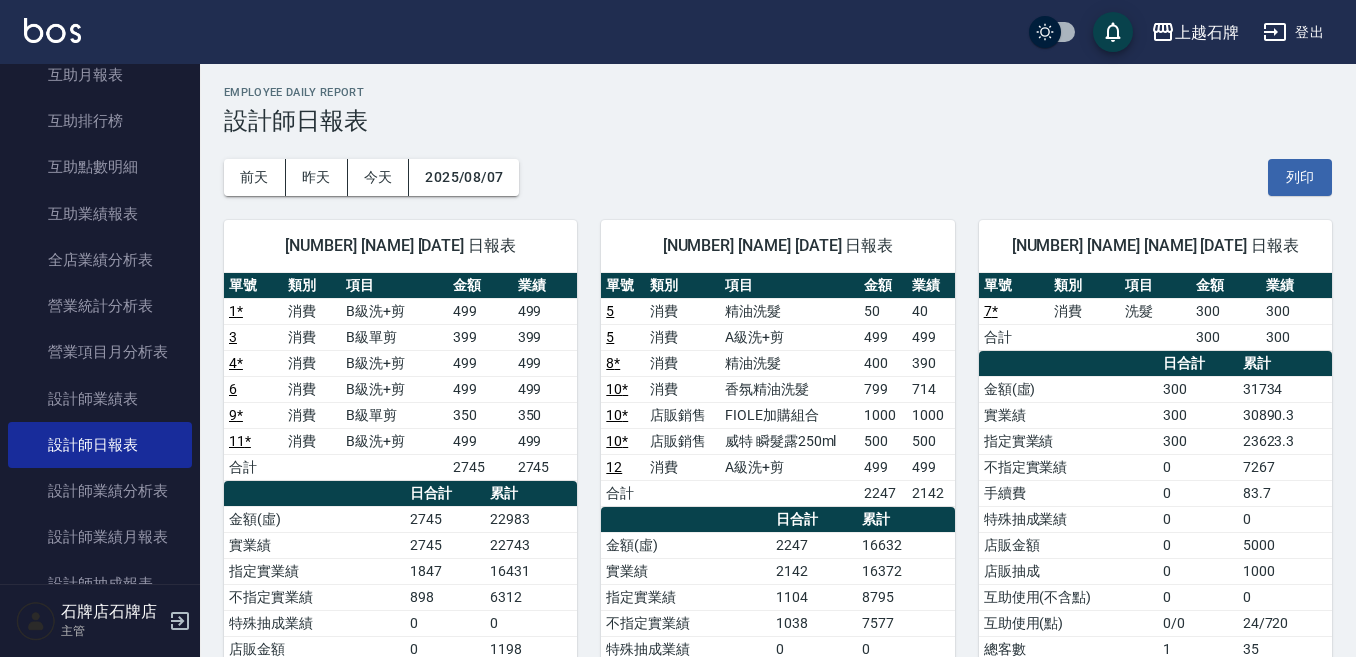 scroll, scrollTop: 0, scrollLeft: 0, axis: both 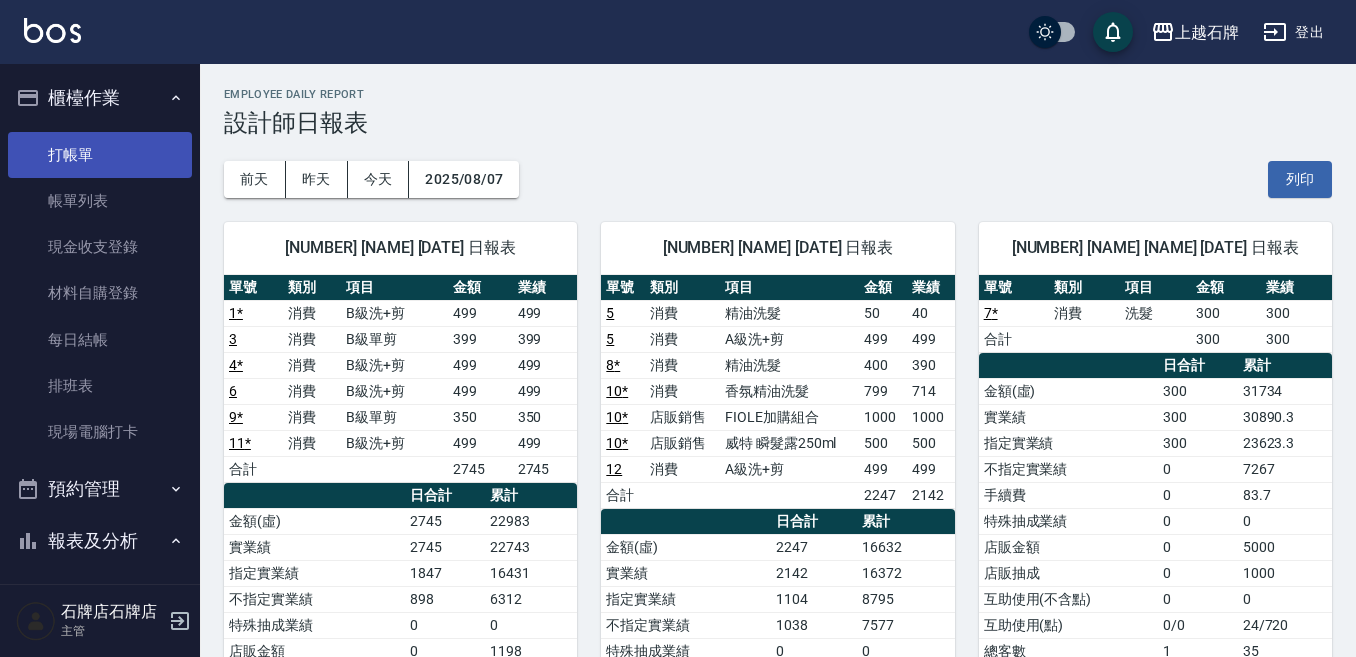 click on "打帳單" at bounding box center (100, 155) 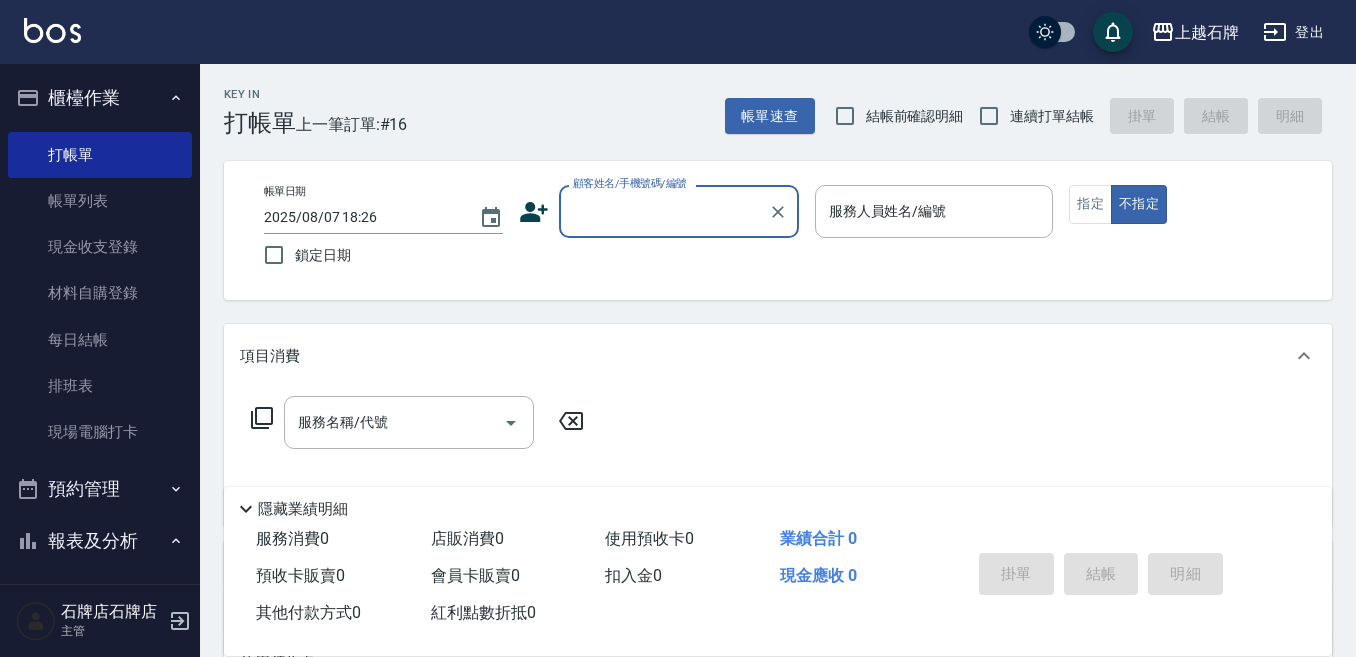 click on "顧客姓名/手機號碼/編號" at bounding box center (664, 211) 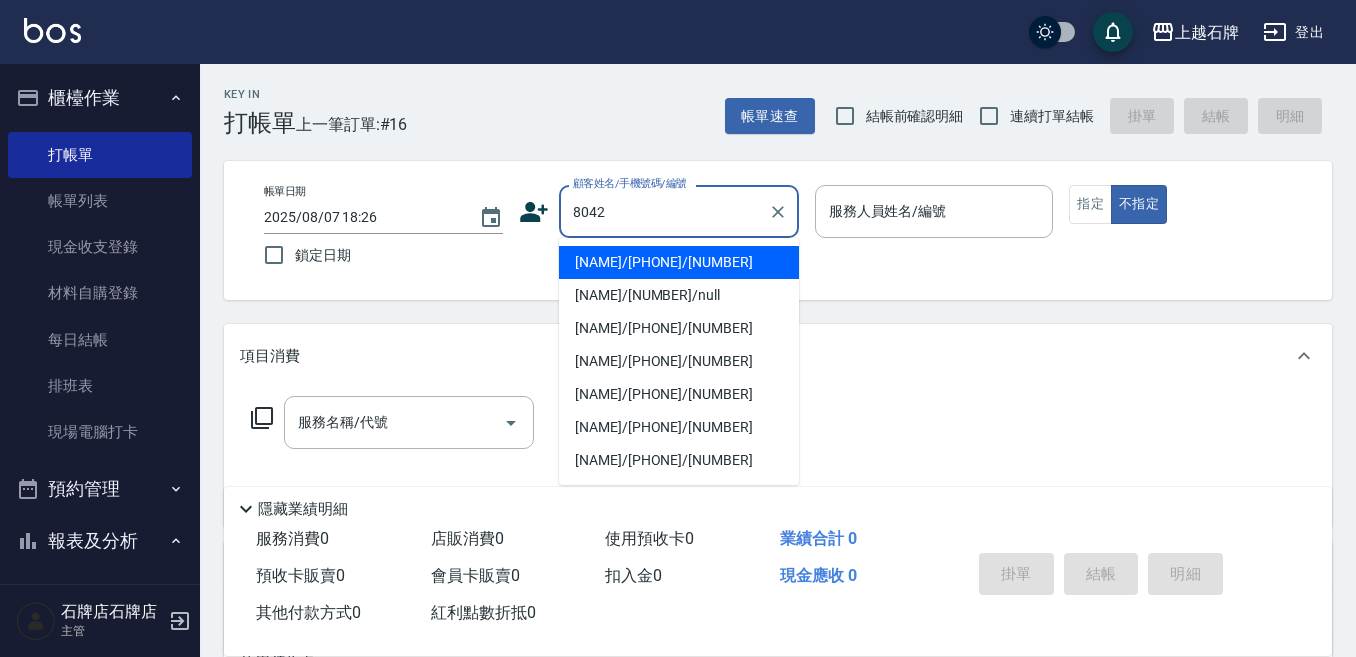 click on "[NAME]/[PHONE]/[NUMBER]" at bounding box center [679, 262] 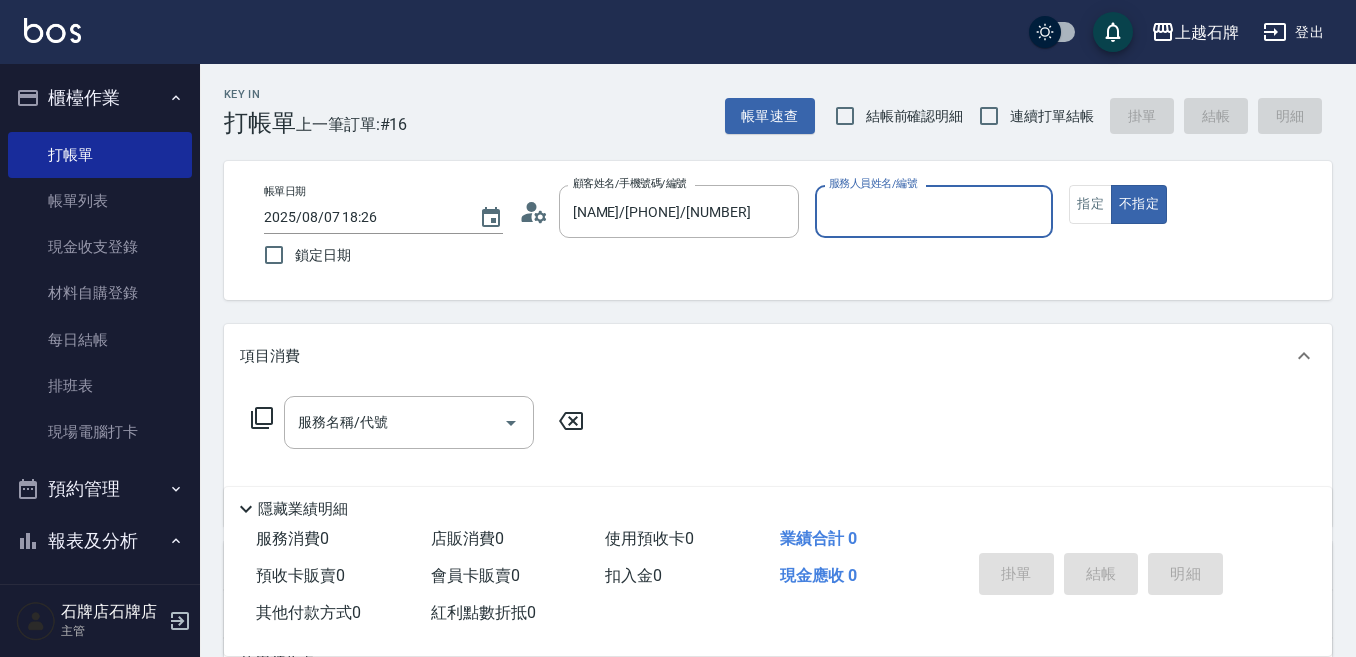 type on "Jk-1" 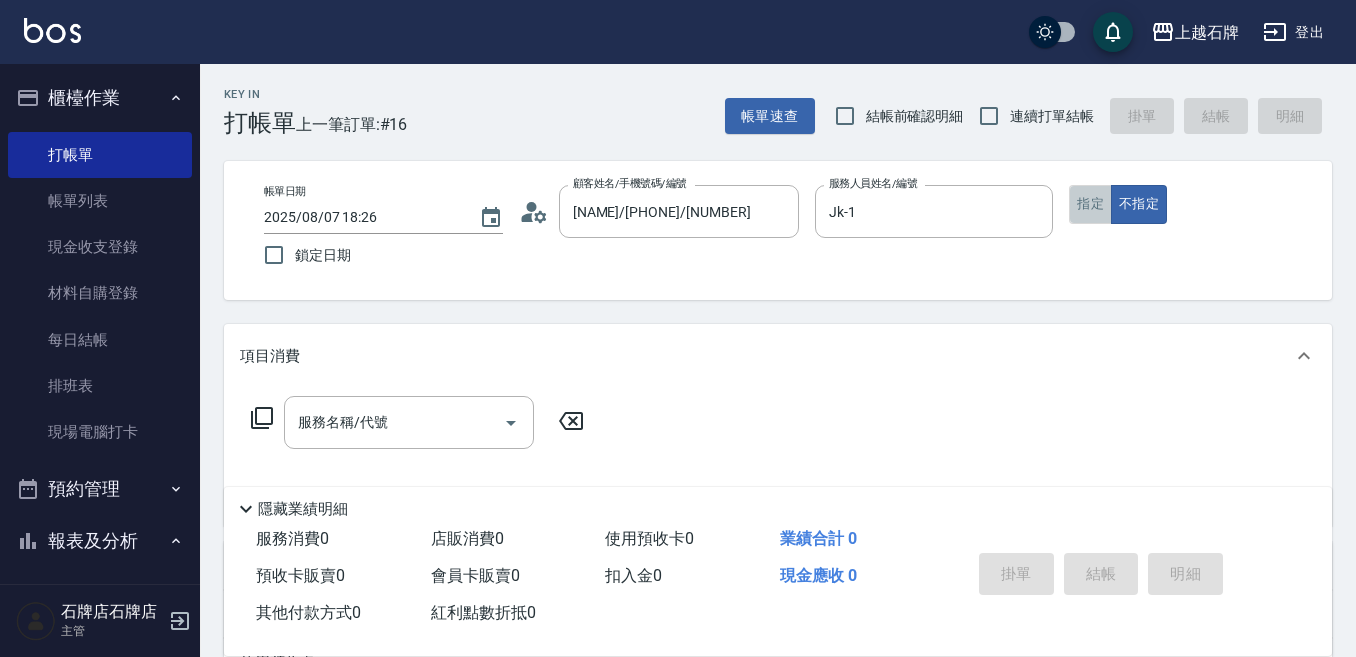 click on "指定" at bounding box center [1090, 204] 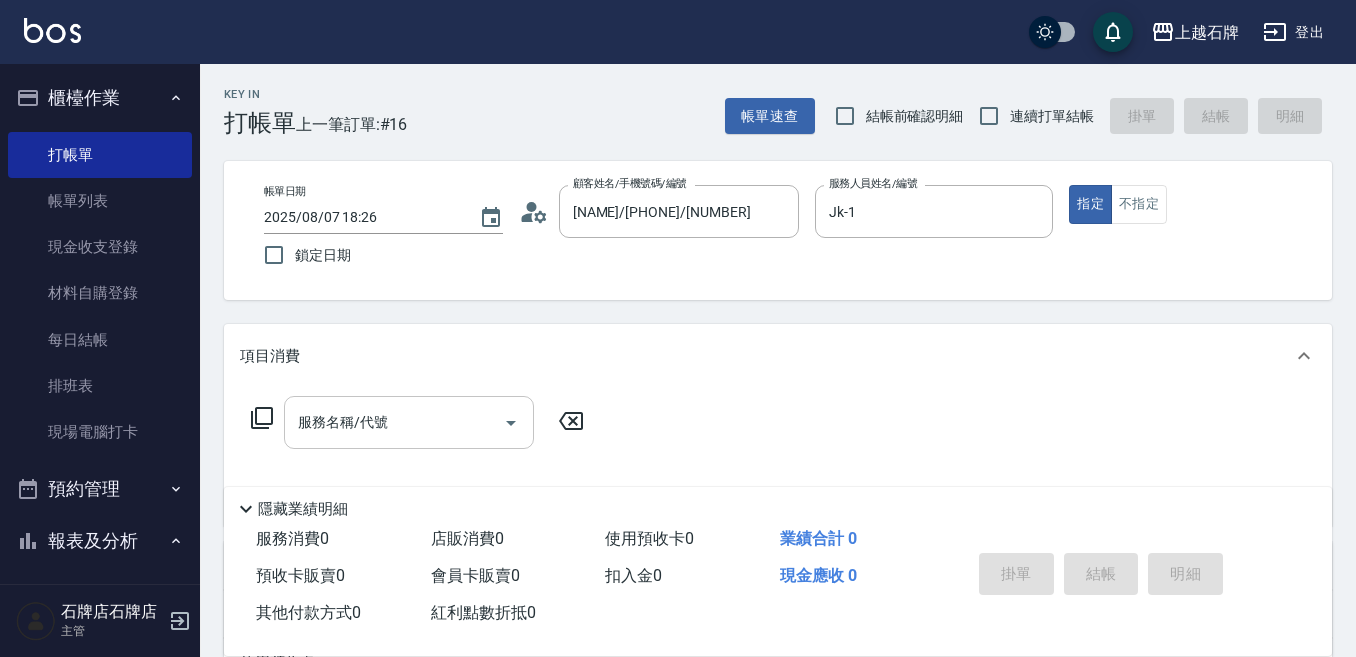 click on "服務名稱/代號" at bounding box center [394, 422] 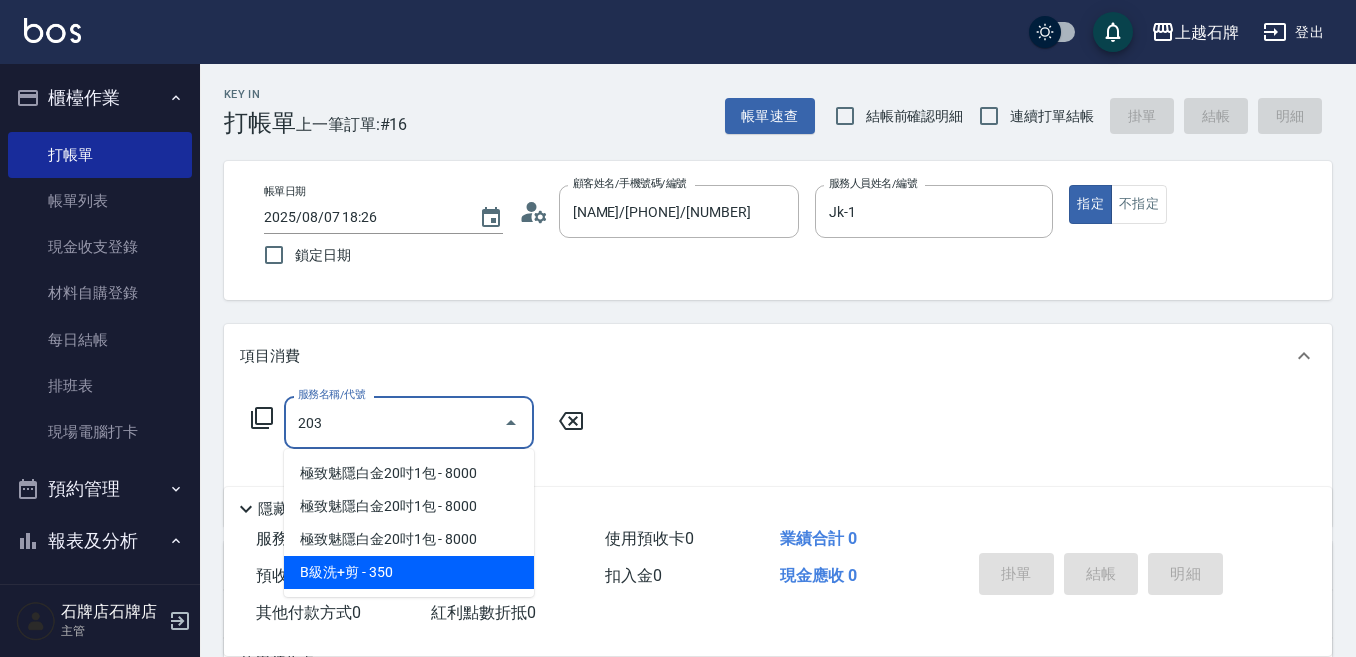 click on "B級洗+剪 - 350" at bounding box center [409, 572] 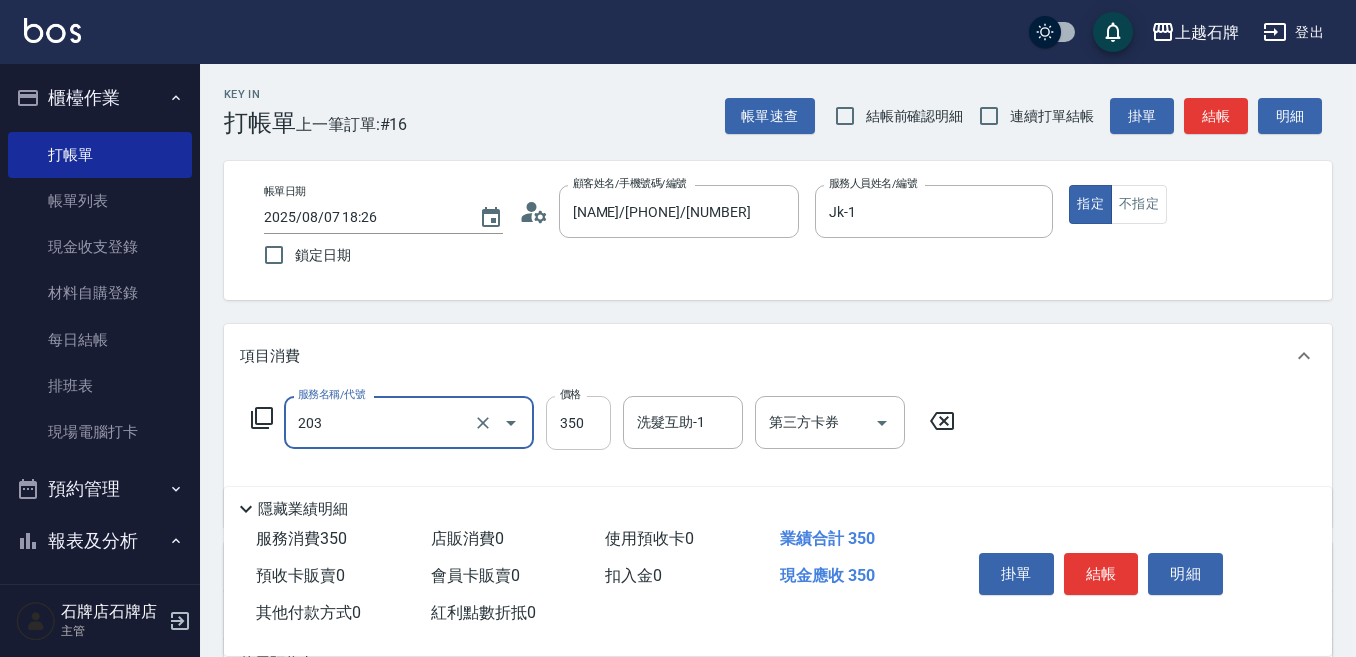 click on "350" at bounding box center (578, 423) 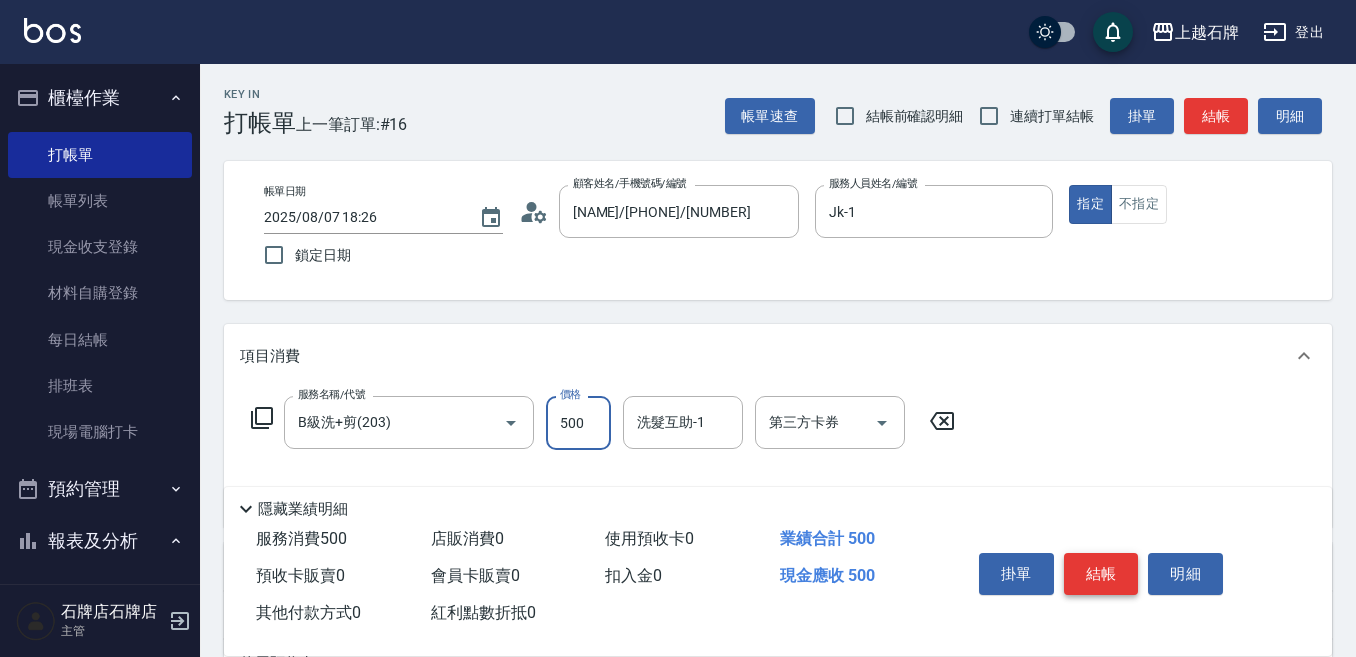 type on "500" 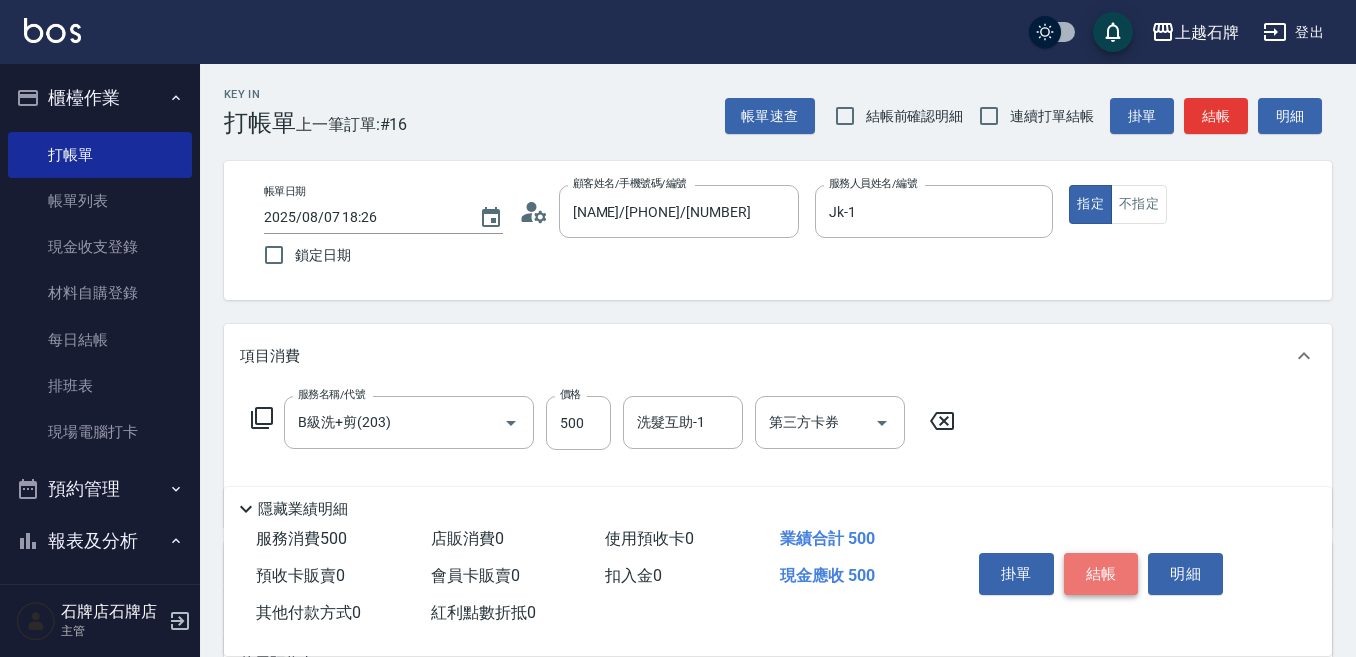 click on "結帳" at bounding box center (1101, 574) 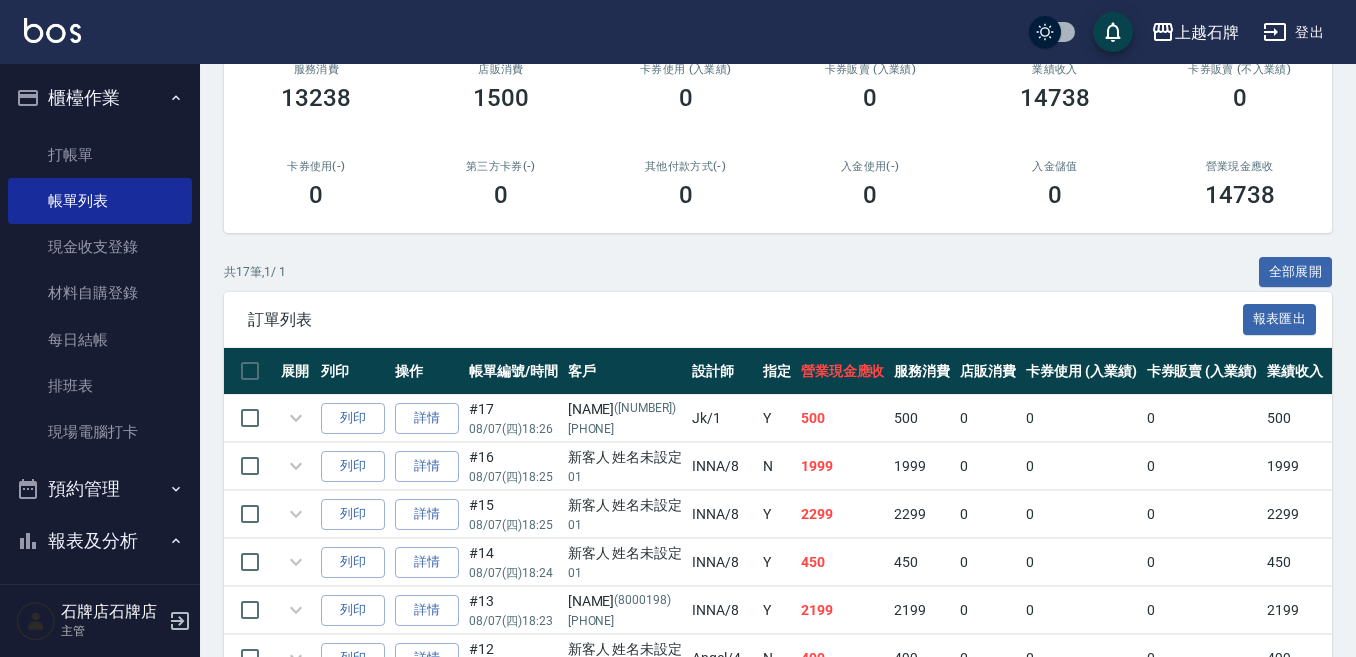 scroll, scrollTop: 300, scrollLeft: 0, axis: vertical 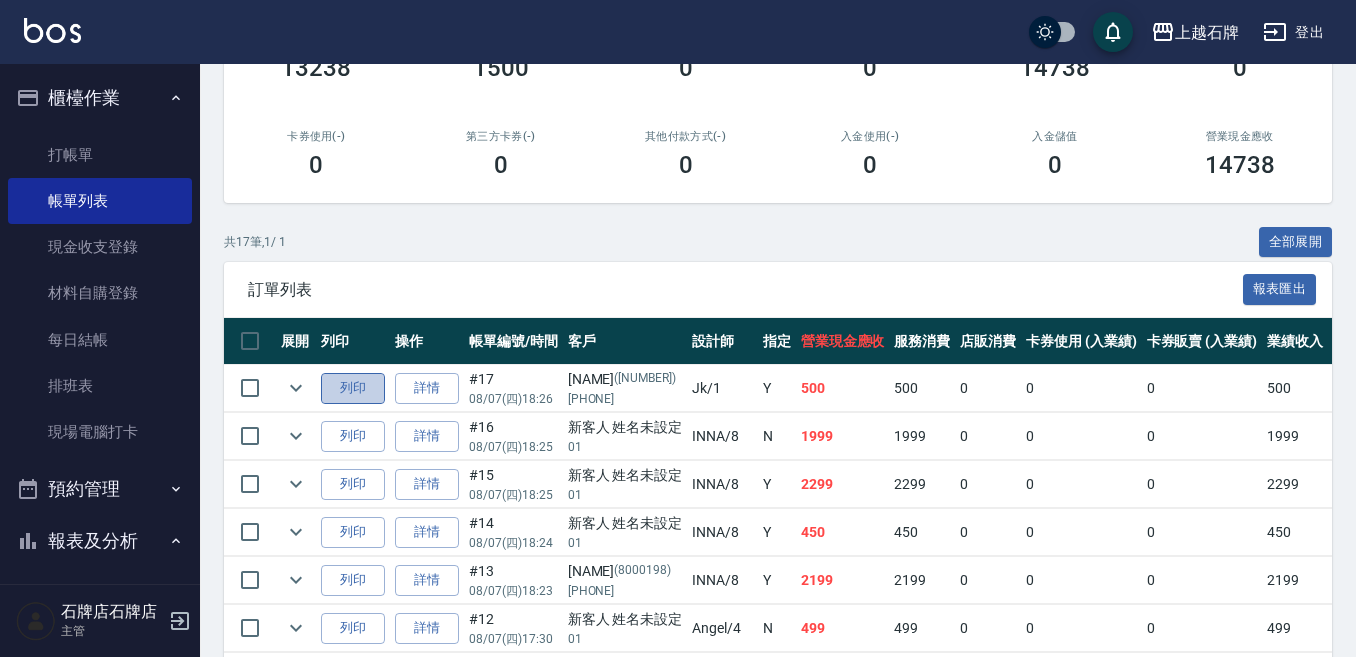 click on "列印" at bounding box center [353, 388] 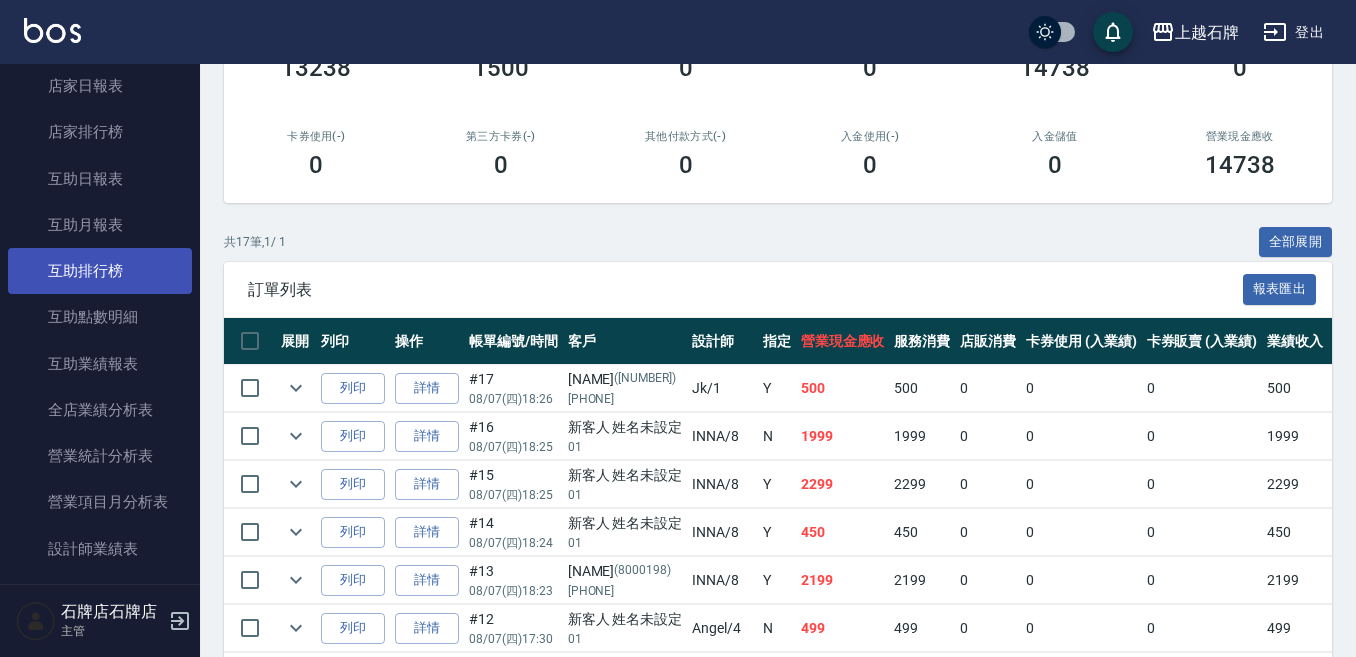 scroll, scrollTop: 700, scrollLeft: 0, axis: vertical 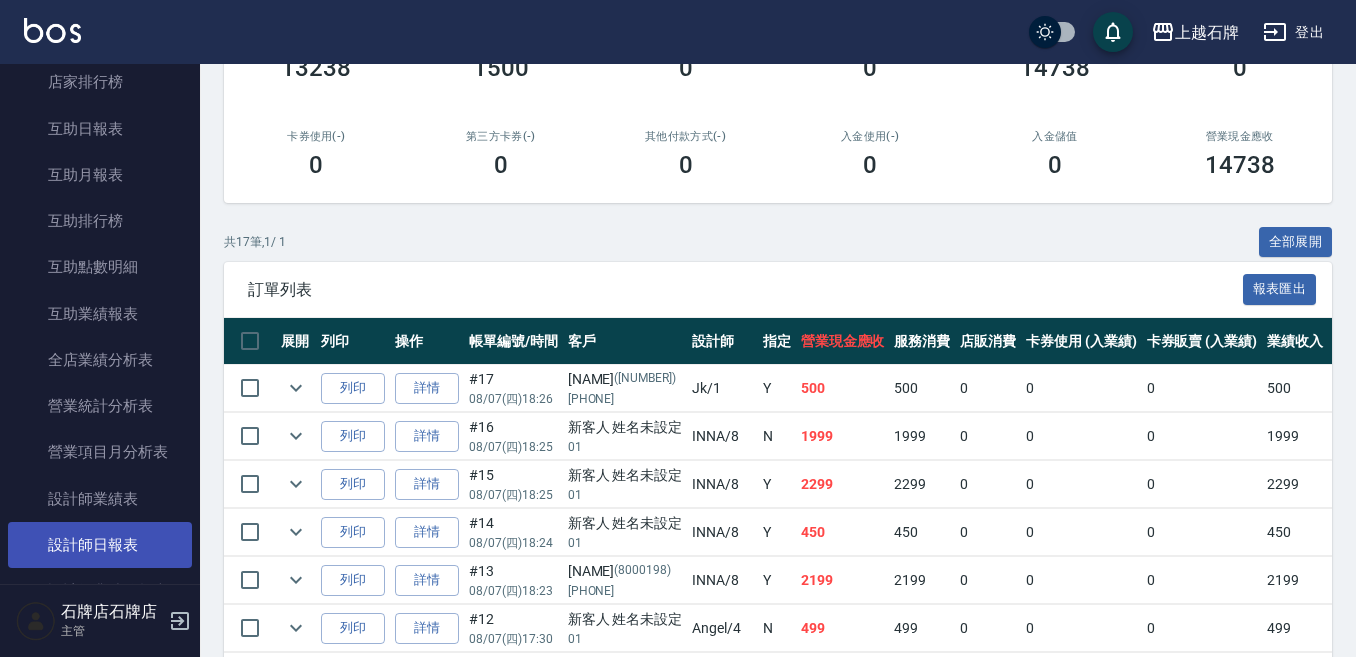 click on "設計師日報表" at bounding box center (100, 545) 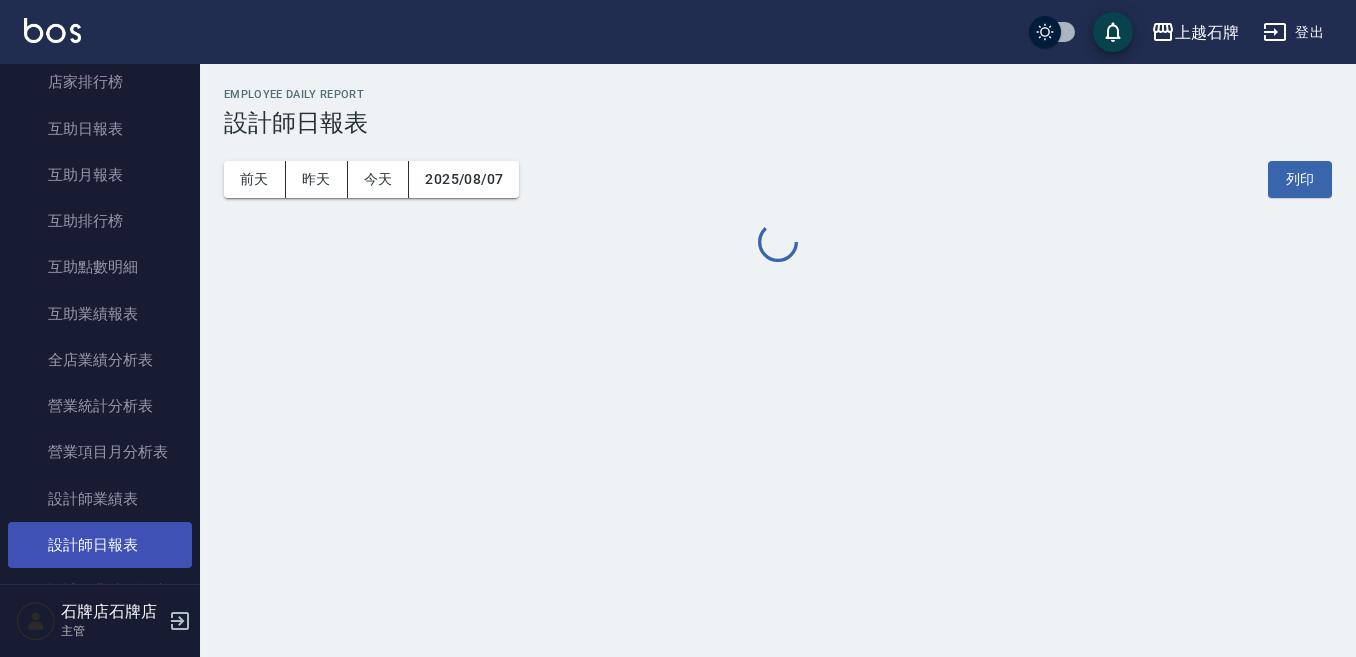 scroll, scrollTop: 0, scrollLeft: 0, axis: both 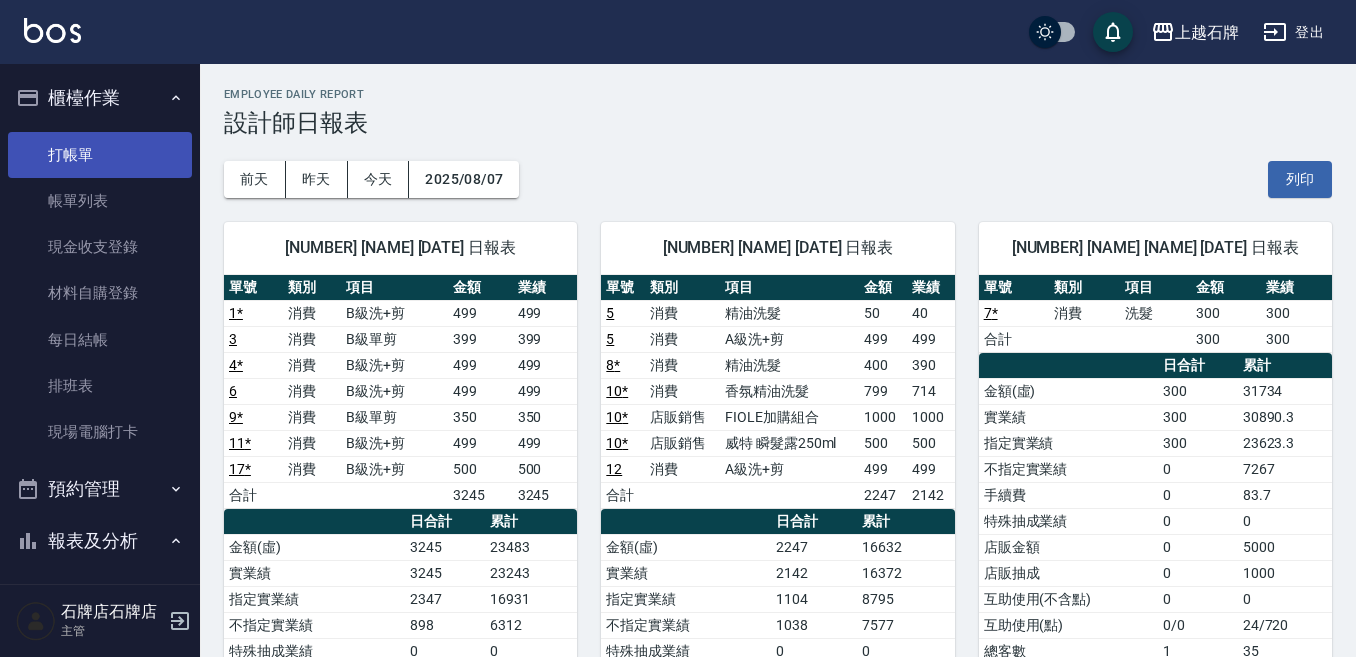 click on "打帳單" at bounding box center (100, 155) 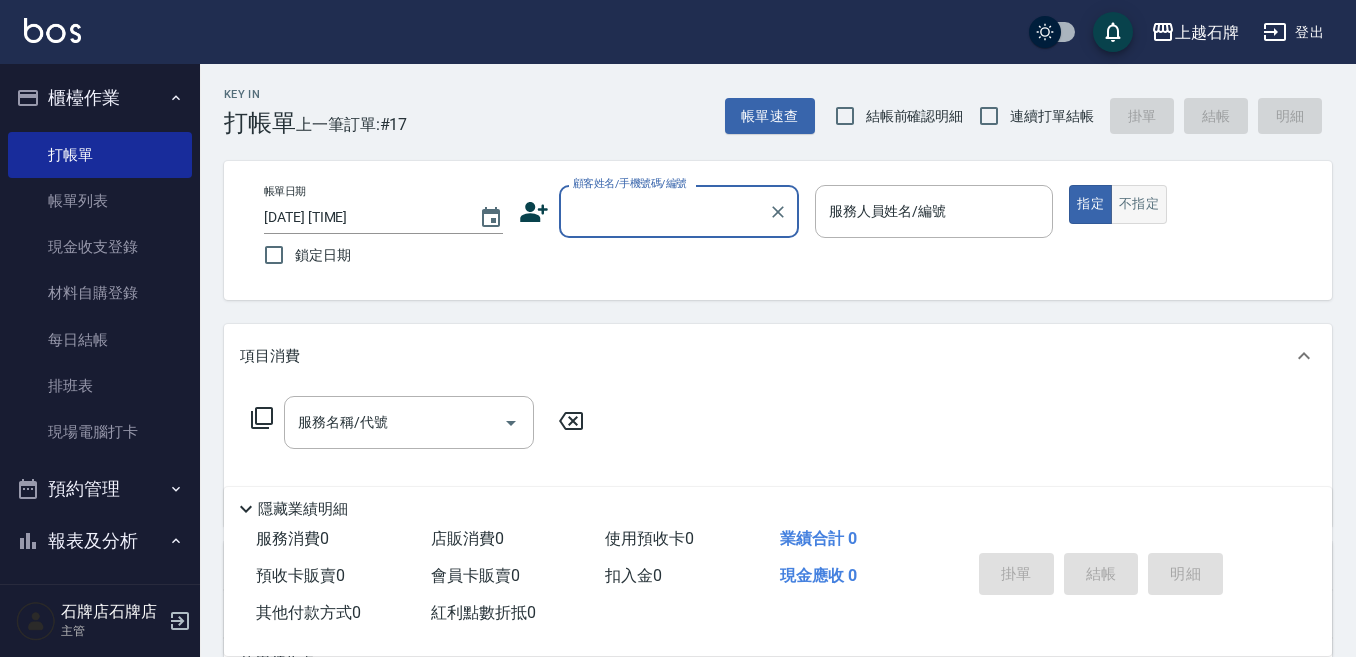 click on "不指定" at bounding box center [1139, 204] 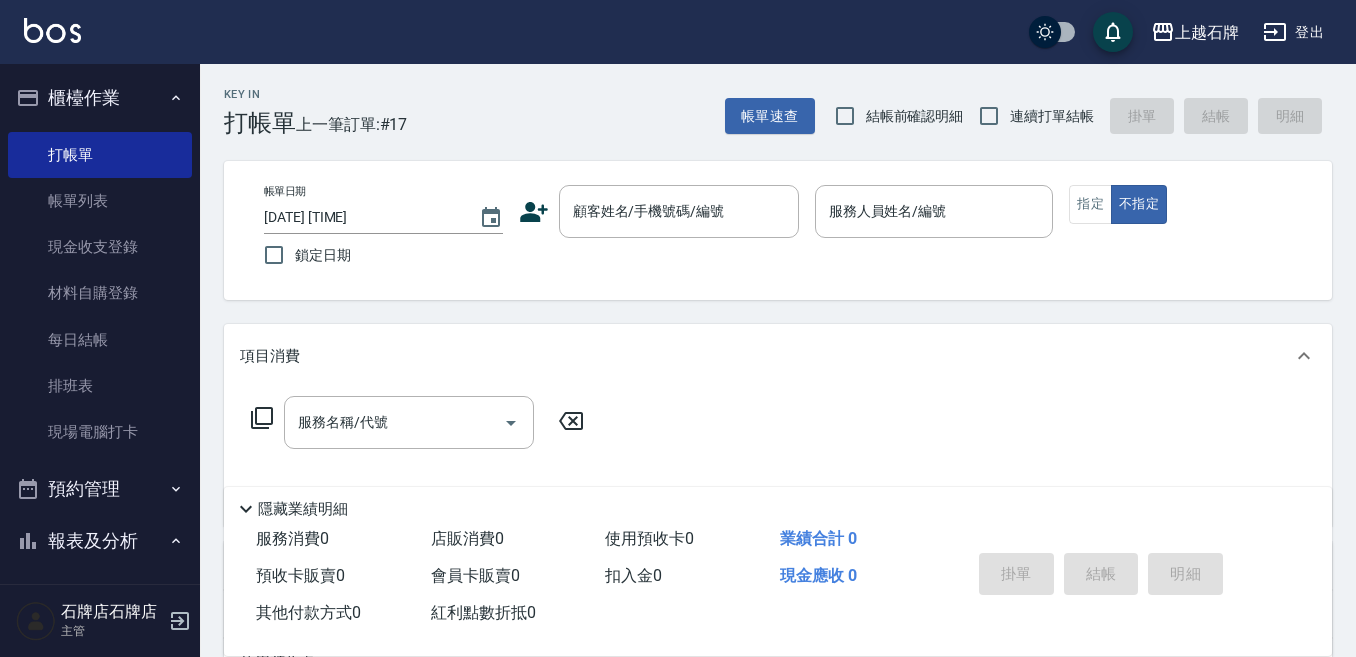 click on "Key In 打帳單 上一筆訂單:#17 帳單速查 結帳前確認明細 連續打單結帳 掛單 結帳 明細" at bounding box center (766, 100) 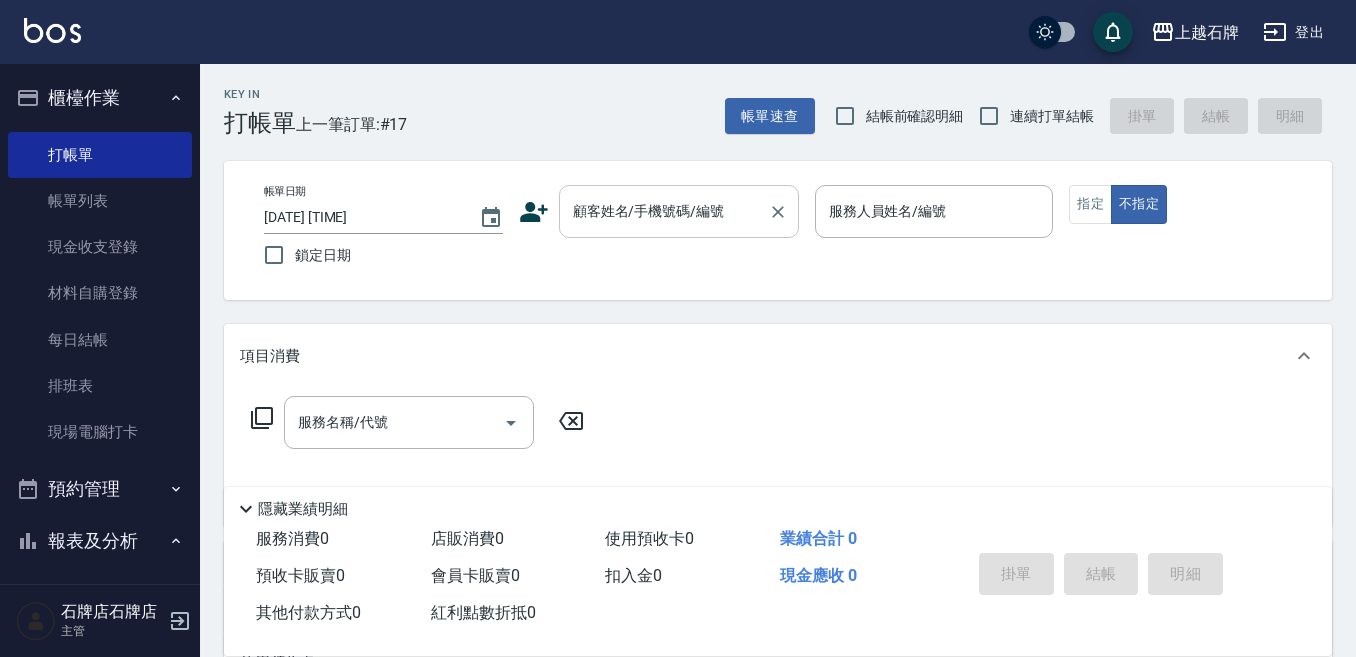 click on "顧客姓名/手機號碼/編號" at bounding box center (679, 211) 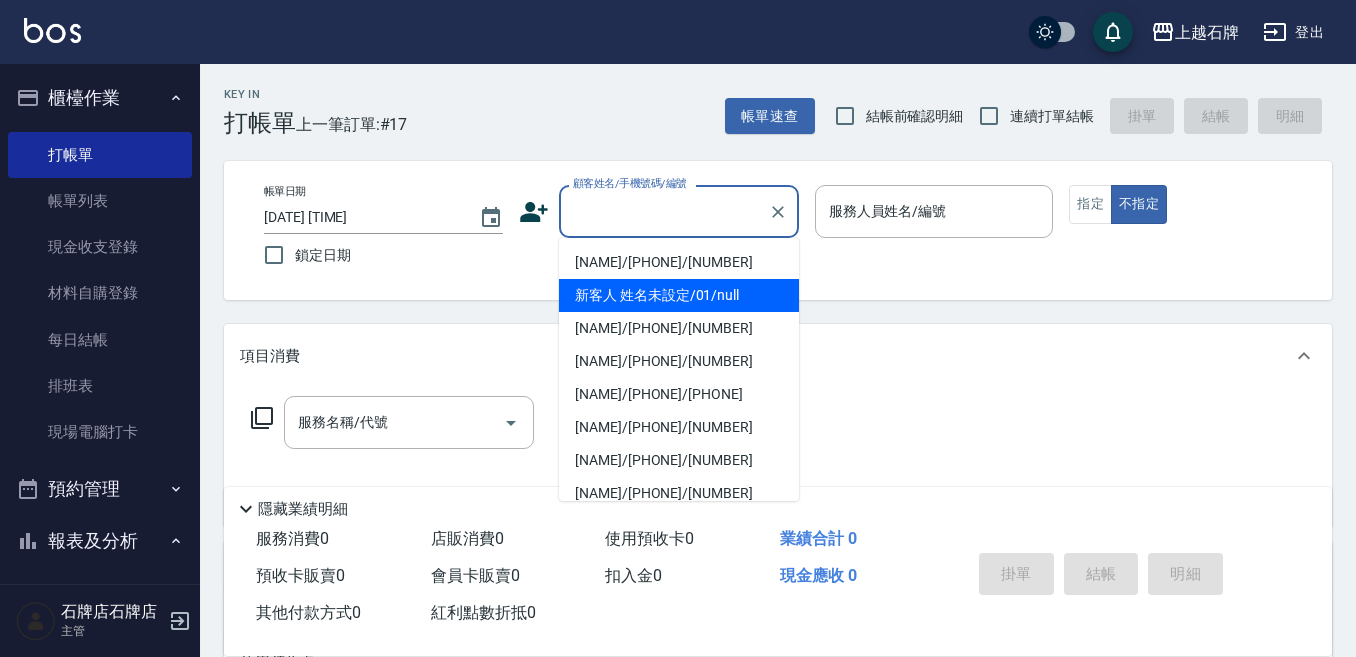 click on "新客人 姓名未設定/01/null" at bounding box center (679, 295) 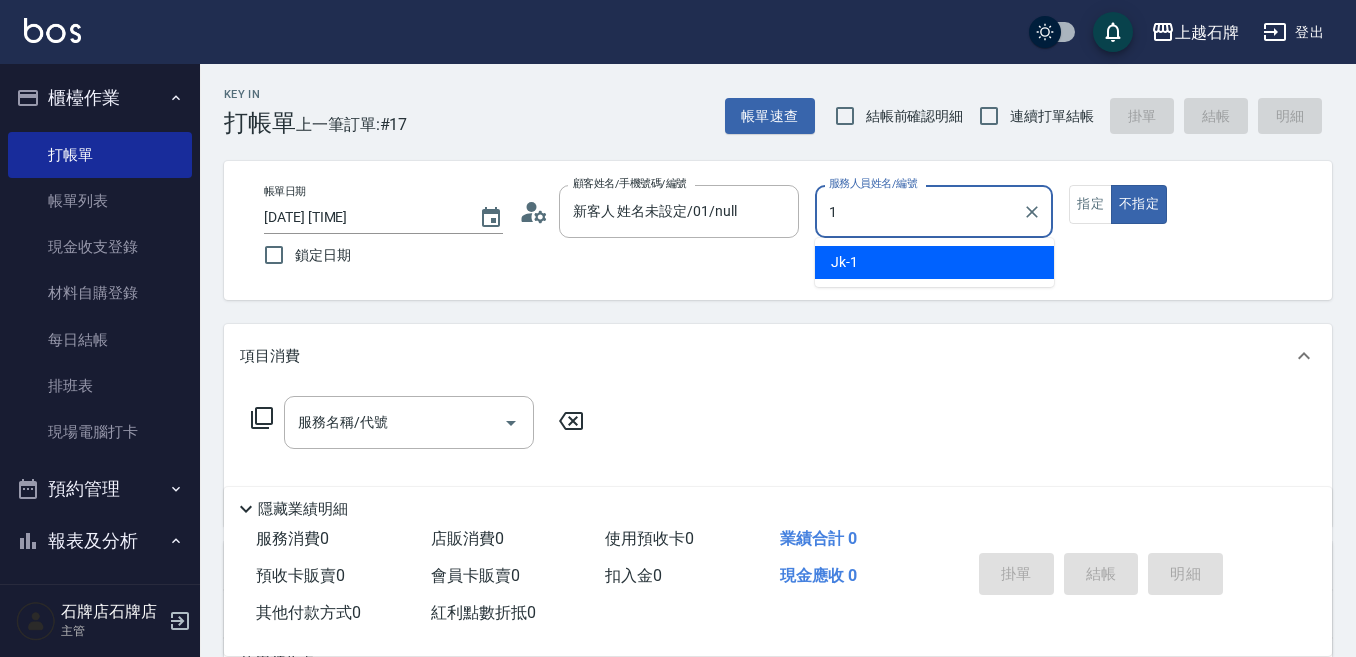 click on "Jk -1" at bounding box center [934, 262] 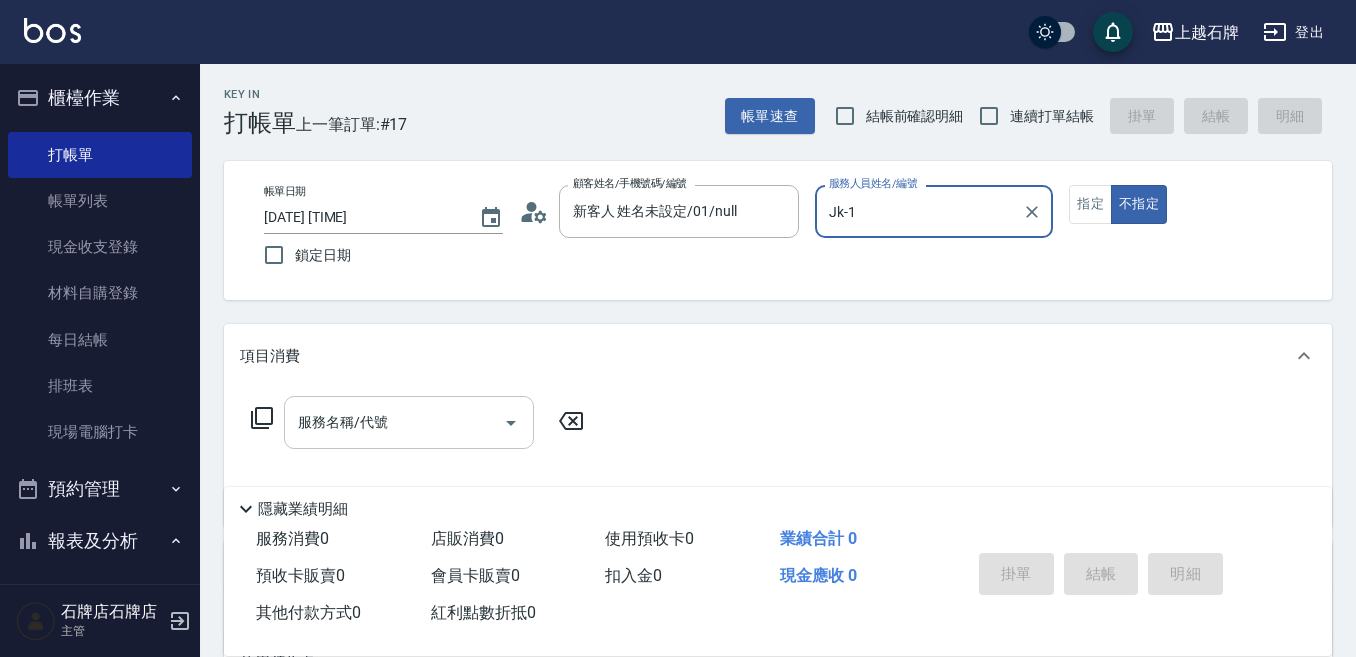 click on "服務名稱/代號" at bounding box center [409, 422] 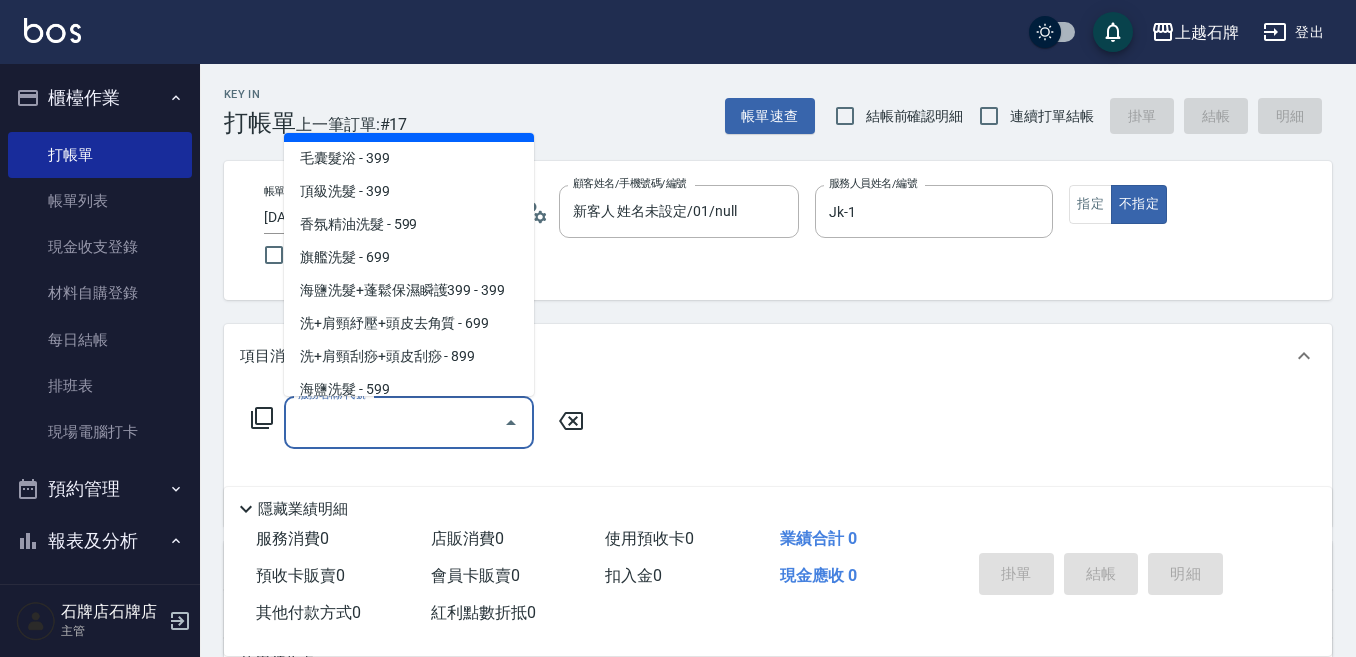 scroll, scrollTop: 100, scrollLeft: 0, axis: vertical 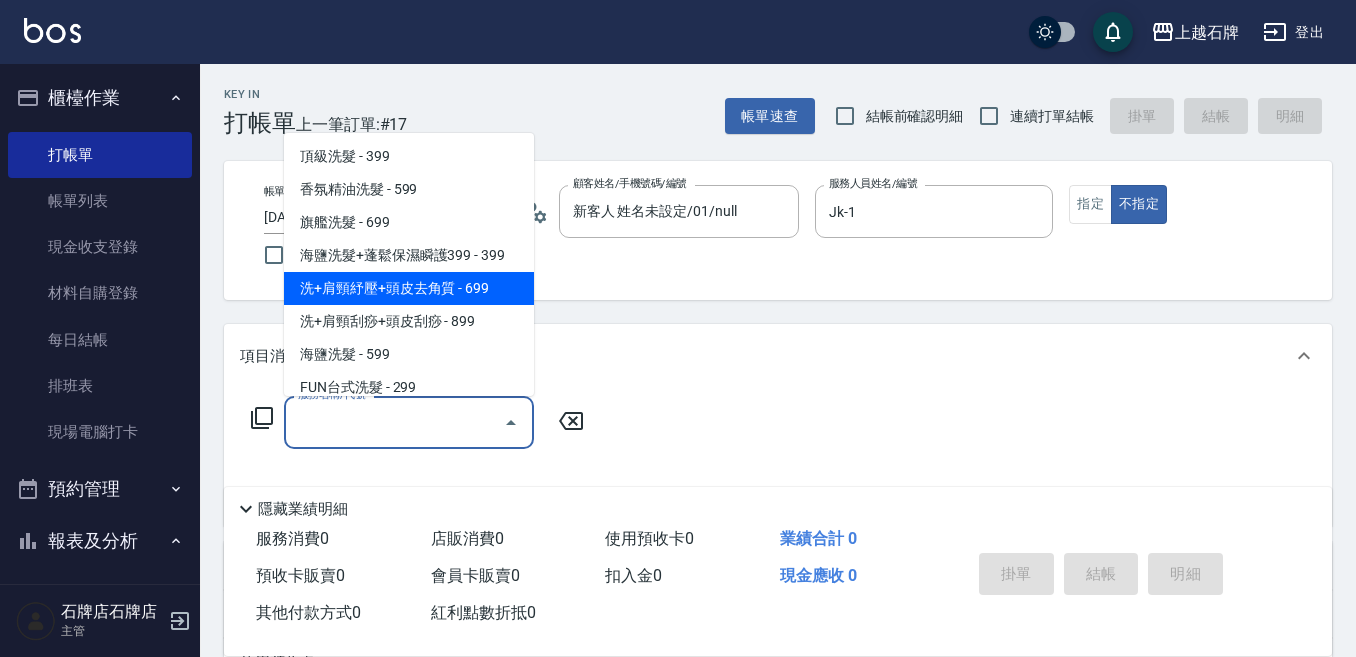 click on "洗+肩頸紓壓+頭皮去角質 - 699" at bounding box center (409, 288) 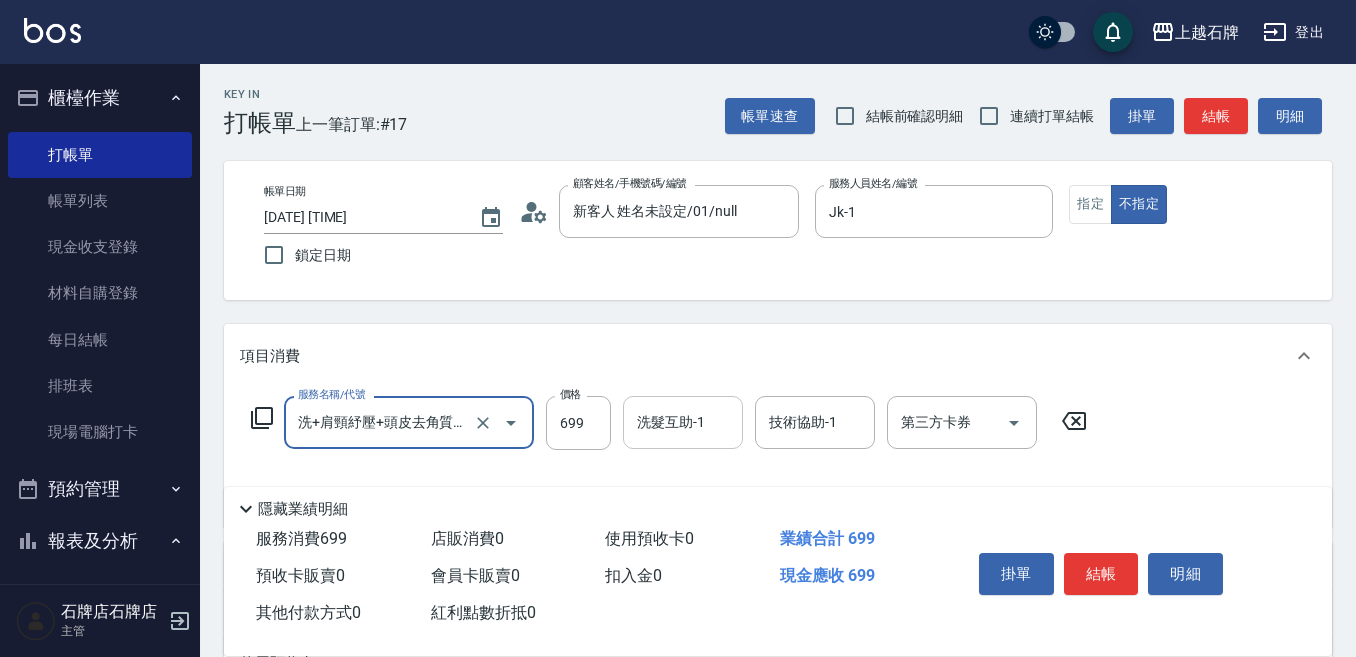 scroll, scrollTop: 100, scrollLeft: 0, axis: vertical 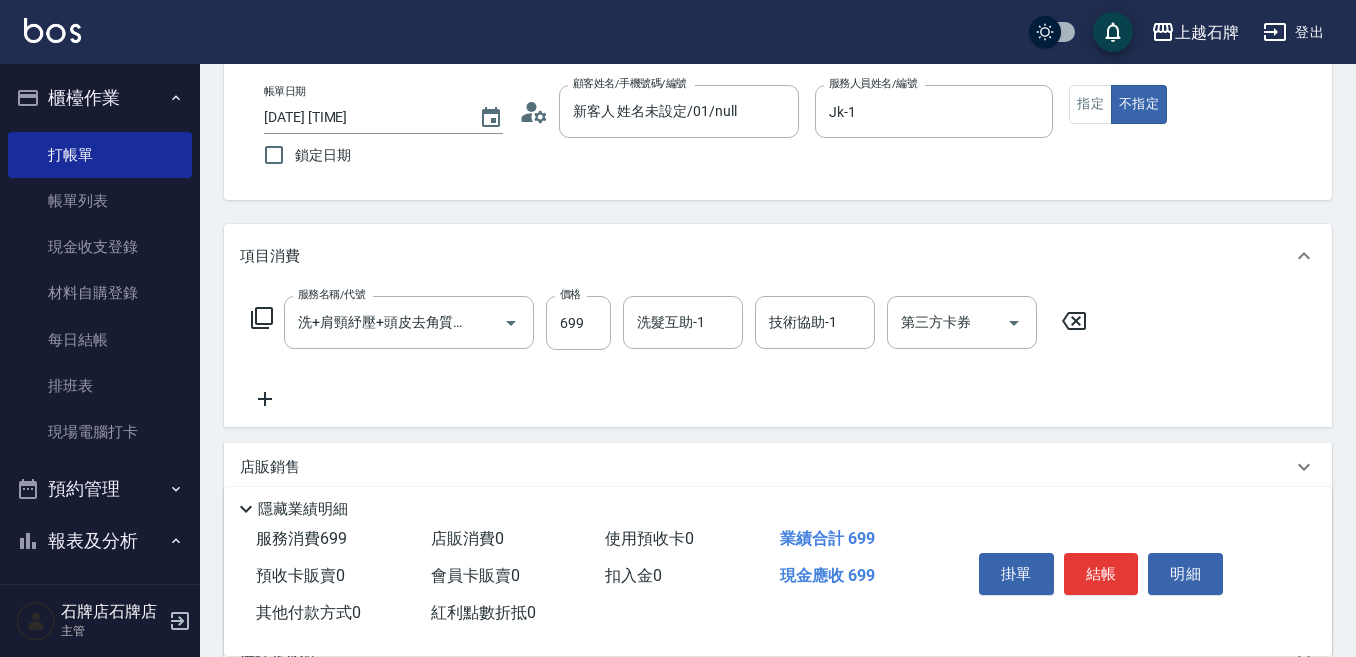 click 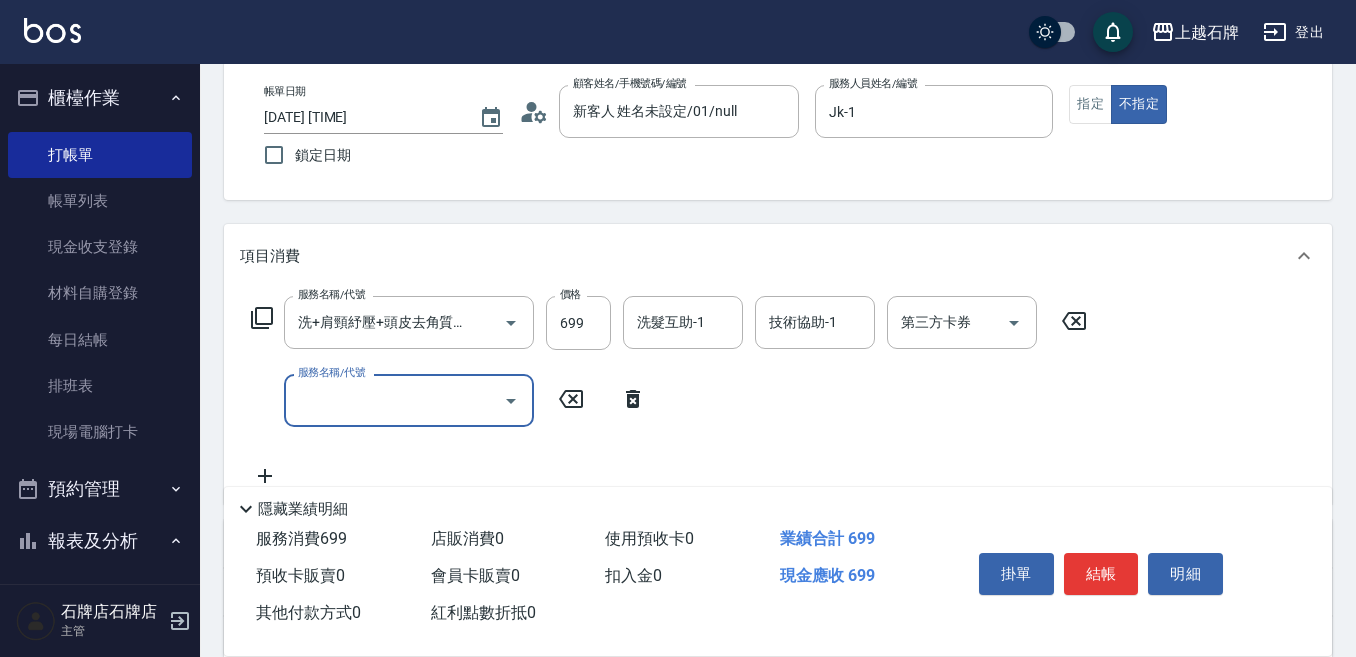 click on "服務名稱/代號" at bounding box center (394, 400) 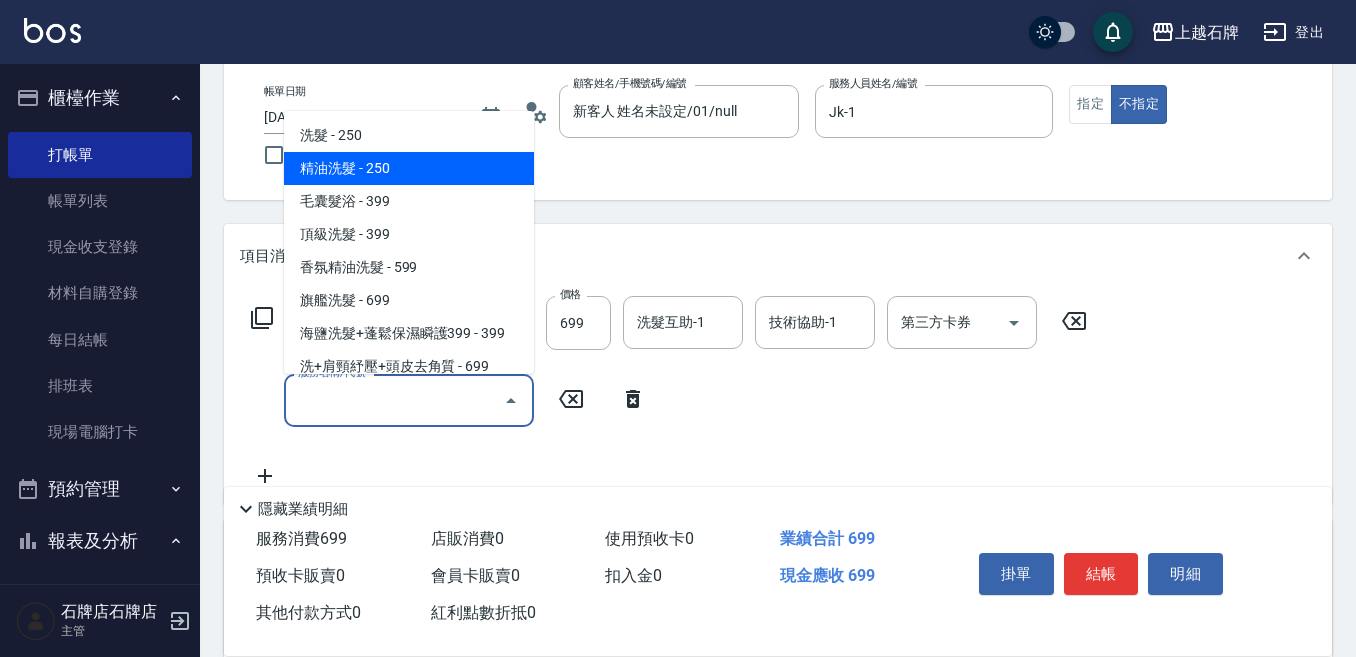 click on "精油洗髮 - 250" at bounding box center [409, 168] 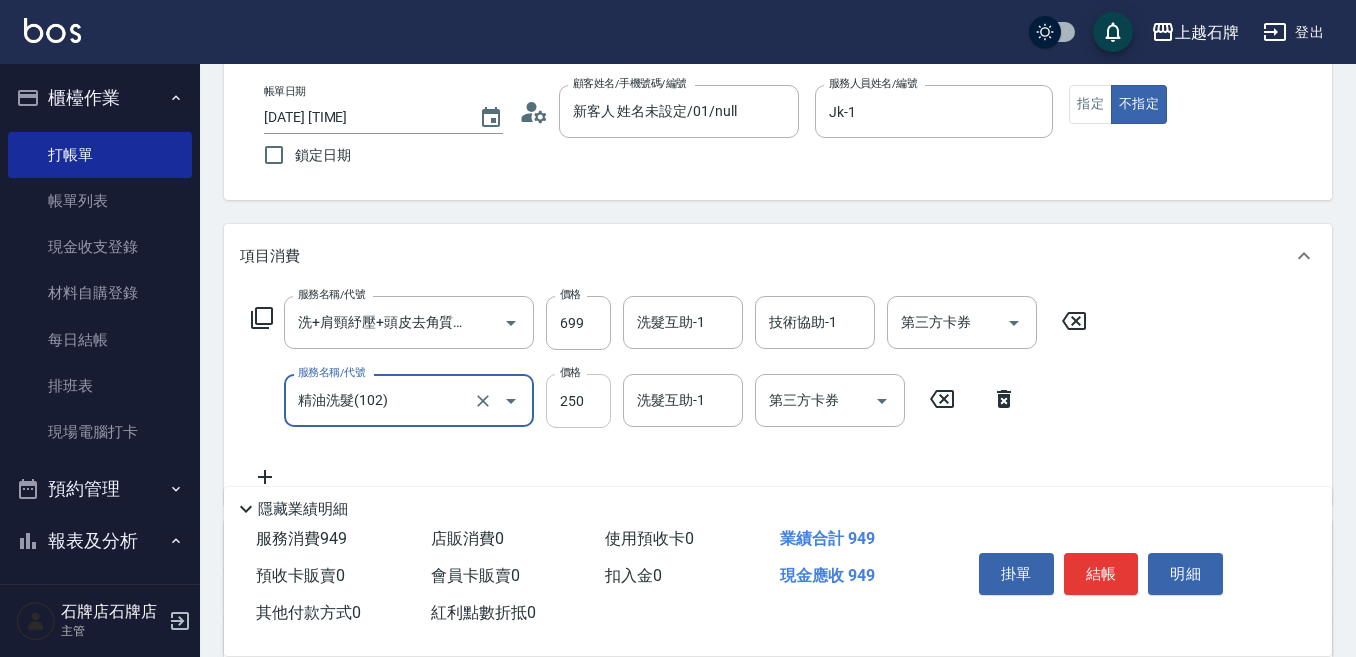 click on "250" at bounding box center (578, 401) 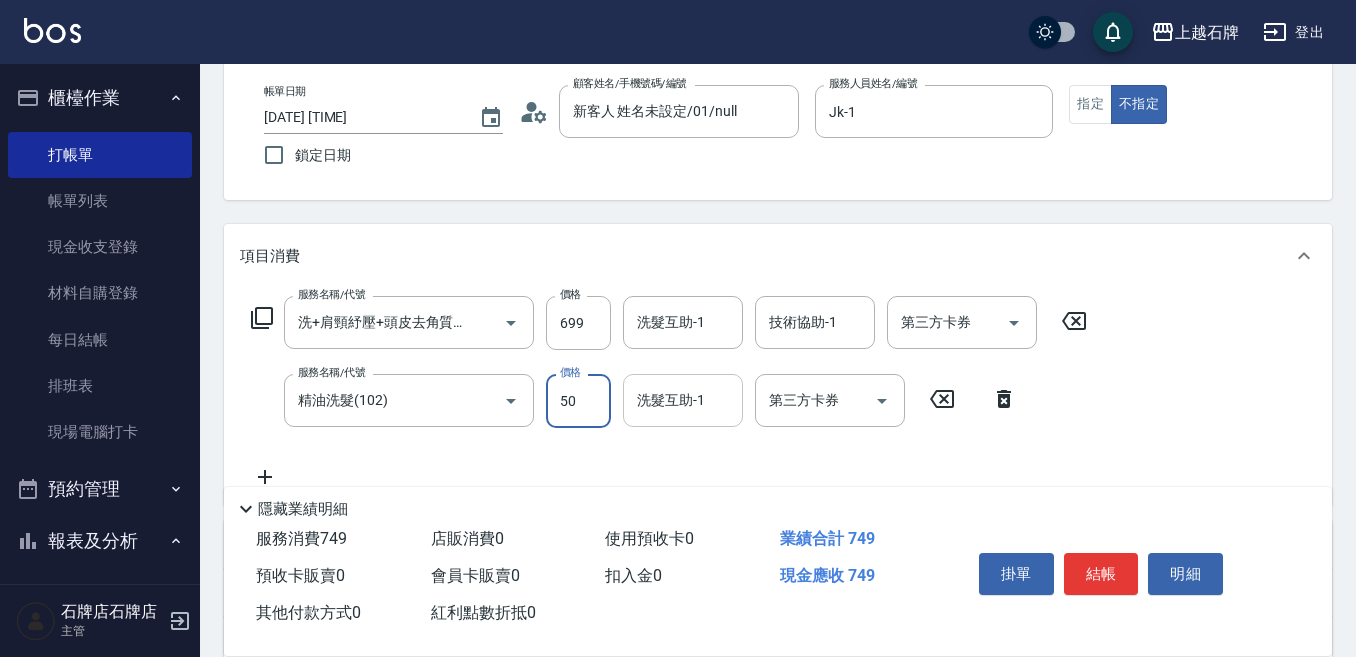 type on "50" 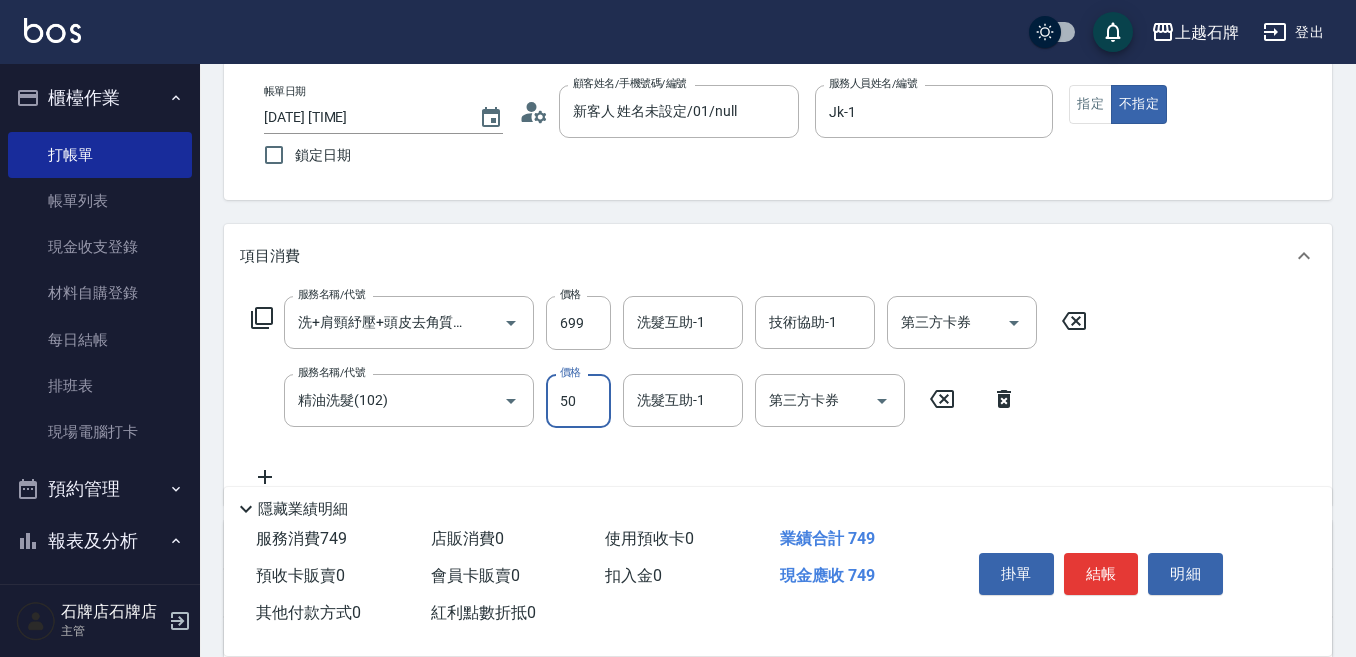 click on "洗髮互助-1 洗髮互助-1" at bounding box center (683, 400) 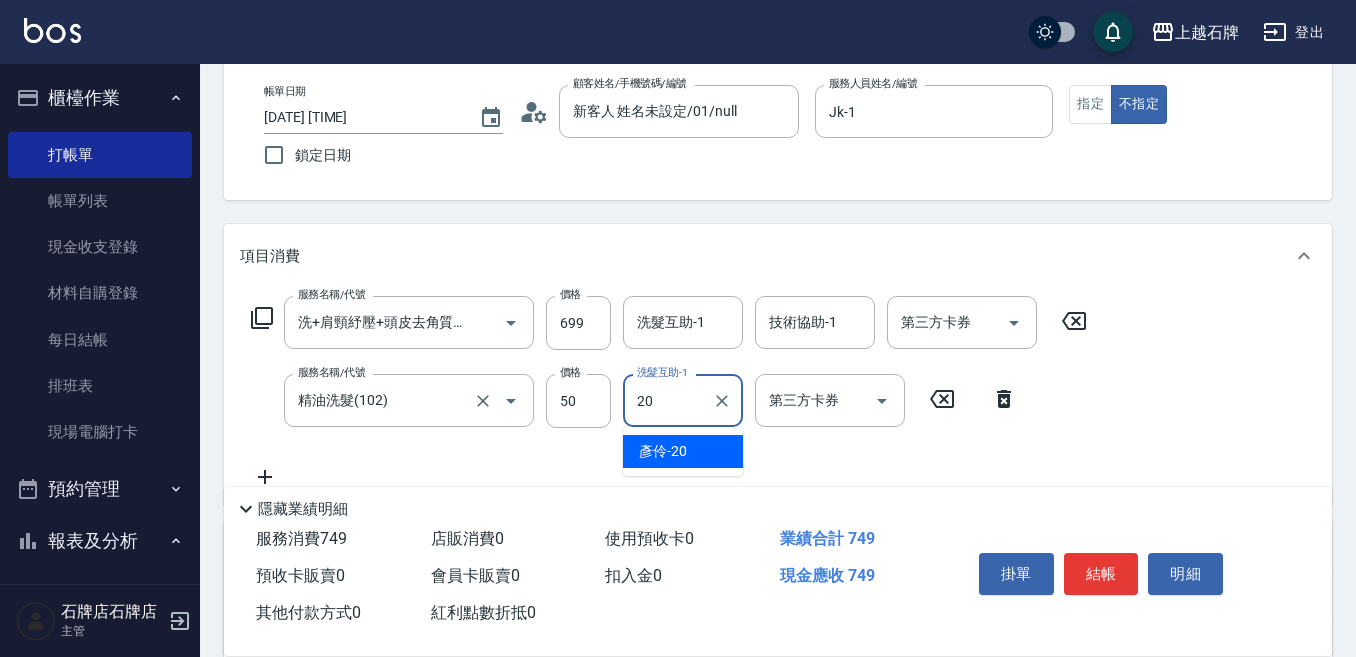 drag, startPoint x: 697, startPoint y: 447, endPoint x: 488, endPoint y: 428, distance: 209.86186 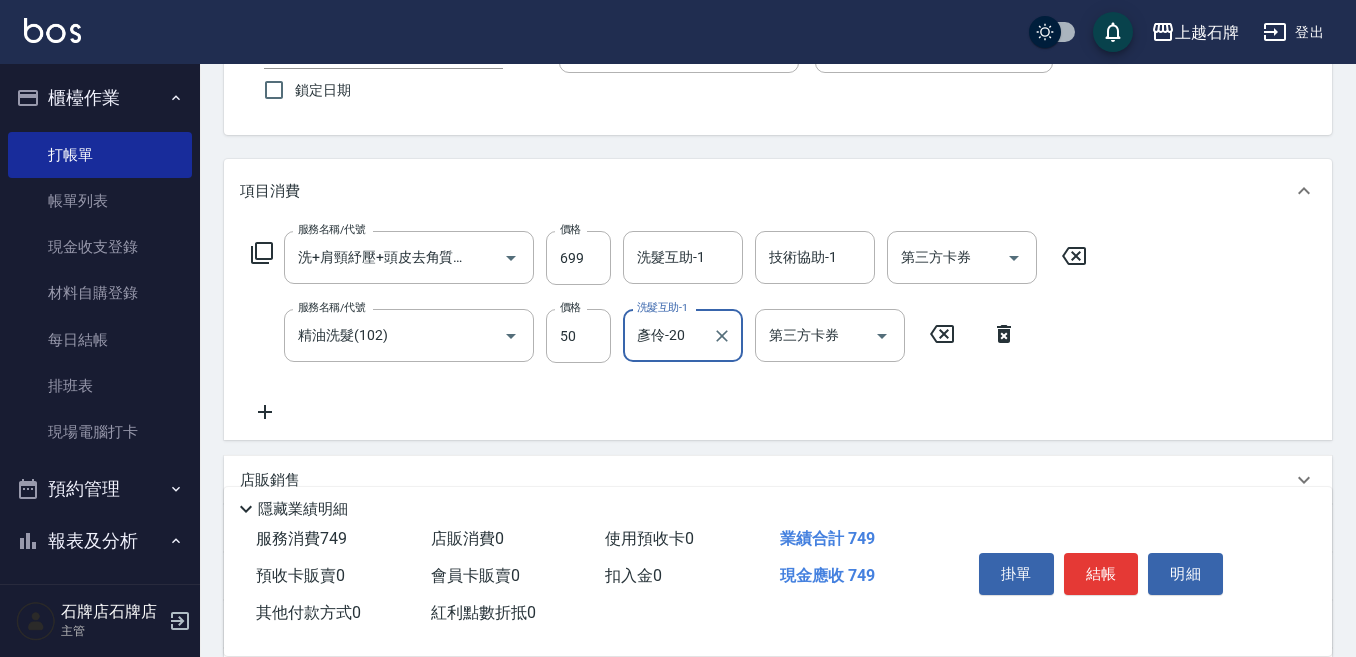 scroll, scrollTop: 200, scrollLeft: 0, axis: vertical 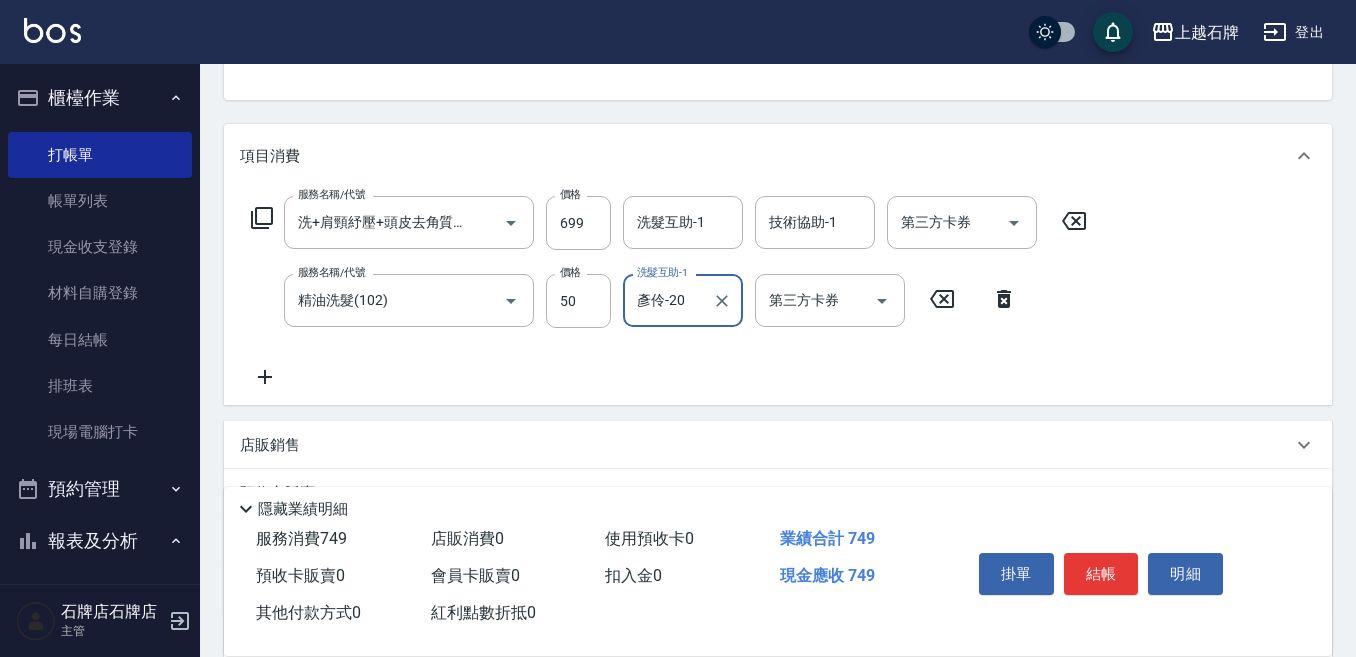 type on "彥伶-20" 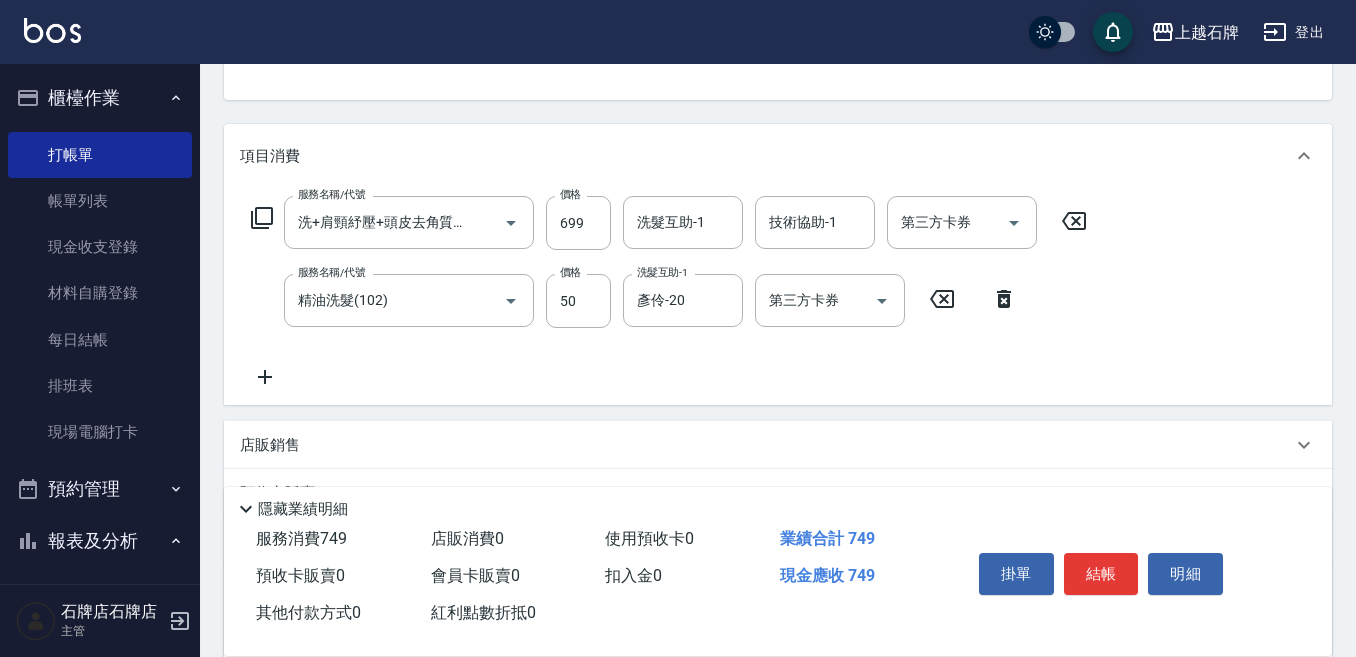 drag, startPoint x: 226, startPoint y: 370, endPoint x: 272, endPoint y: 377, distance: 46.52956 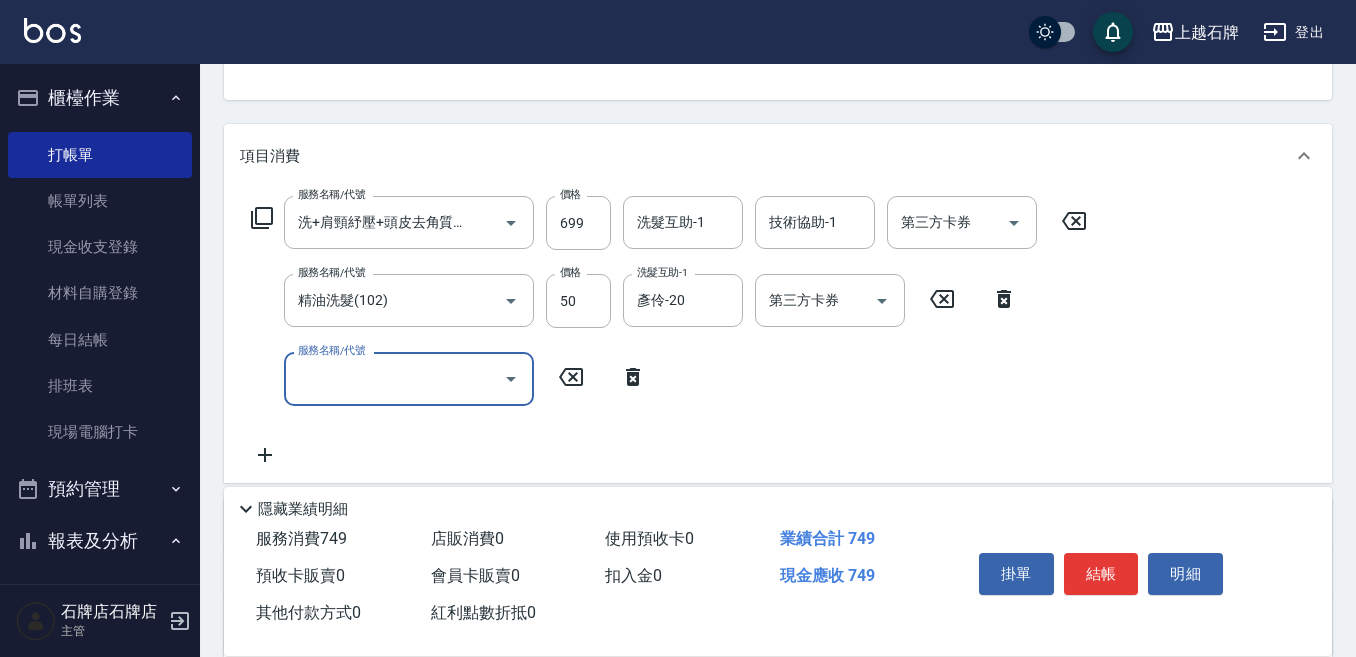 scroll, scrollTop: 0, scrollLeft: 0, axis: both 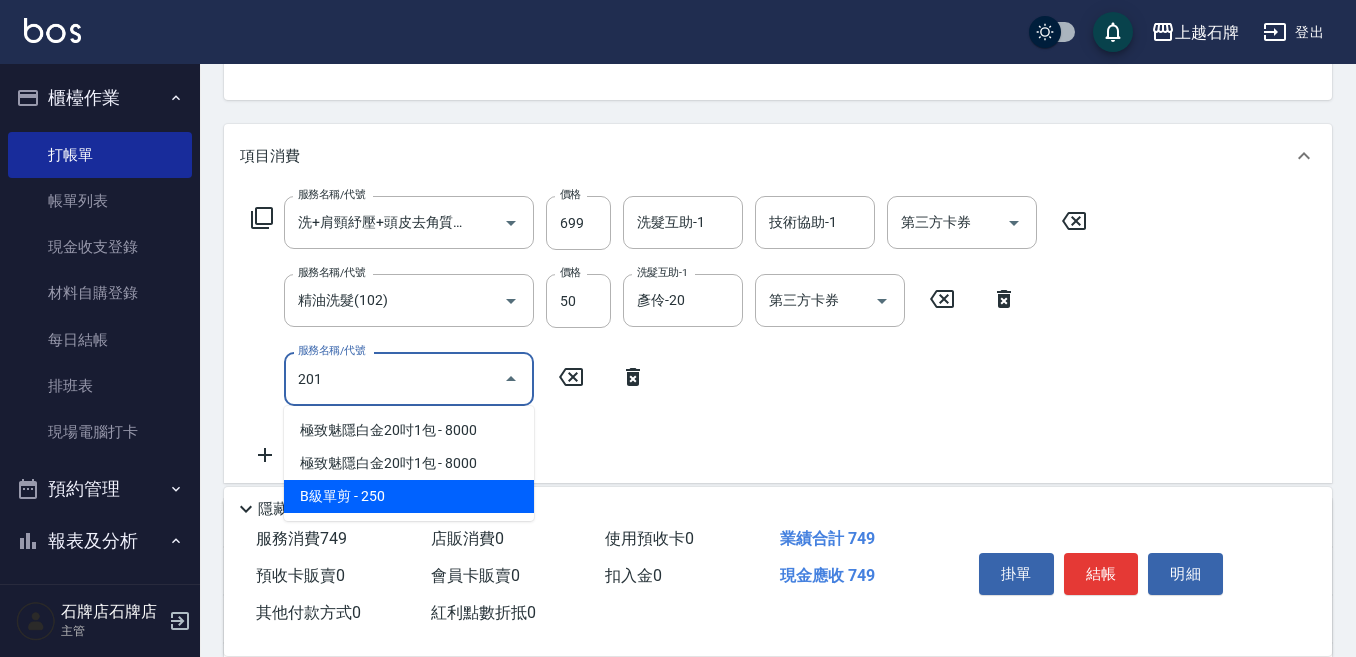 drag, startPoint x: 378, startPoint y: 497, endPoint x: 396, endPoint y: 481, distance: 24.083189 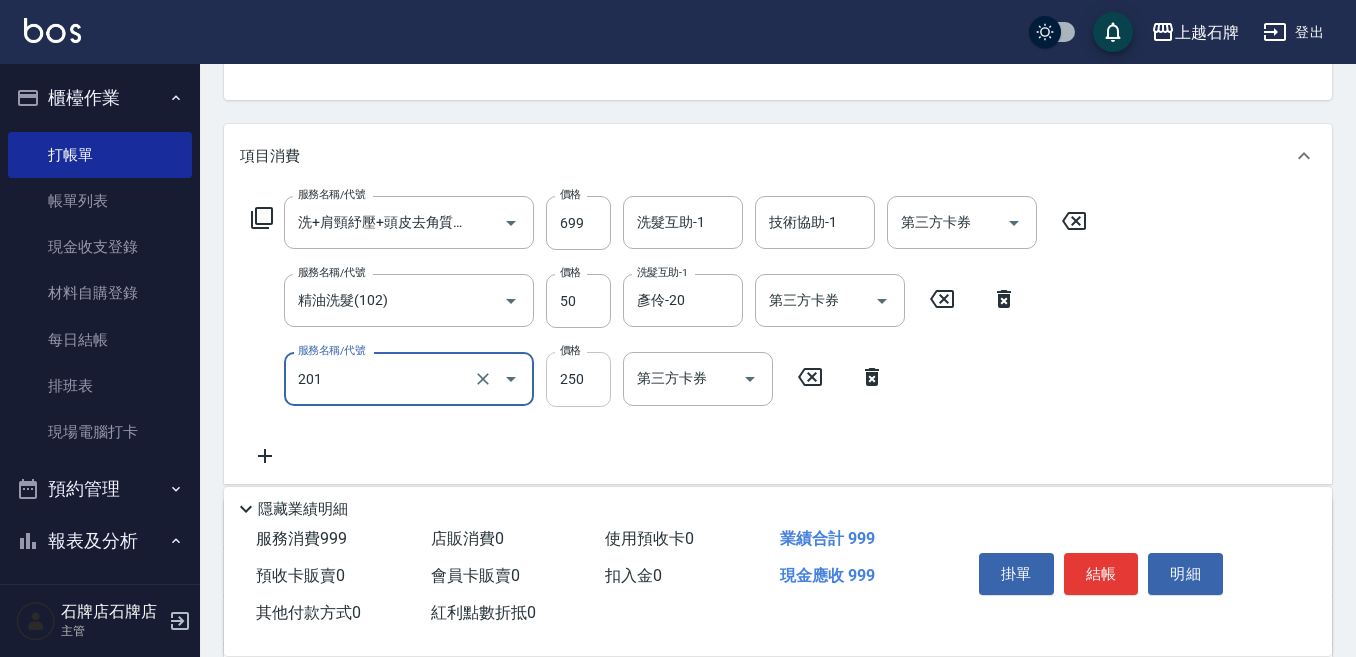 type on "B級單剪(201)" 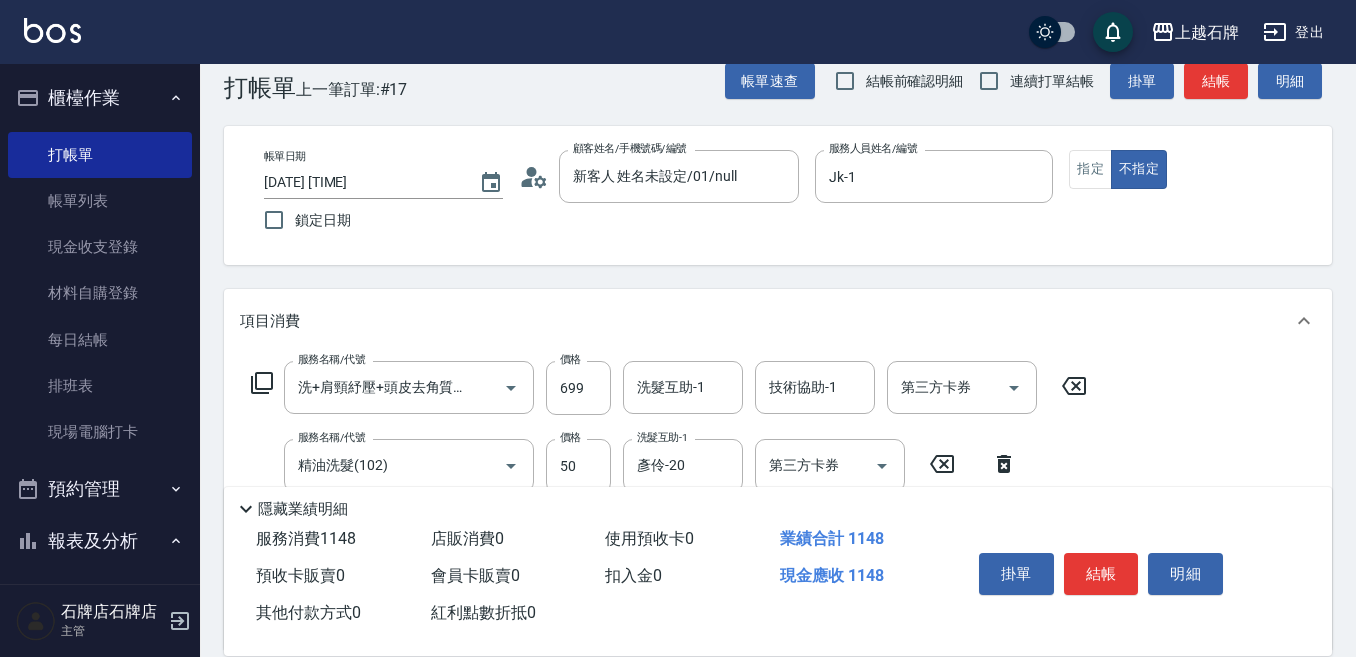 scroll, scrollTop: 0, scrollLeft: 0, axis: both 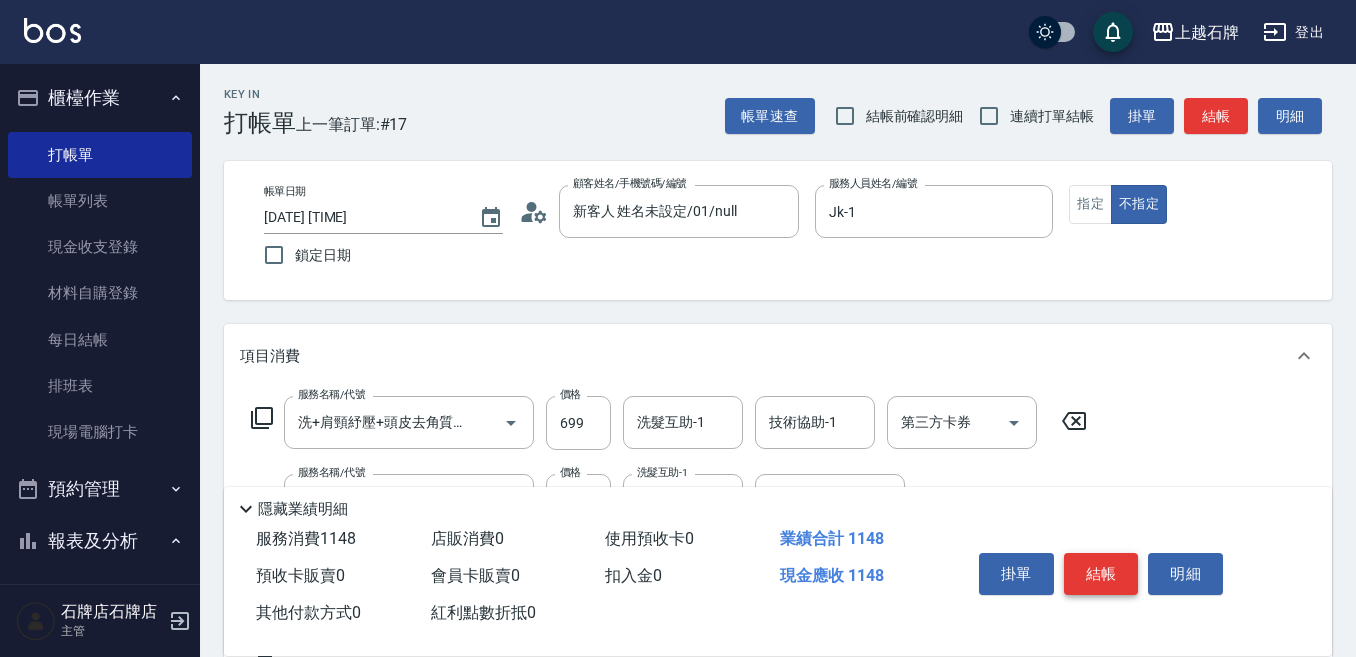 type on "399" 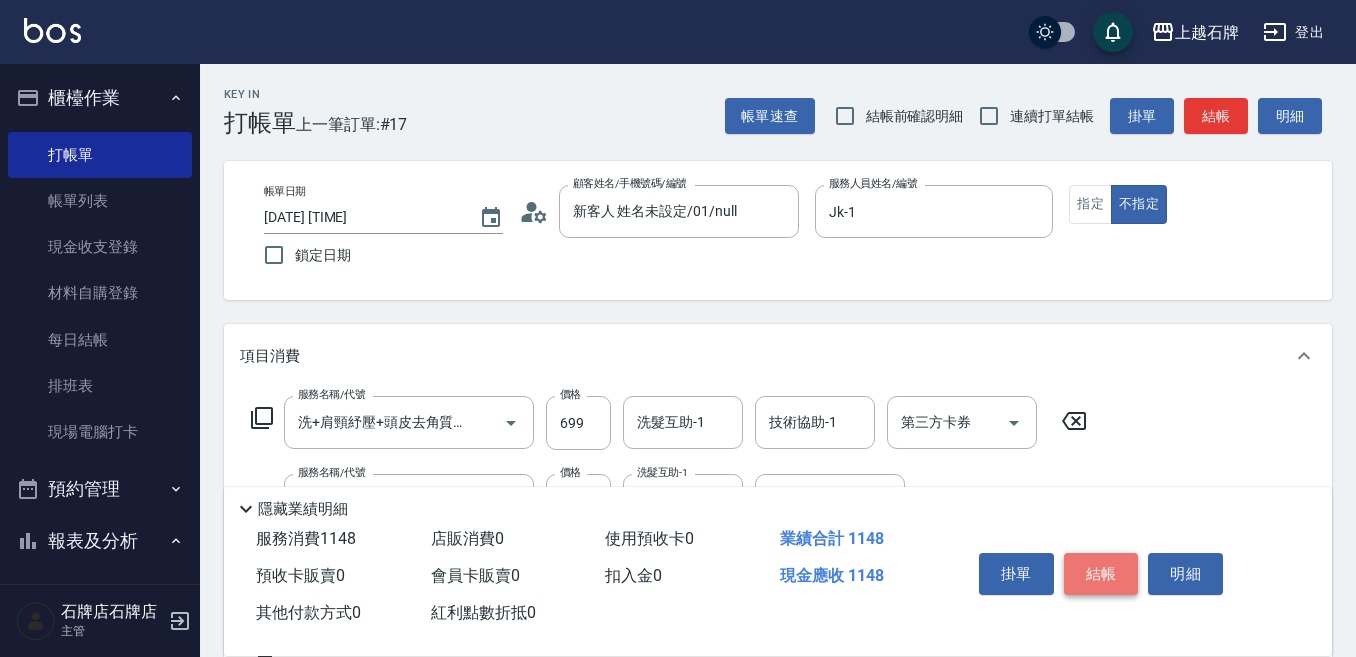 click on "結帳" at bounding box center [1101, 574] 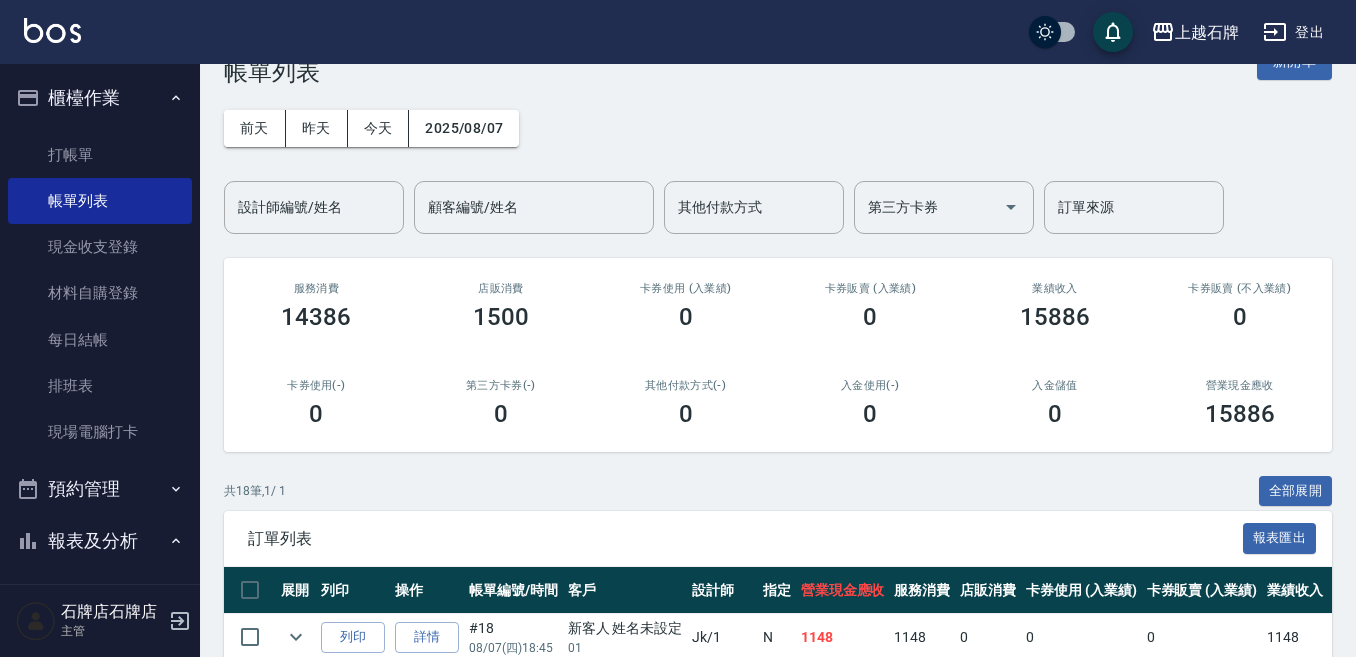 scroll, scrollTop: 200, scrollLeft: 0, axis: vertical 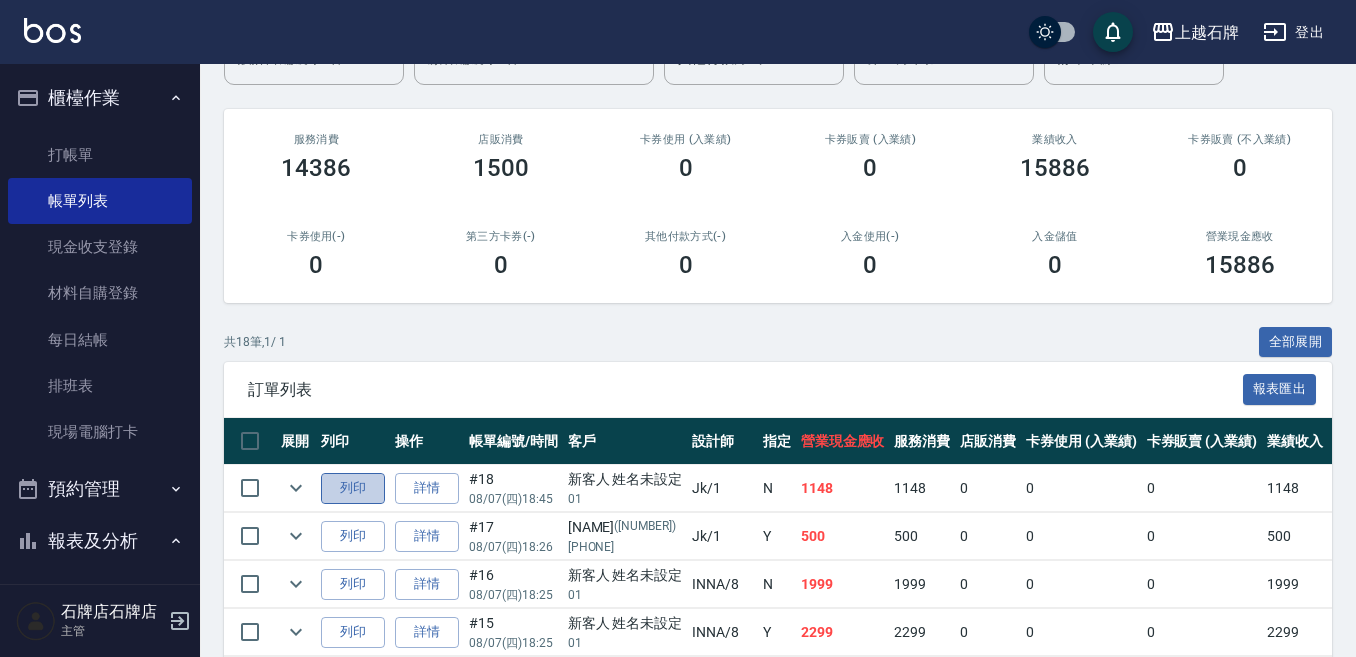 click on "列印" at bounding box center (353, 488) 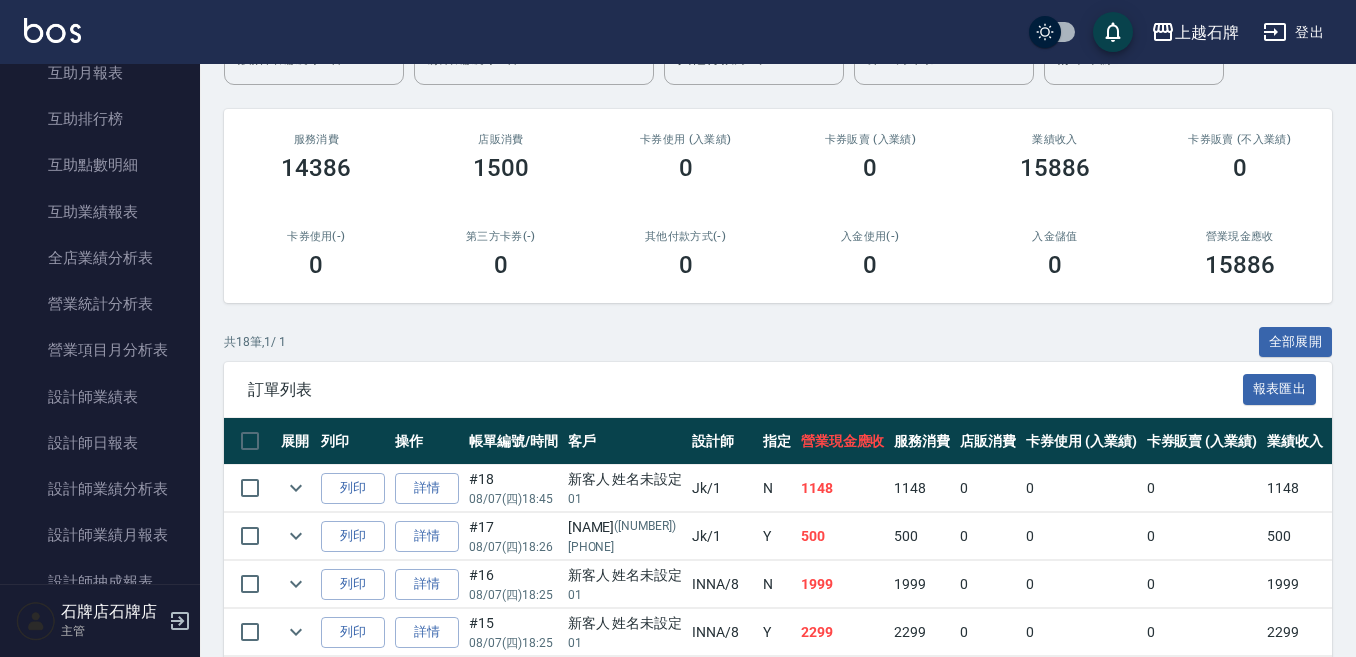 scroll, scrollTop: 900, scrollLeft: 0, axis: vertical 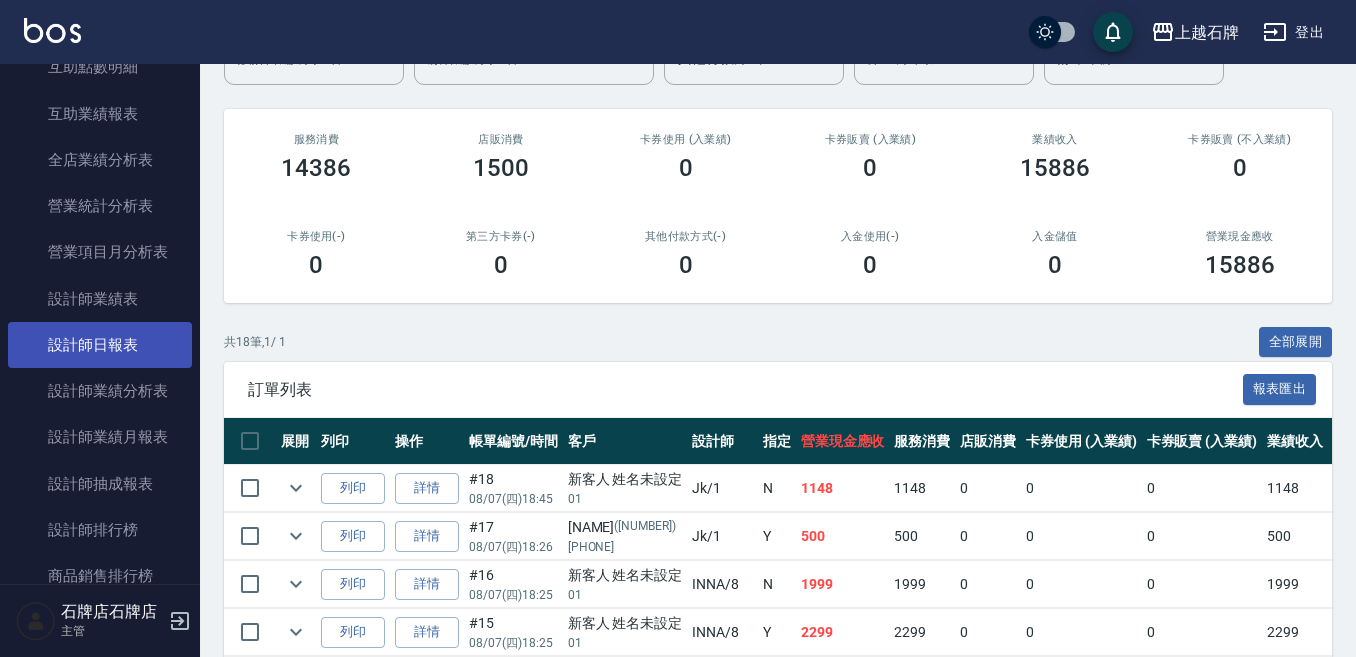 click on "設計師日報表" at bounding box center [100, 345] 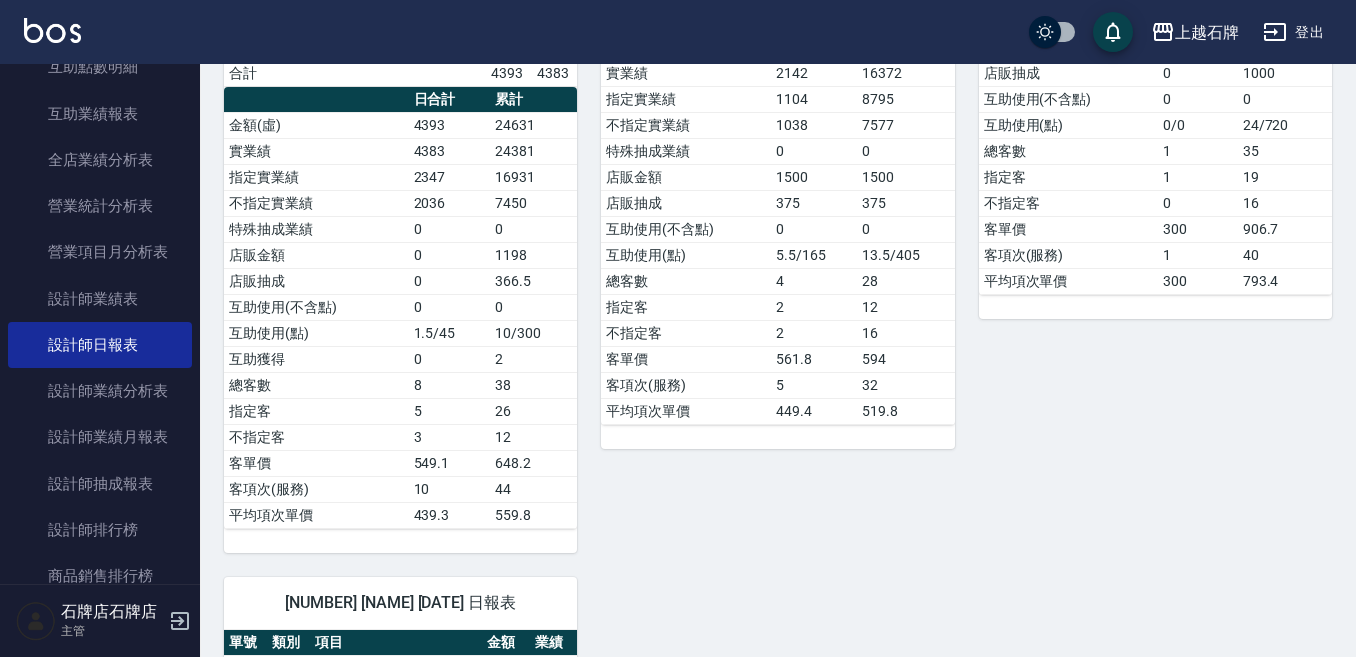 scroll, scrollTop: 400, scrollLeft: 0, axis: vertical 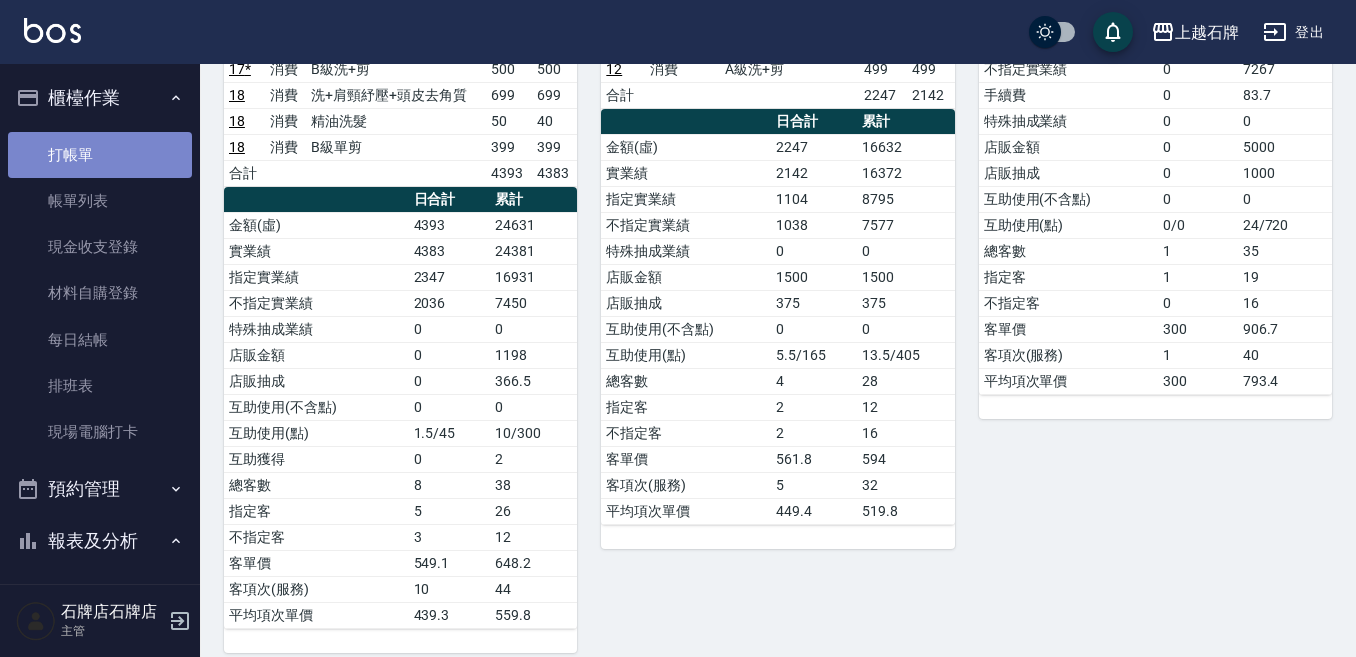 click on "打帳單" at bounding box center [100, 155] 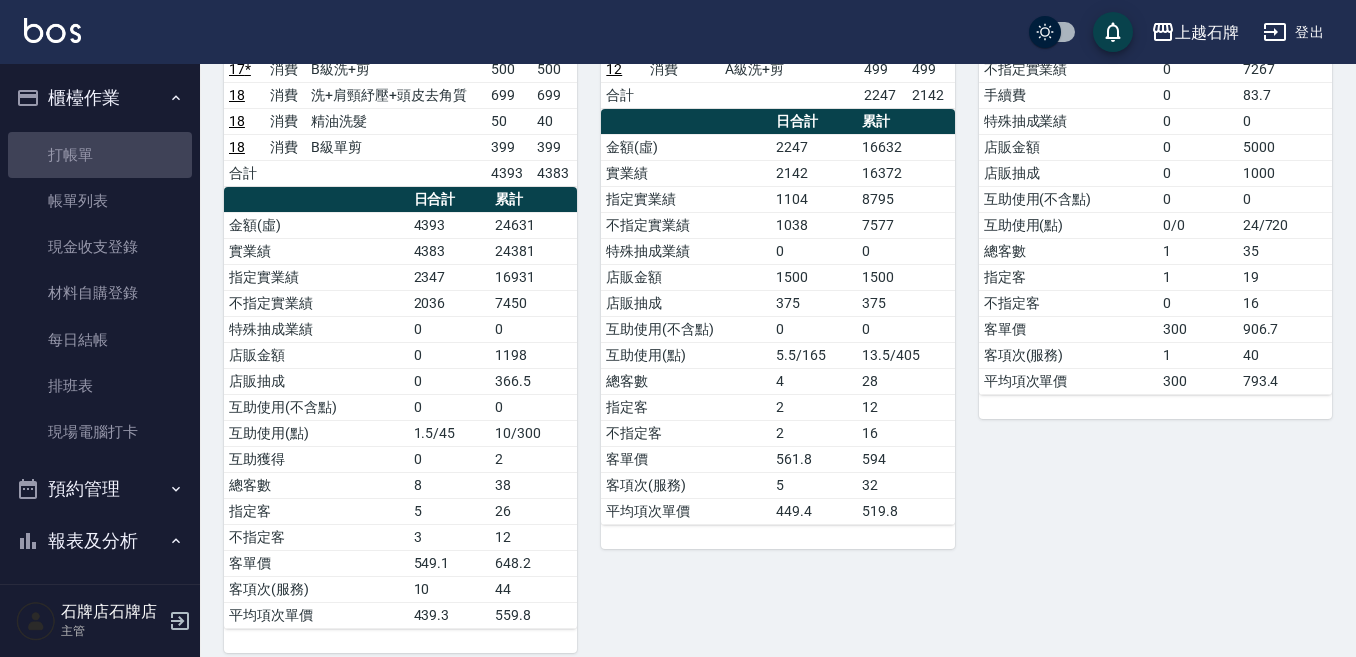 scroll, scrollTop: 0, scrollLeft: 0, axis: both 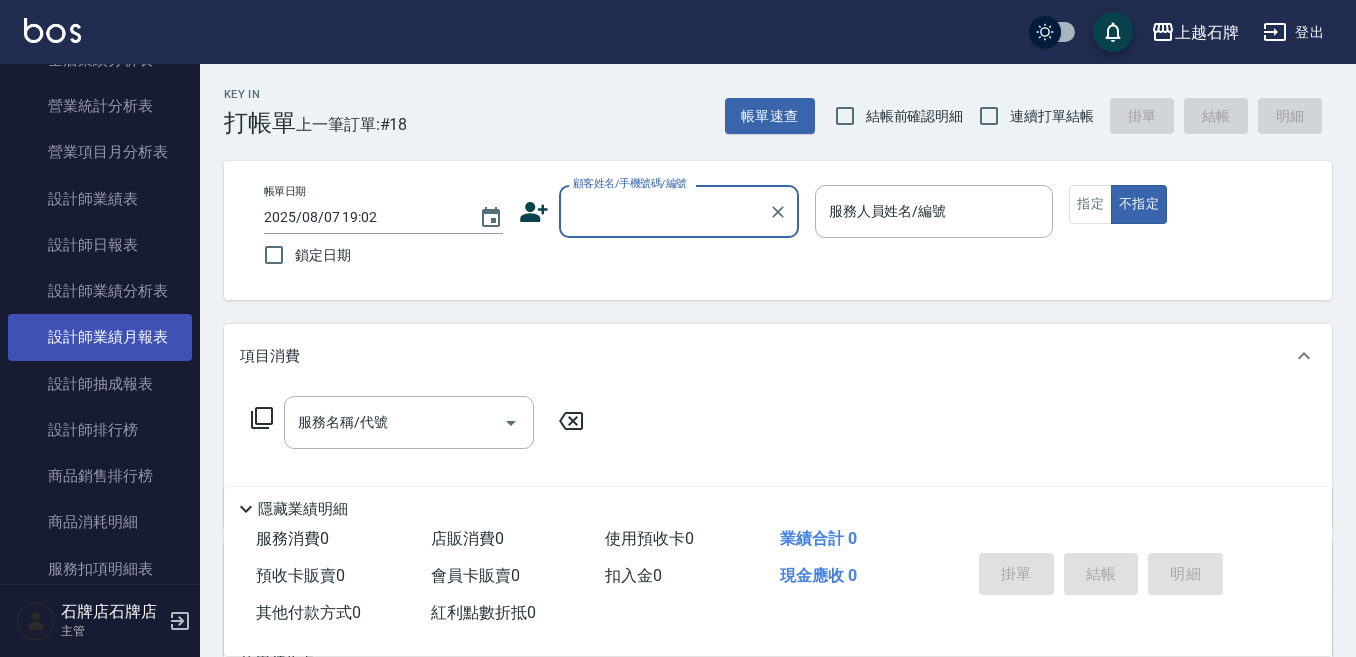 click on "設計師業績月報表" at bounding box center (100, 337) 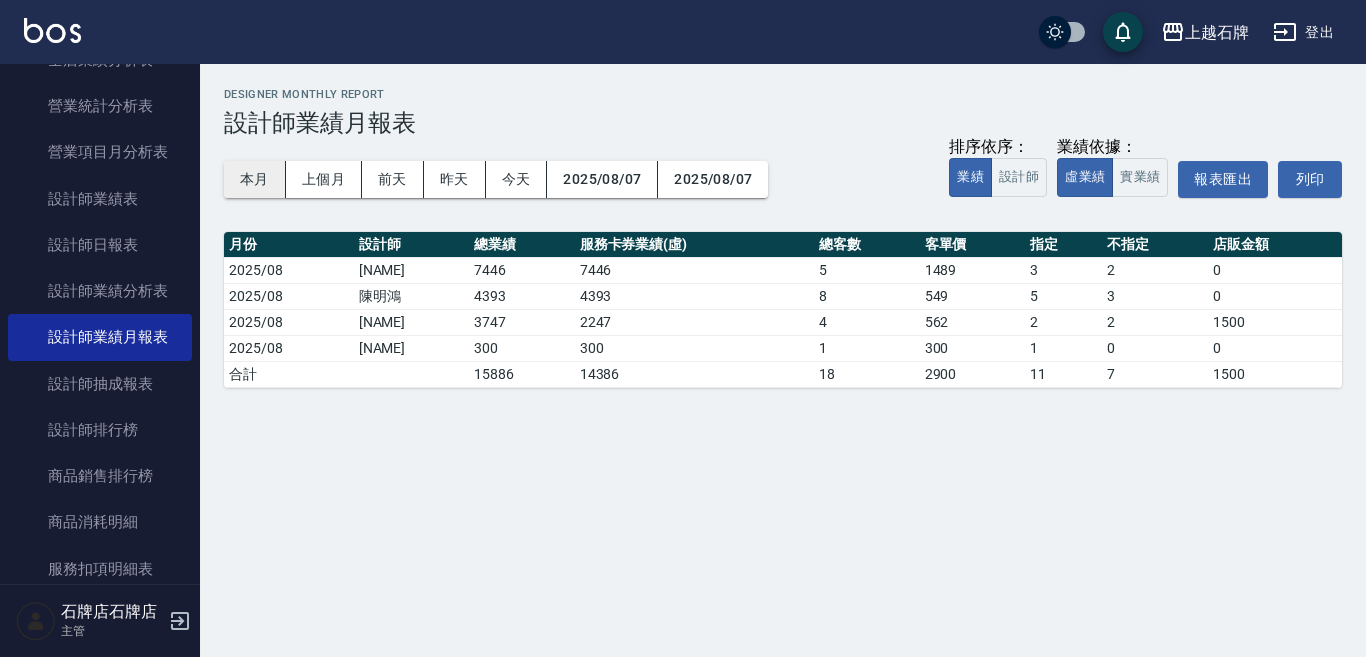 click on "本月" at bounding box center [255, 179] 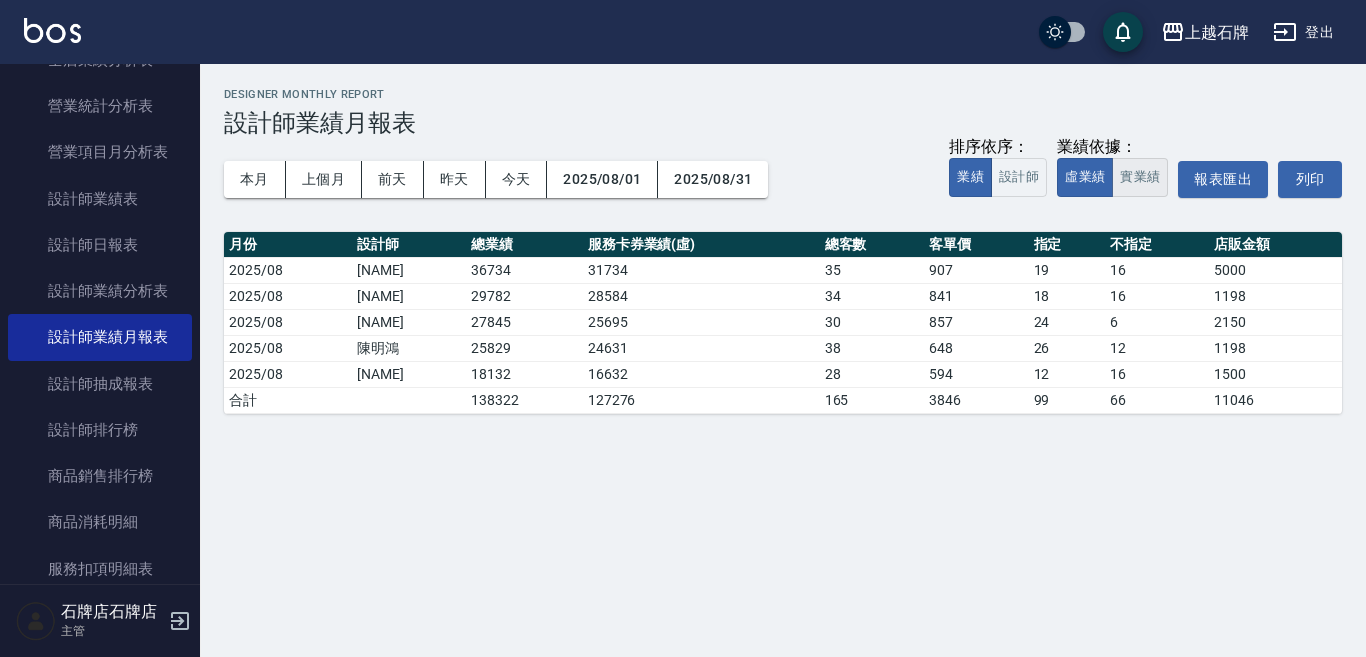 click on "實業績" at bounding box center [1140, 177] 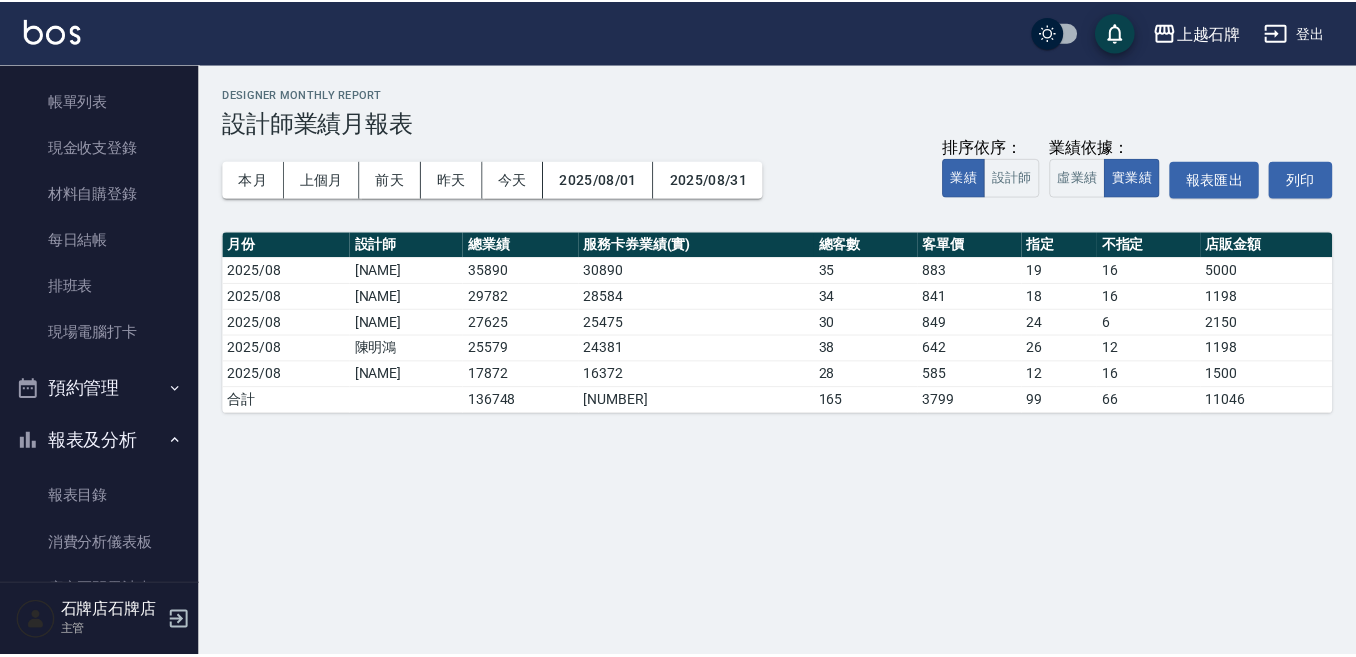 scroll, scrollTop: 0, scrollLeft: 0, axis: both 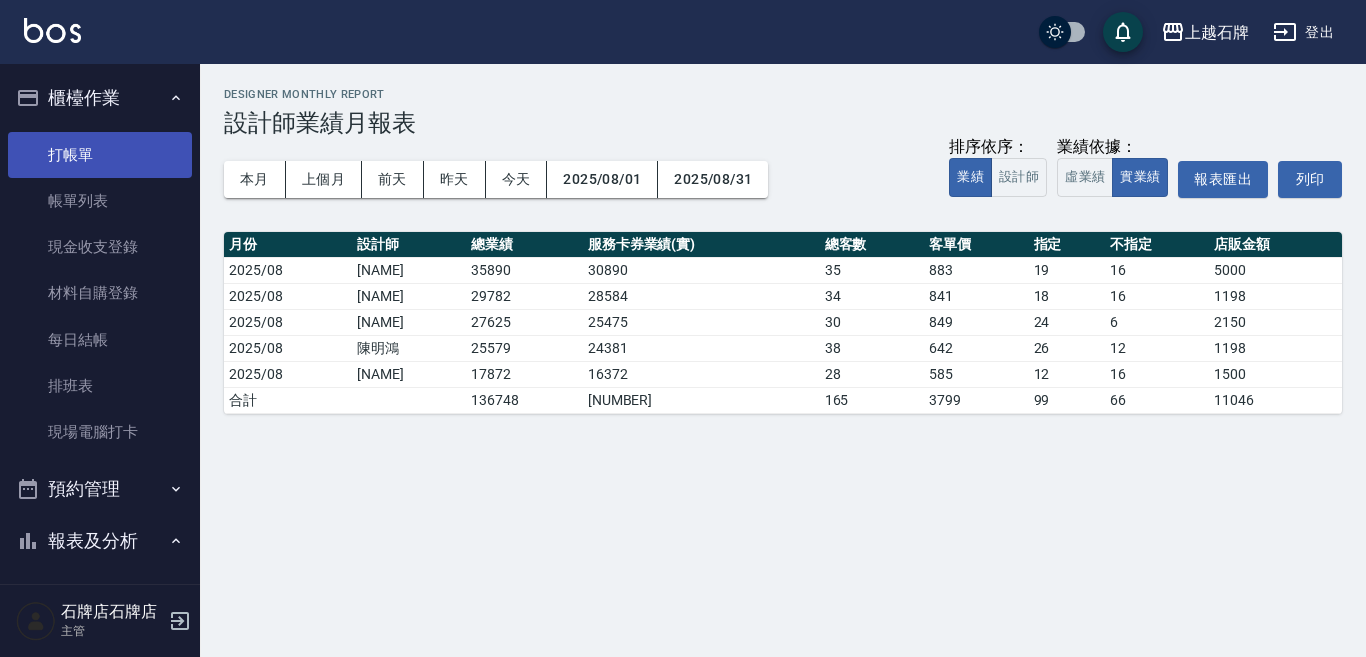 click on "打帳單" at bounding box center (100, 155) 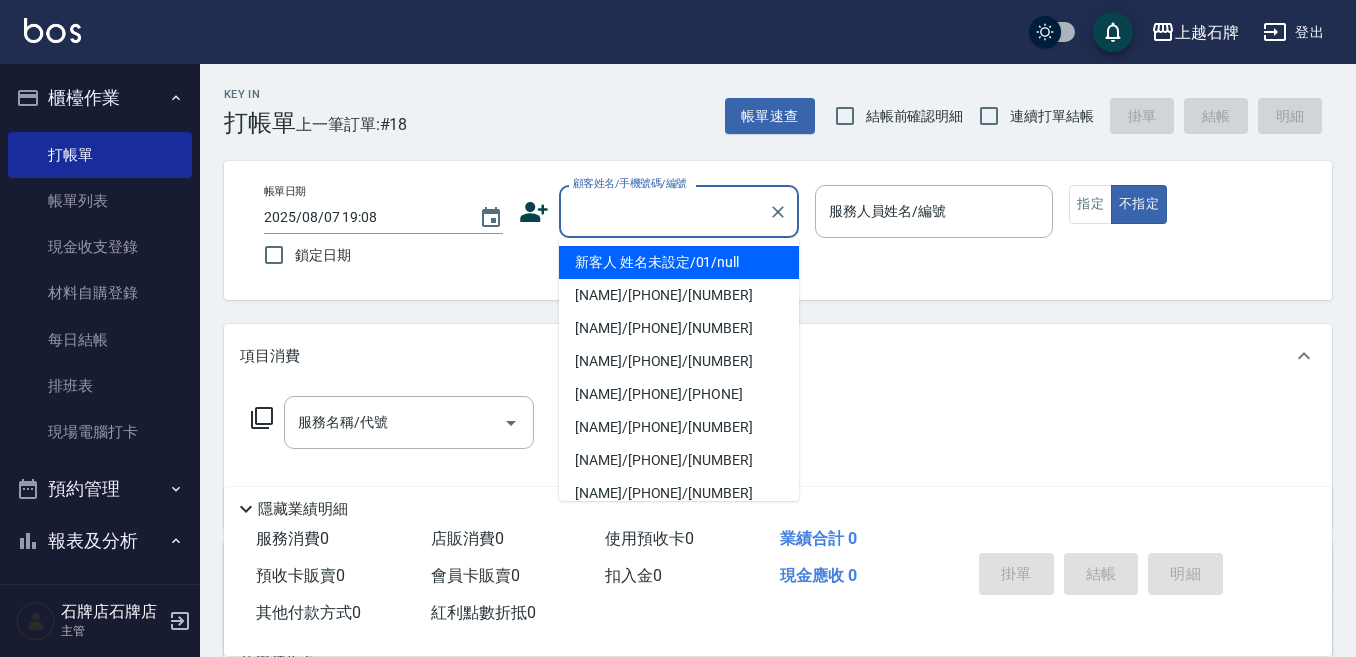 click on "顧客姓名/手機號碼/編號" at bounding box center (664, 211) 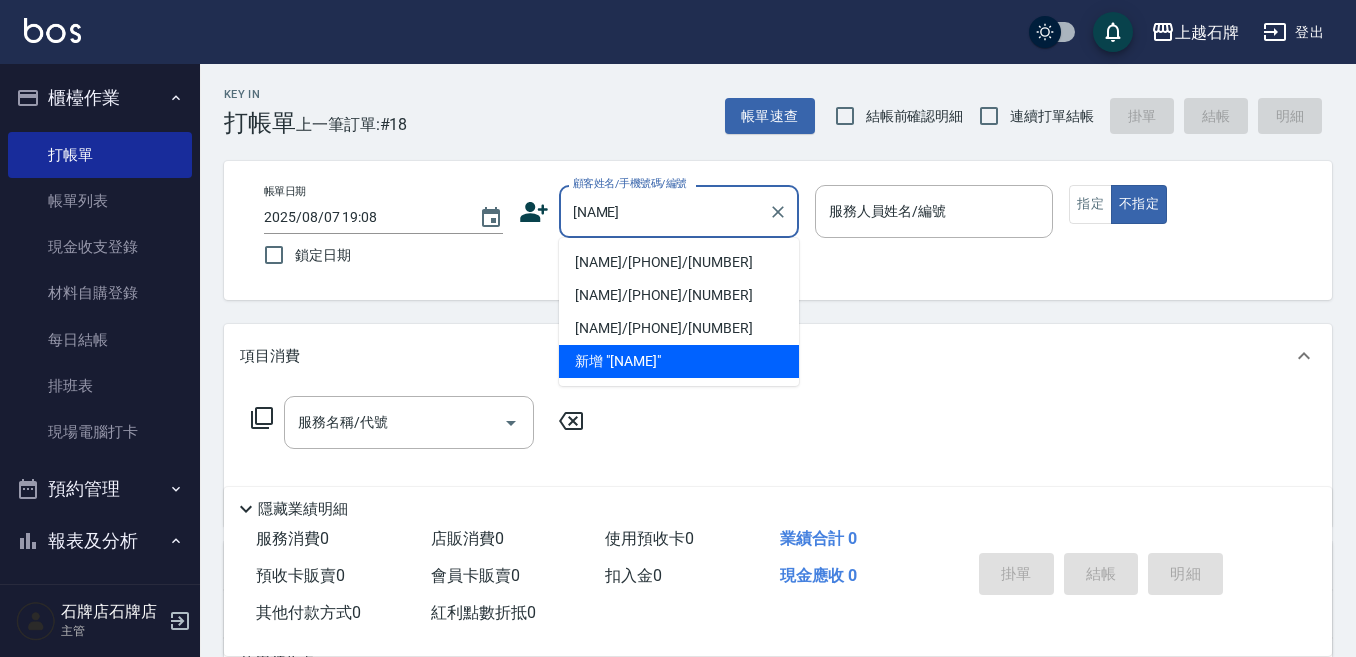 type on "[NAME]" 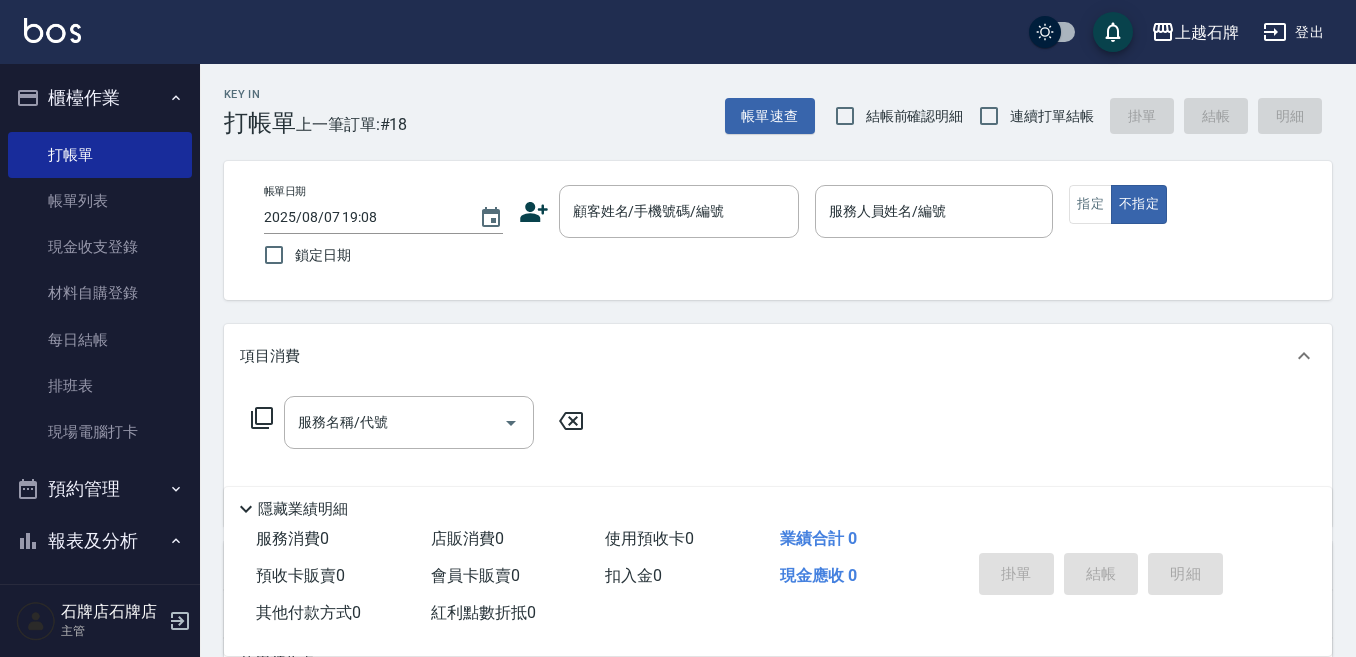 click on "Key In 打帳單 上一筆訂單:#18 帳單速查 結帳前確認明細 連續打單結帳 掛單 結帳 明細 帳單日期 [DATE] [TIME] 鎖定日期 顧客姓名/手機號碼/編號 顧客姓名/手機號碼/編號 服務人員姓名/編號 服務人員姓名/編號 指定 不指定 項目消費 服務名稱/代號 服務名稱/代號 店販銷售 服務人員姓名/編號 服務人員姓名/編號 商品代號/名稱 商品代號/名稱 預收卡販賣 卡券名稱/代號 卡券名稱/代號 使用預收卡 其他付款方式 其他付款方式 其他付款方式 備註及來源 備註 備註 訂單來源 ​ 訂單來源 隱藏業績明細 服務消費  0 店販消費  0 使用預收卡  0 業績合計   0 預收卡販賣  0 會員卡販賣  0 扣入金  0 現金應收   0 其他付款方式  0 紅利點數折抵  0 掛單 結帳 明細" at bounding box center (778, 519) 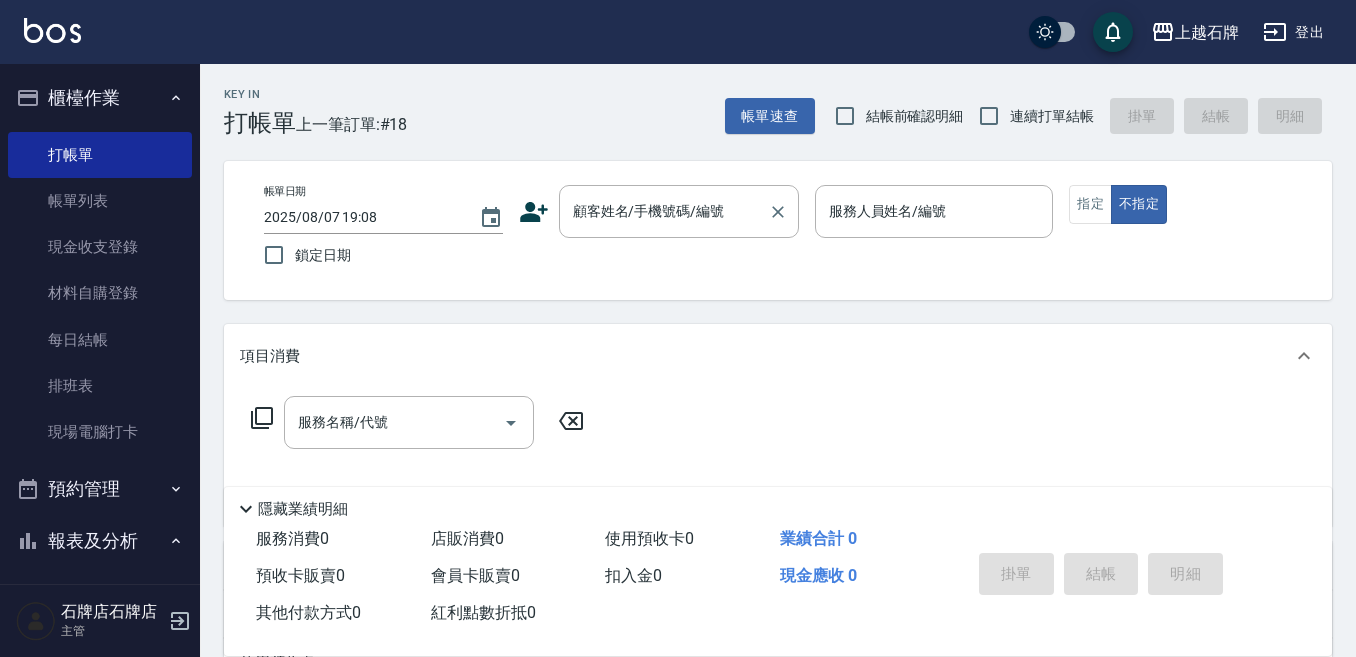 click on "顧客姓名/手機號碼/編號" at bounding box center [664, 211] 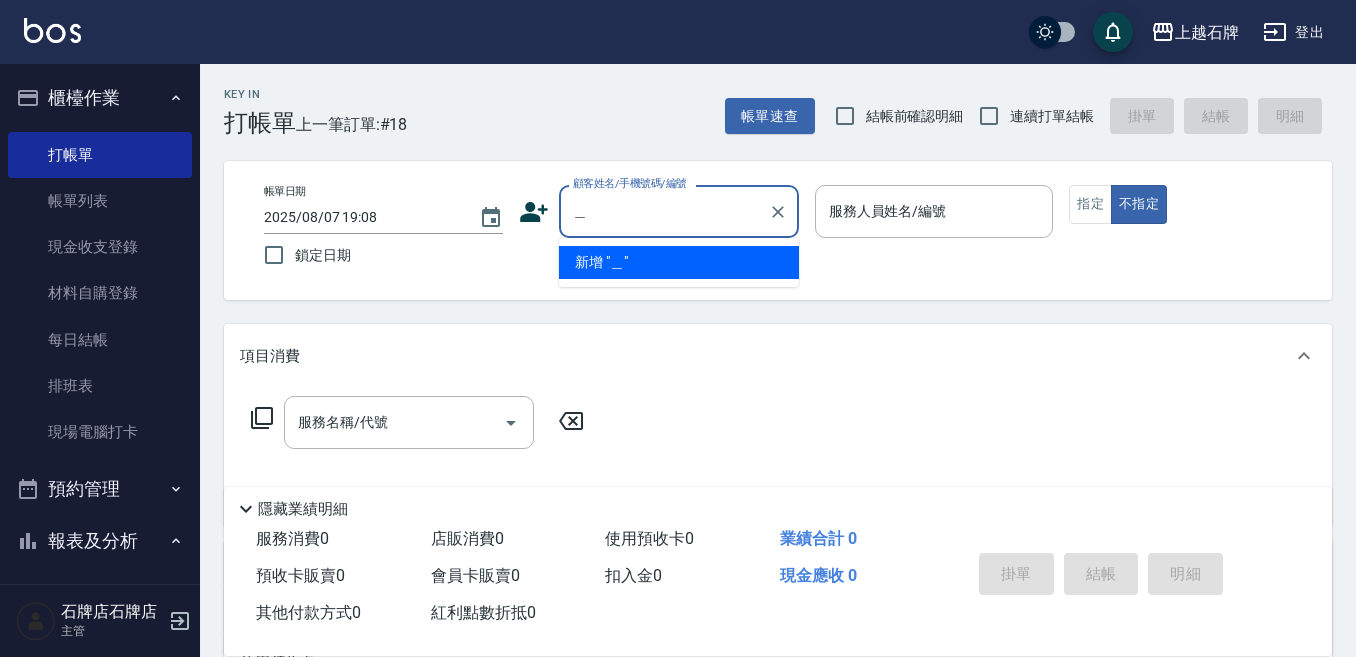 type on "[NAME]" 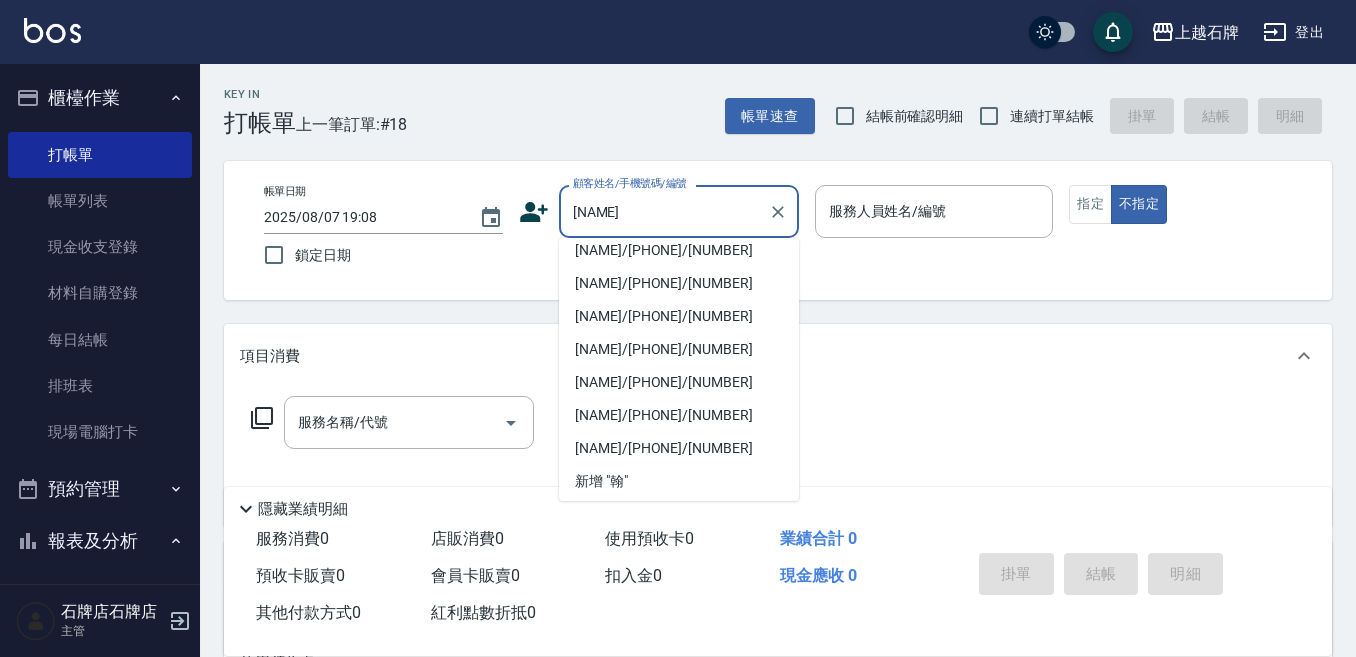 scroll, scrollTop: 314, scrollLeft: 0, axis: vertical 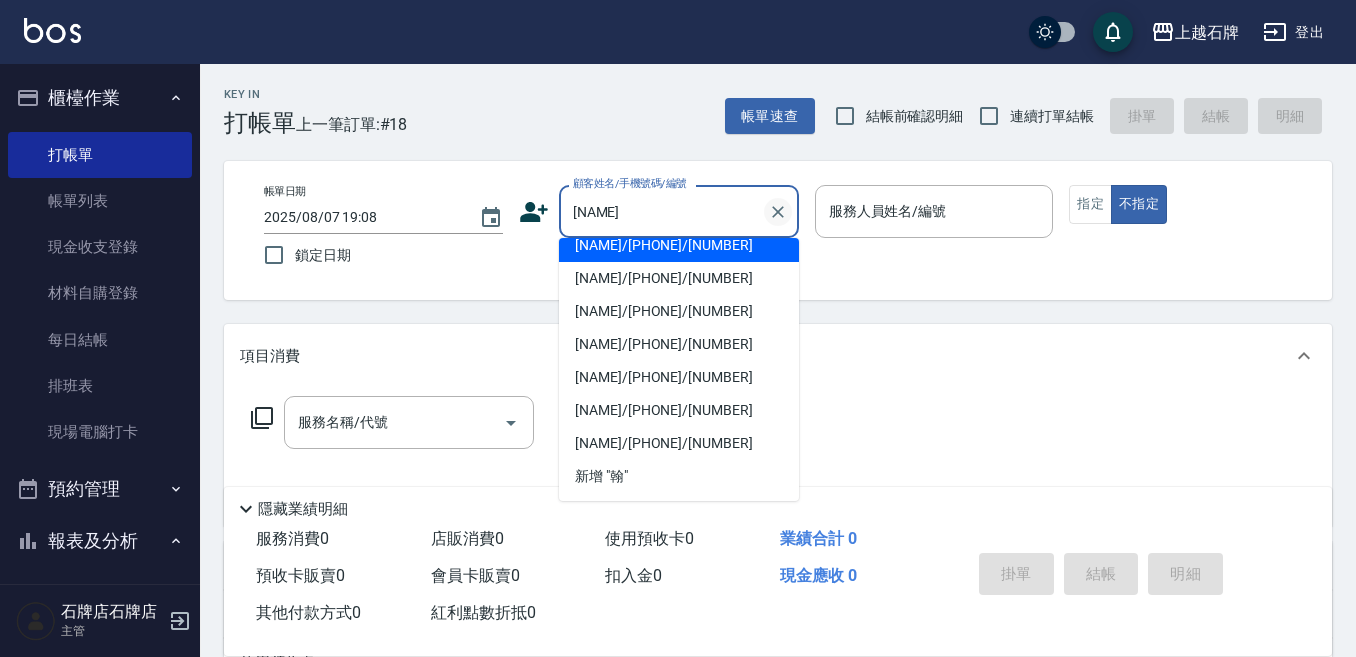 click 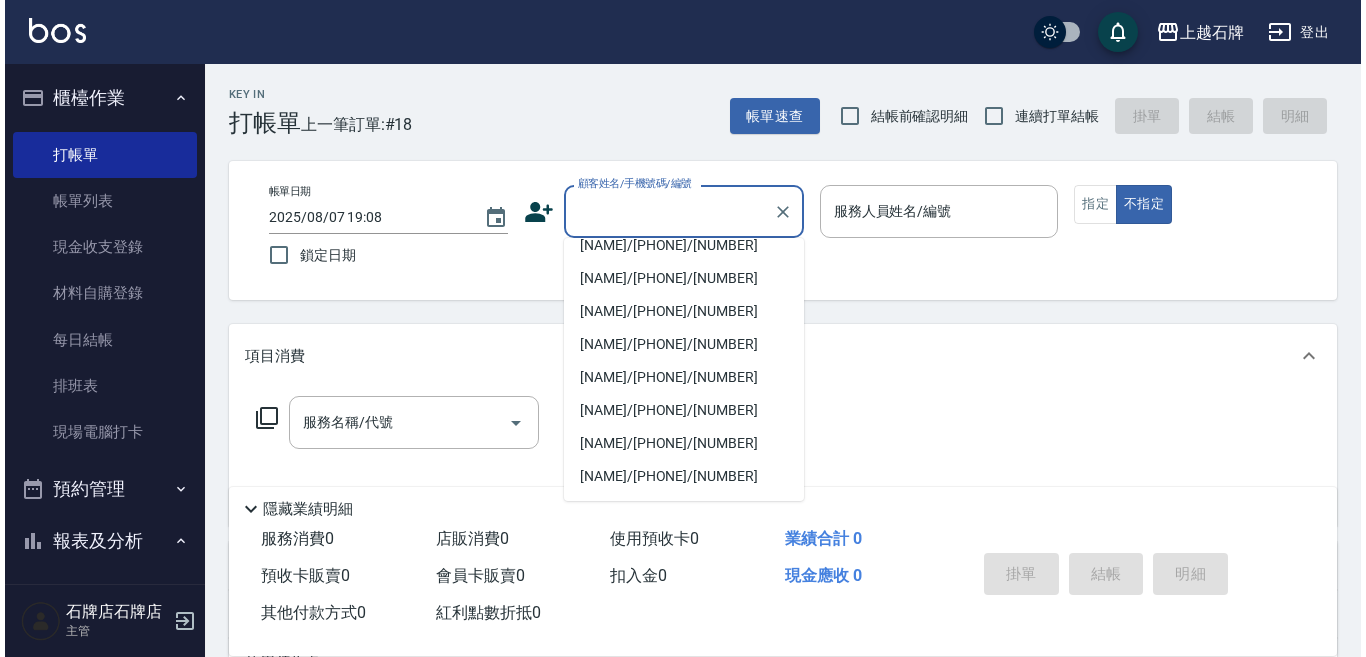 scroll, scrollTop: 8, scrollLeft: 0, axis: vertical 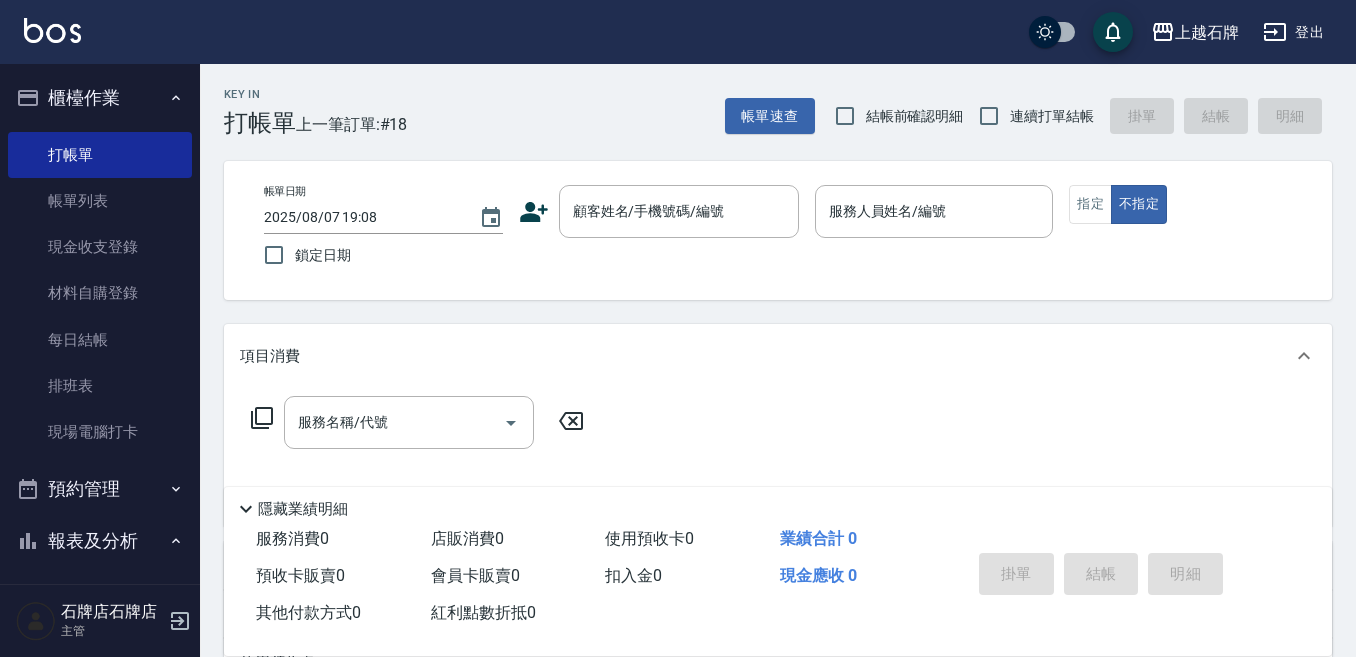click on "Key In 打帳單 上一筆訂單:#18 帳單速查 結帳前確認明細 連續打單結帳 掛單 結帳 明細" at bounding box center (766, 100) 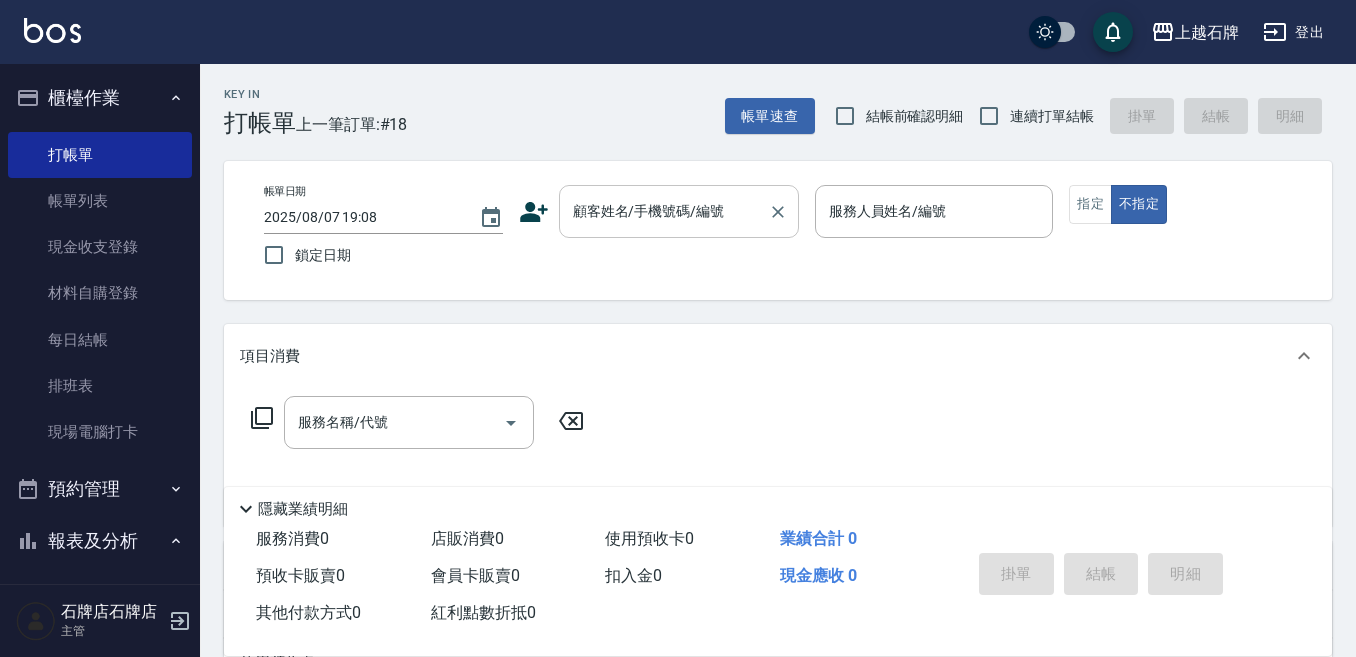 click on "顧客姓名/手機號碼/編號" at bounding box center (679, 211) 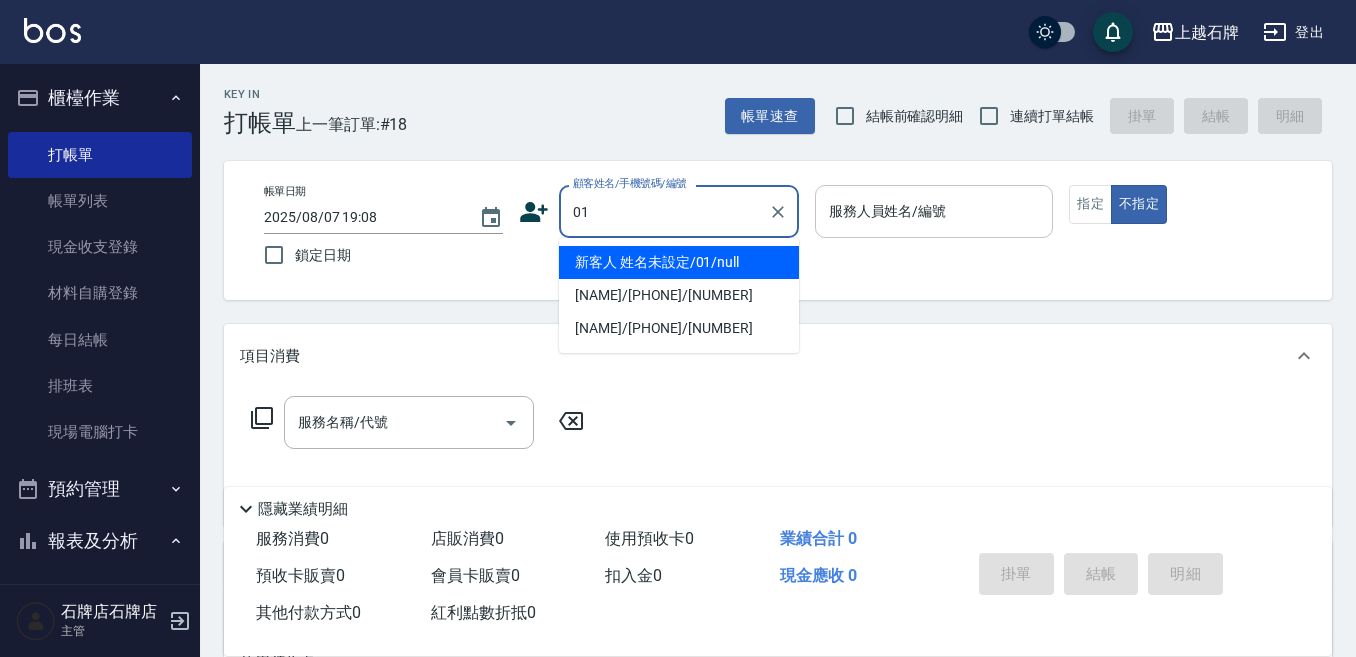 type on "新客人 姓名未設定/01/null" 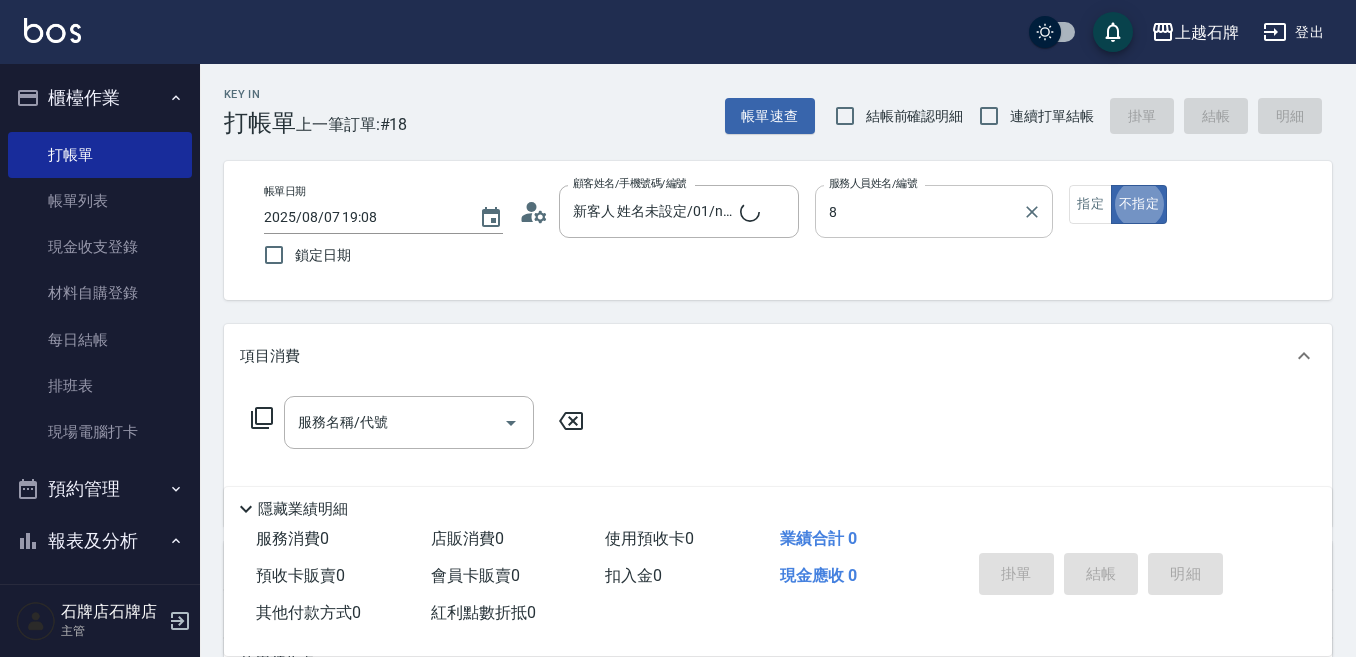 type on "INNA-8" 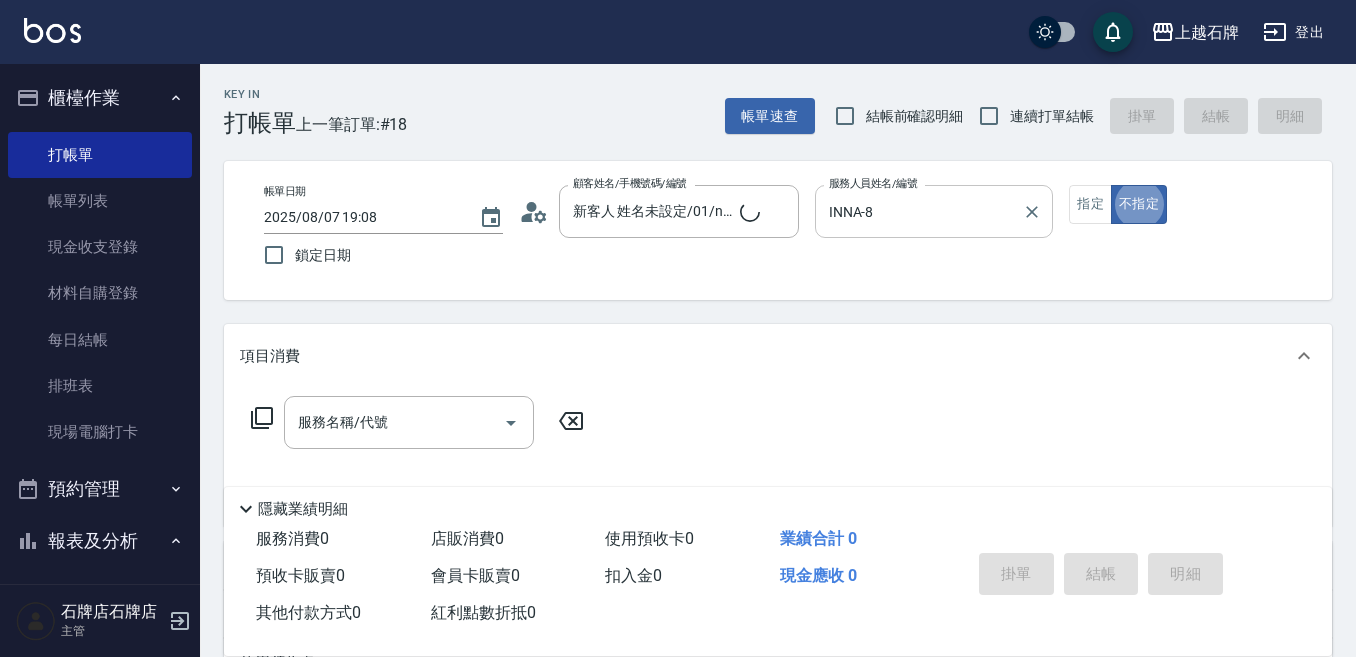 type on "false" 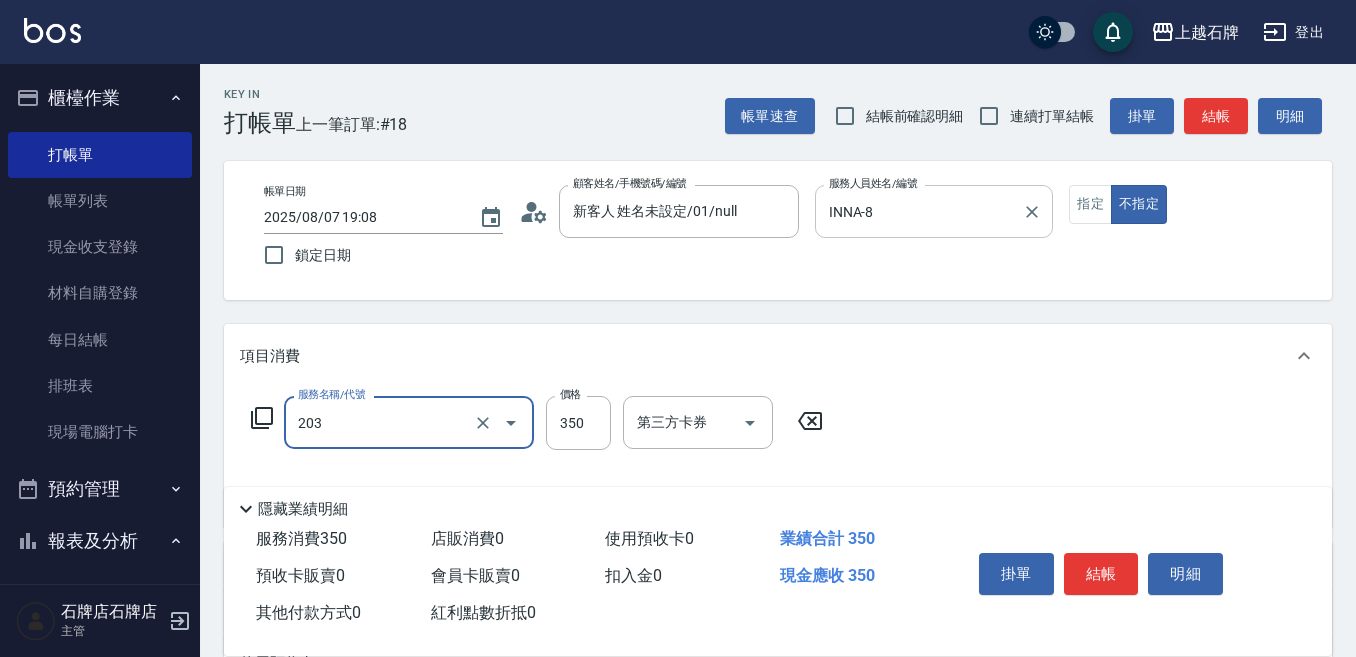 type on "B級洗+剪(203)" 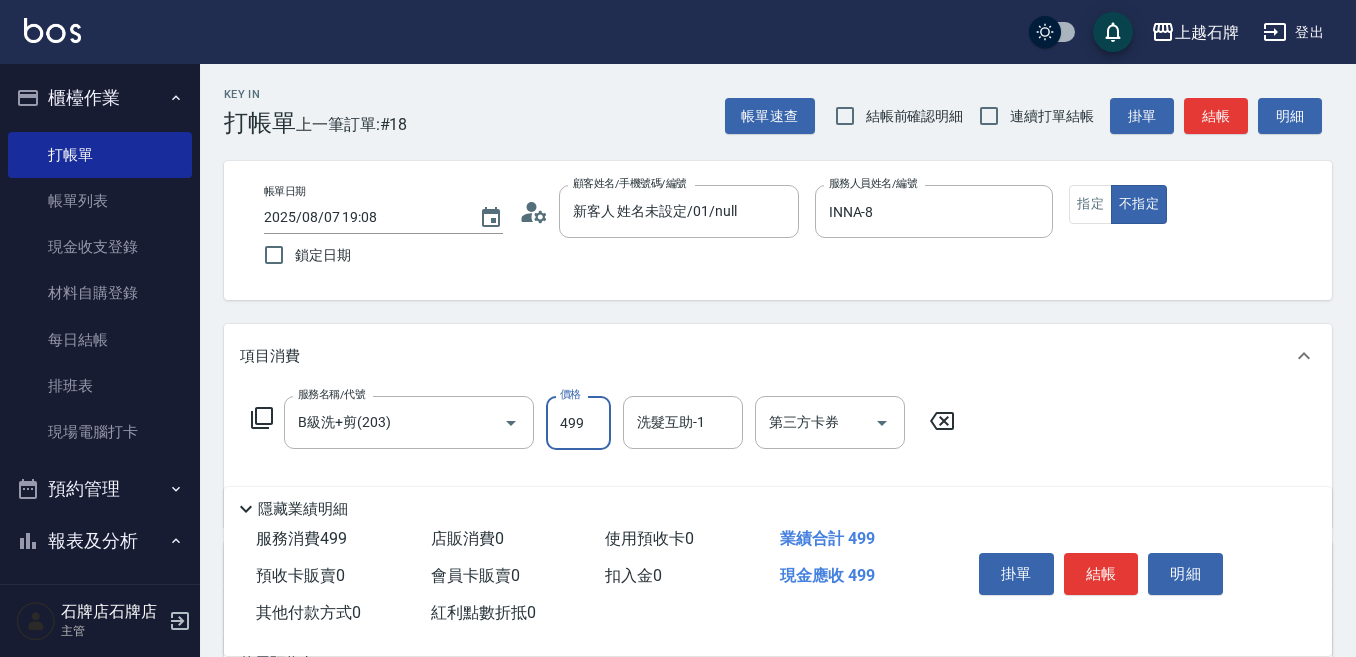 type on "499" 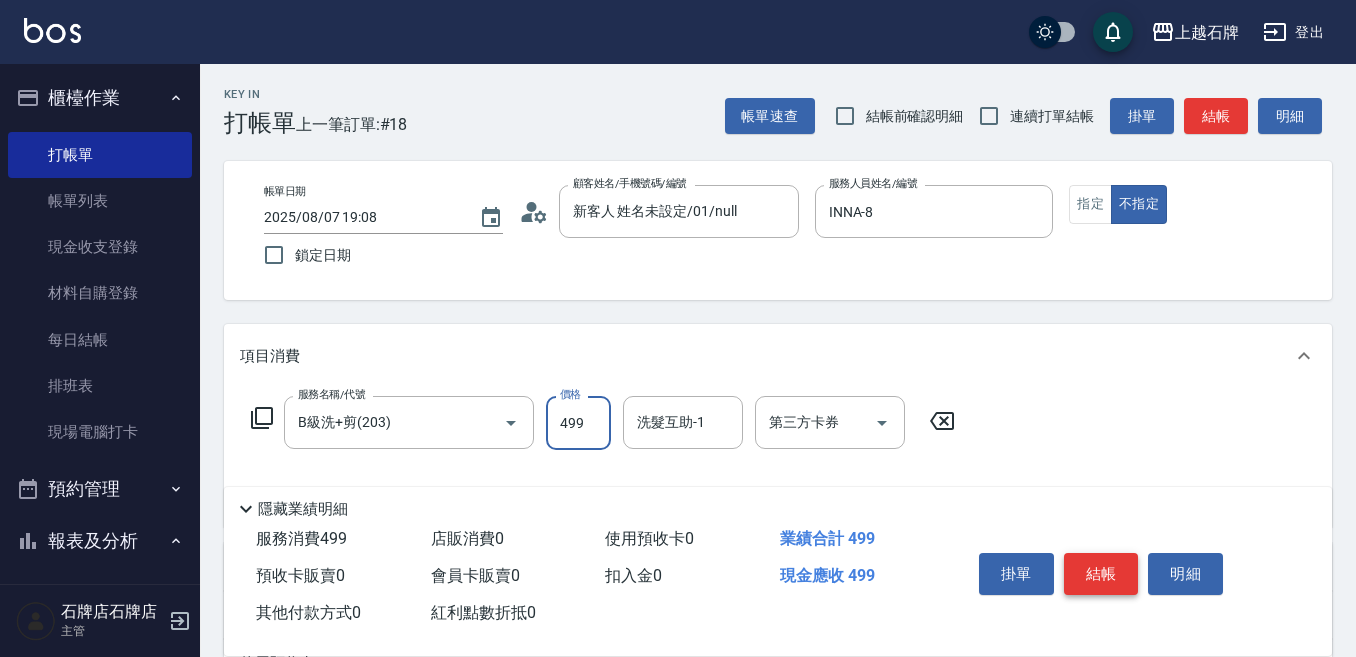click on "結帳" at bounding box center (1101, 574) 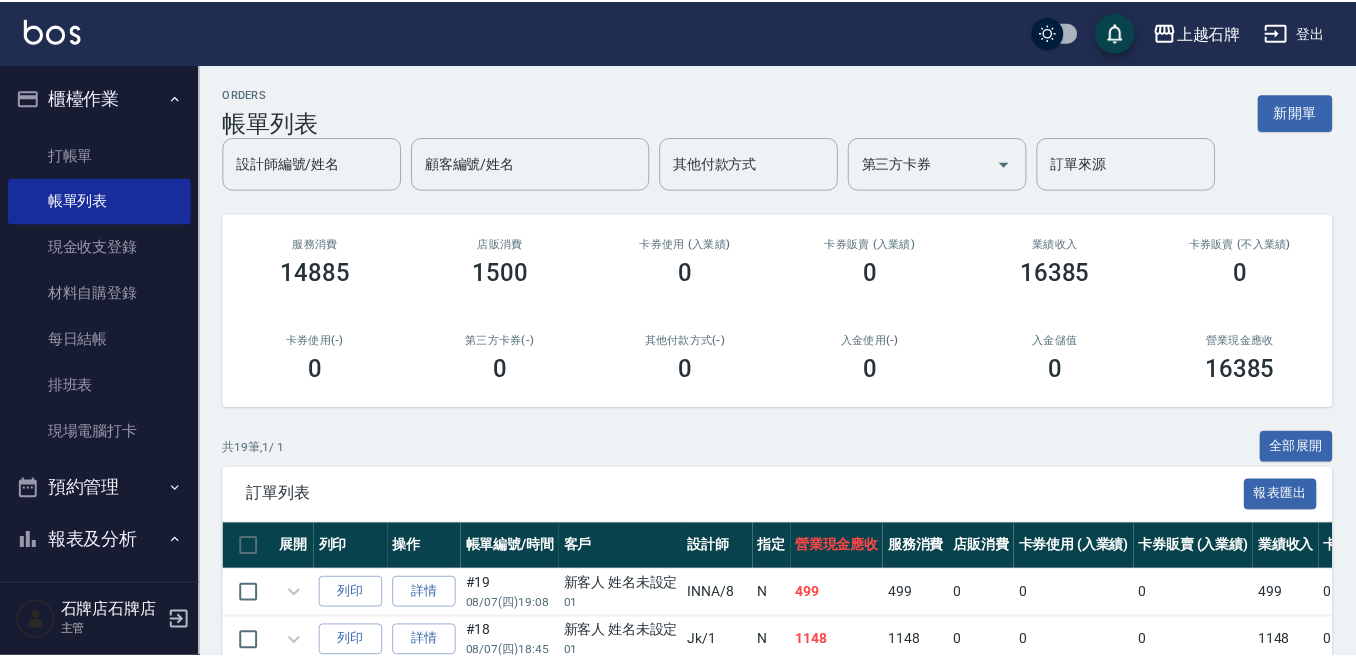 scroll, scrollTop: 295, scrollLeft: 0, axis: vertical 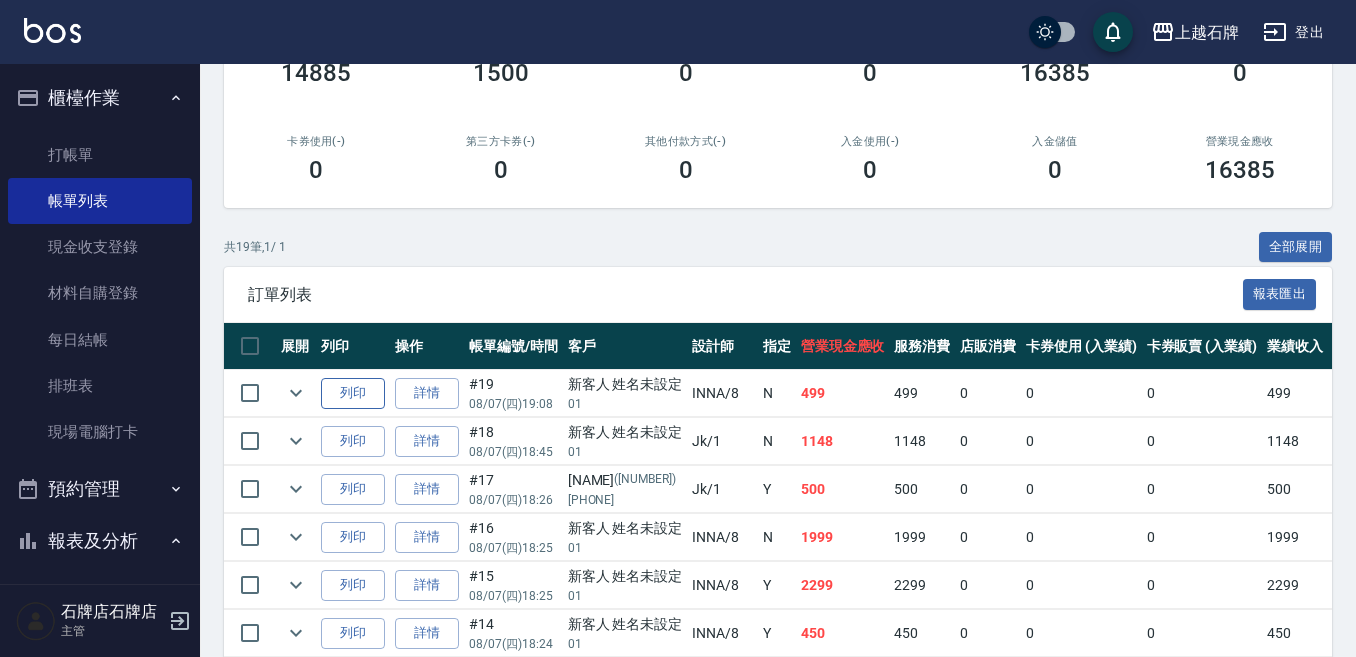 click on "列印" at bounding box center (353, 393) 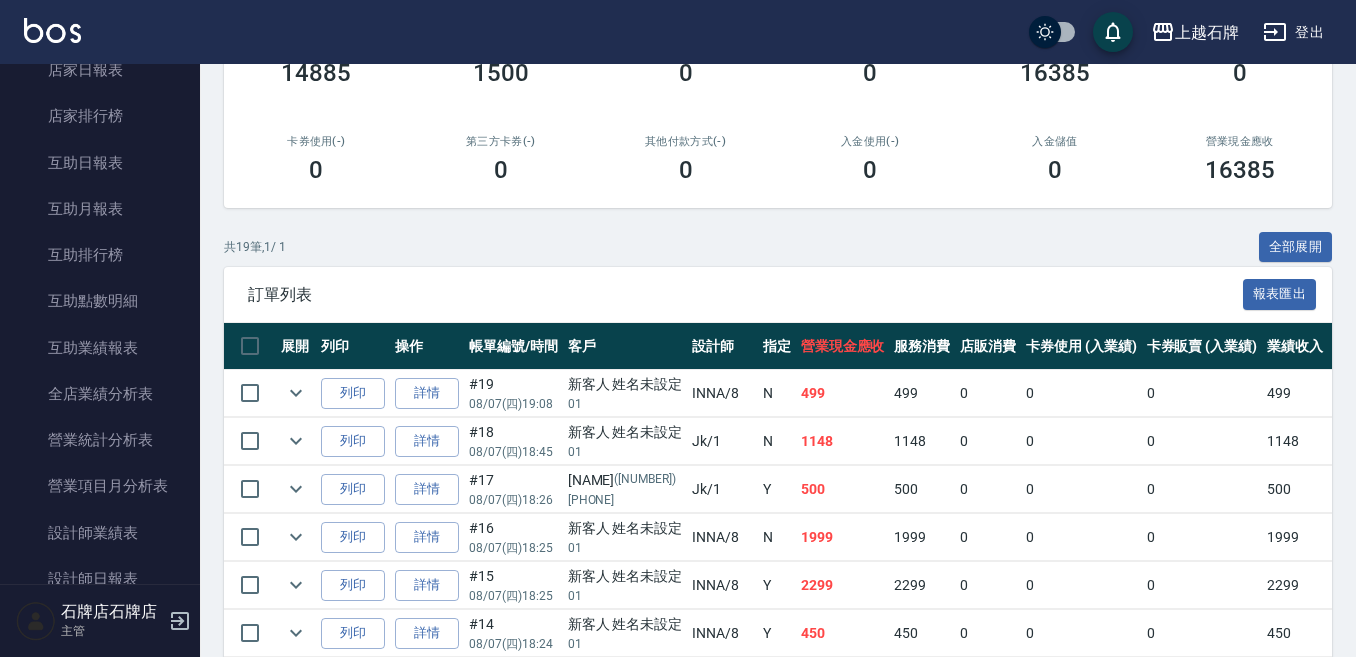 scroll, scrollTop: 700, scrollLeft: 0, axis: vertical 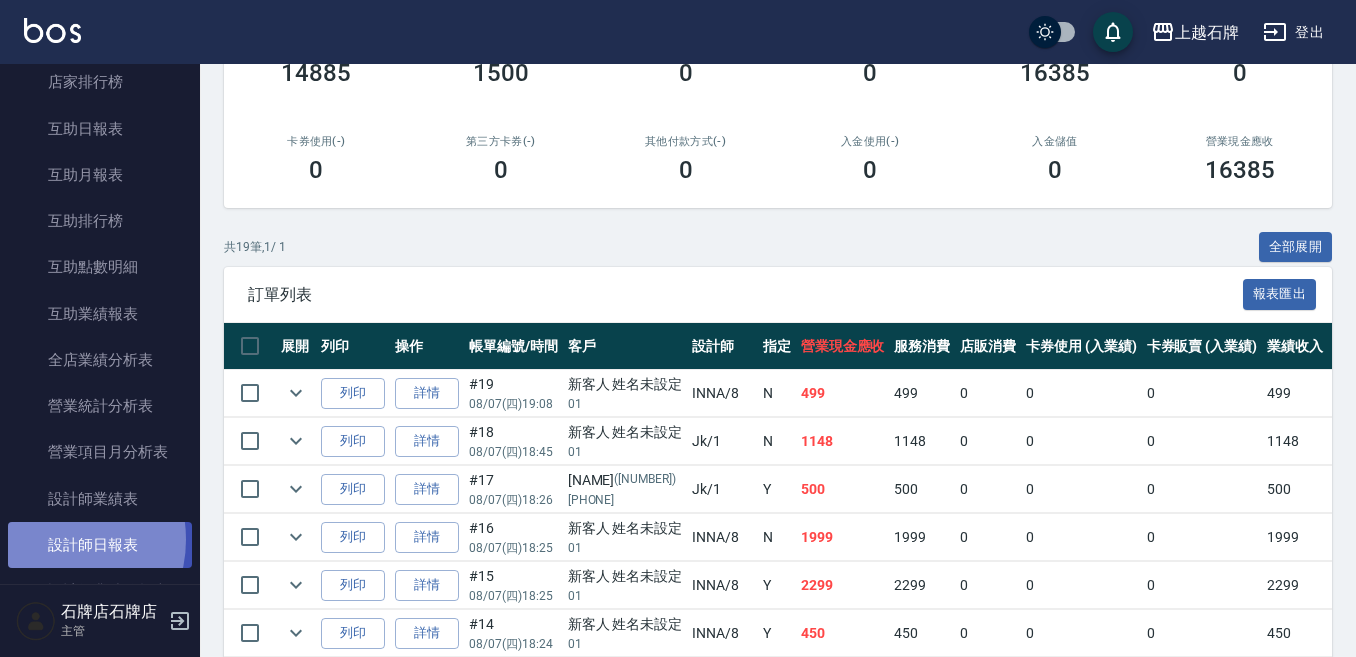 click on "設計師日報表" at bounding box center [100, 545] 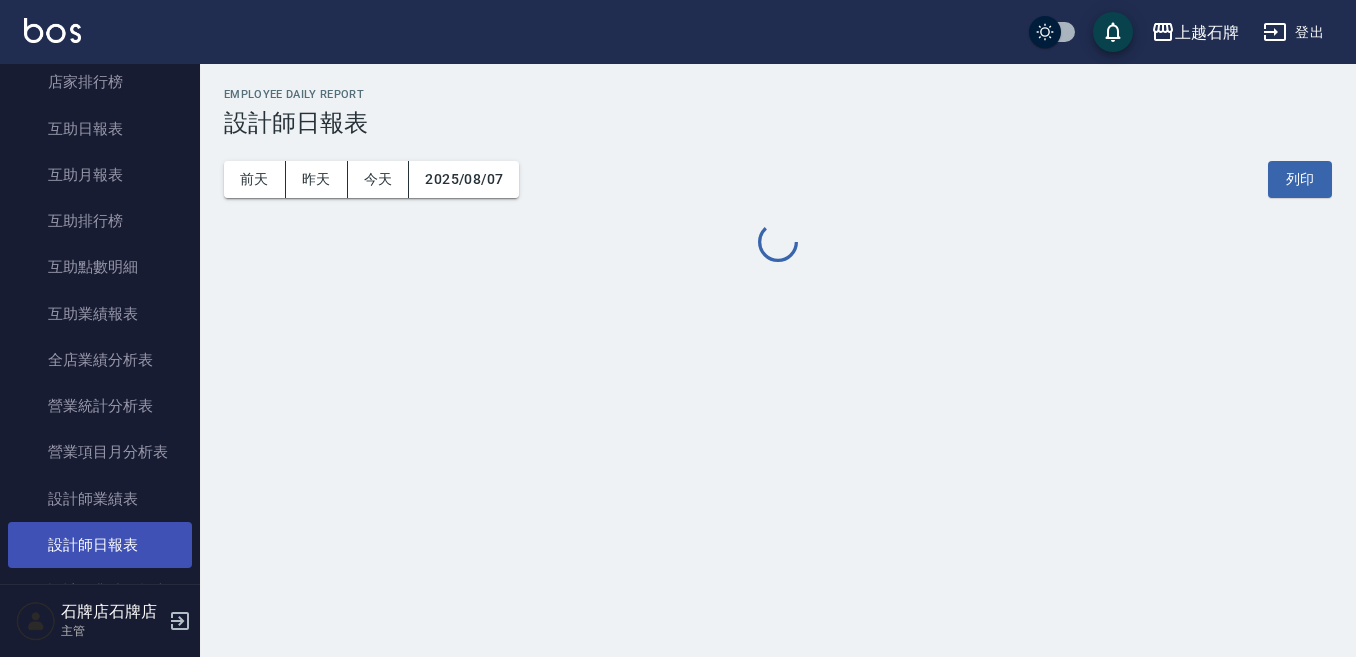 scroll, scrollTop: 0, scrollLeft: 0, axis: both 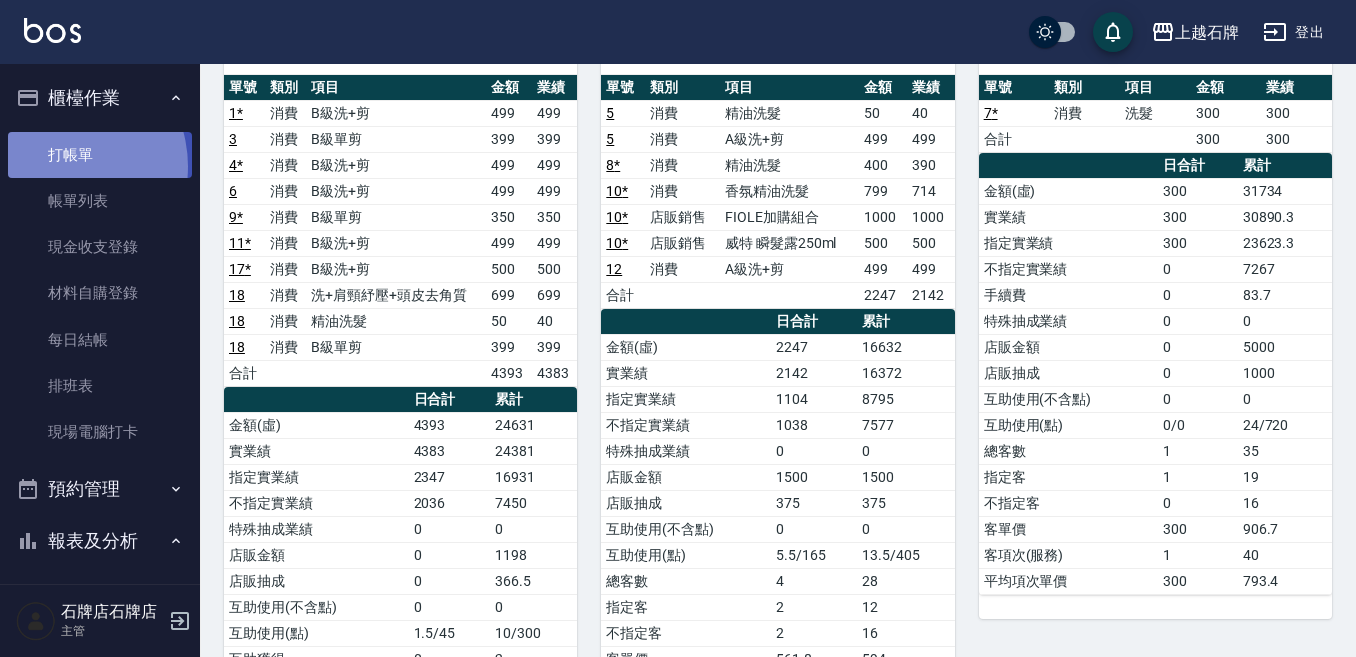 click on "打帳單" at bounding box center (100, 155) 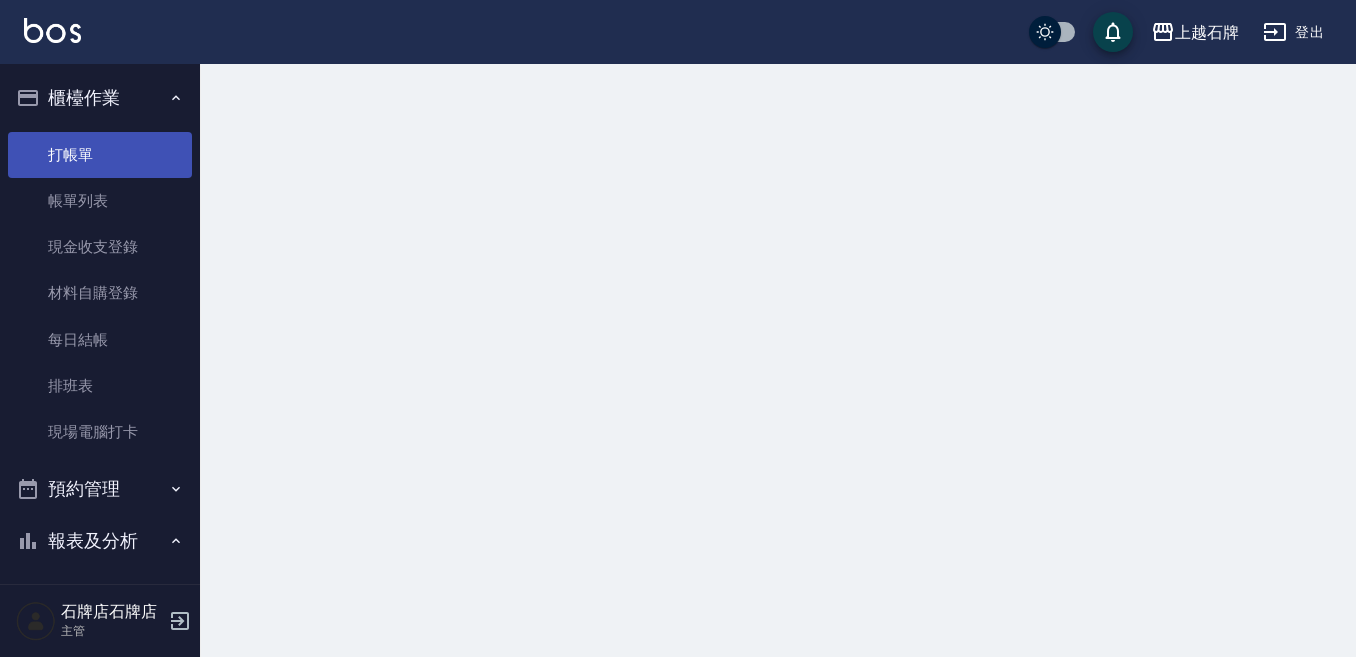 scroll, scrollTop: 0, scrollLeft: 0, axis: both 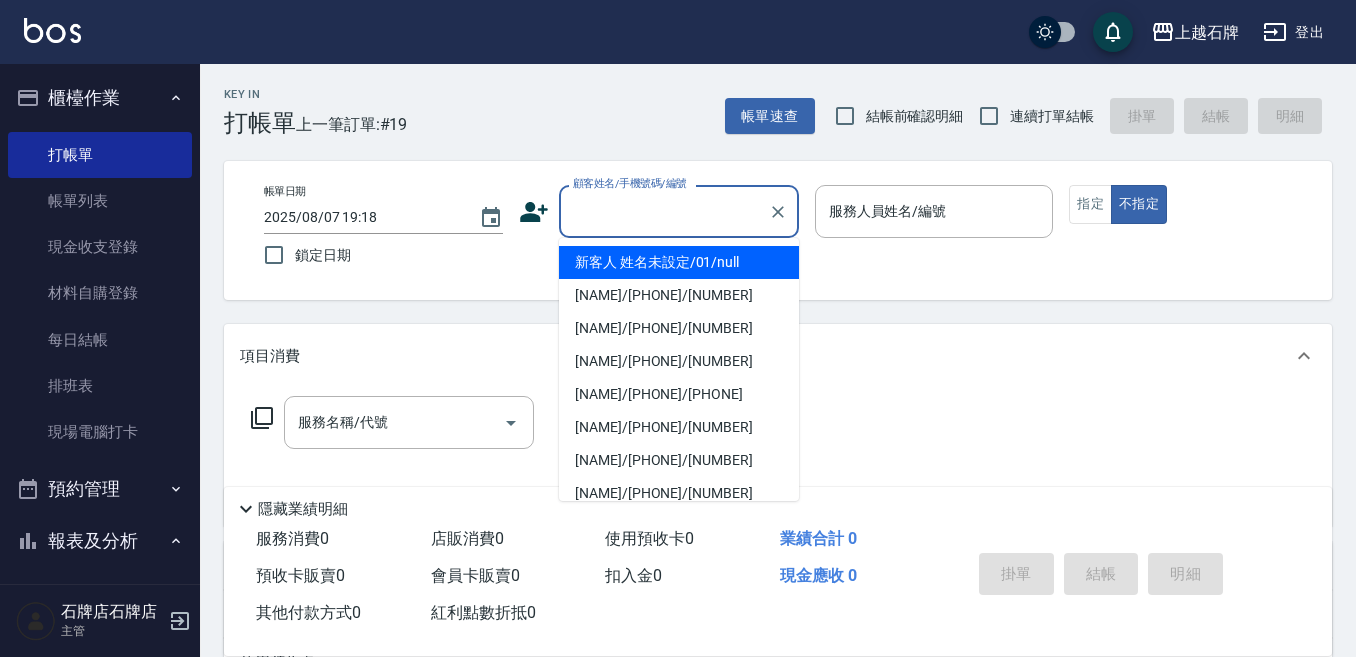 click on "顧客姓名/手機號碼/編號" at bounding box center (664, 211) 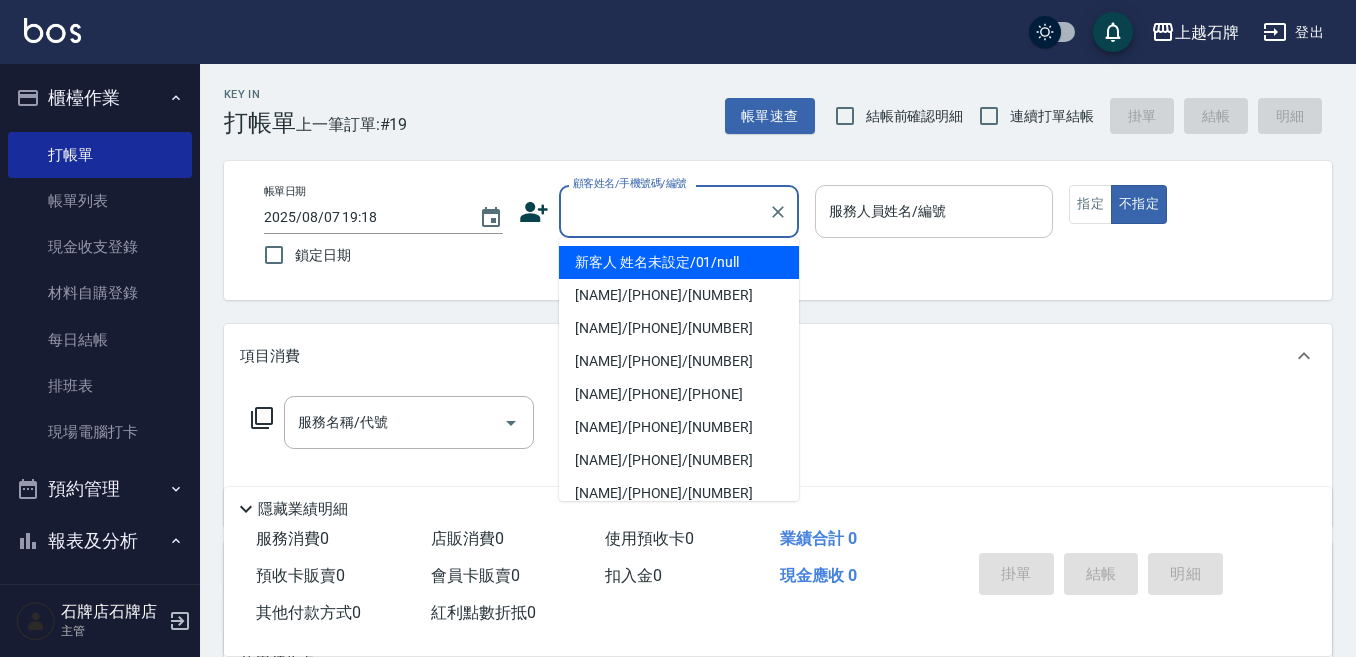 type on "新客人 姓名未設定/01/null" 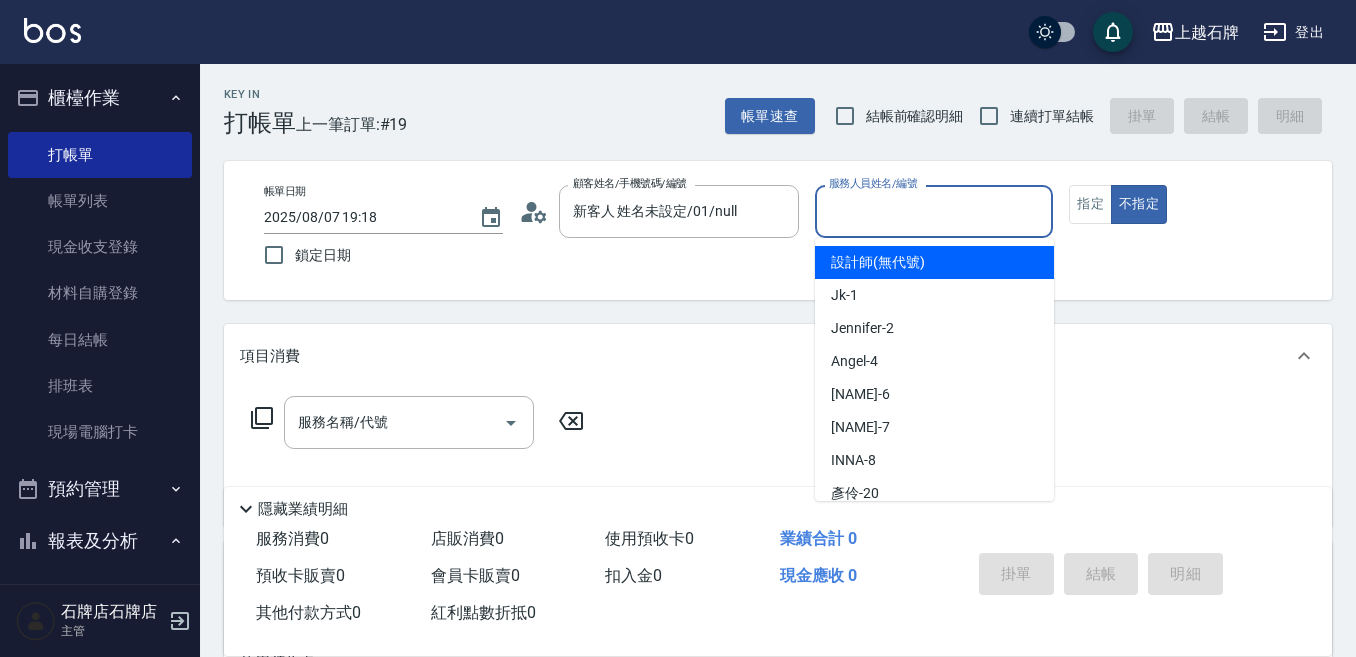 click on "服務人員姓名/編號" at bounding box center (934, 211) 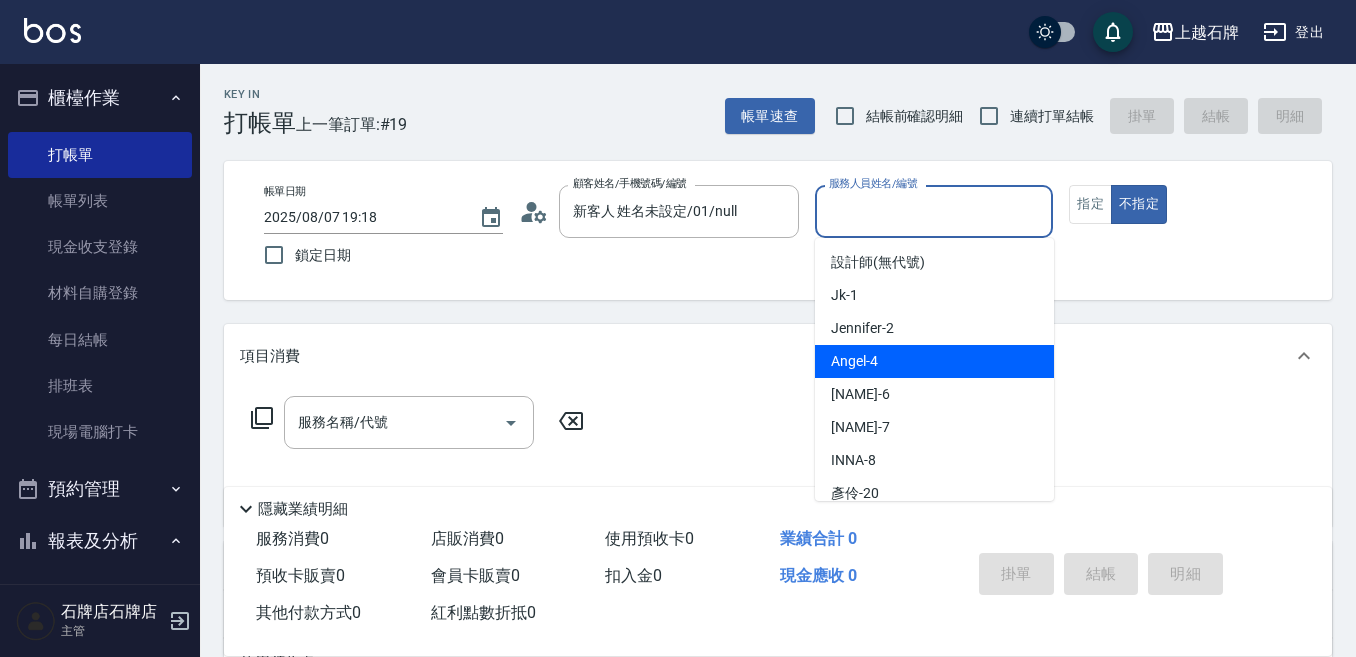 click on "Angel -4" at bounding box center (934, 361) 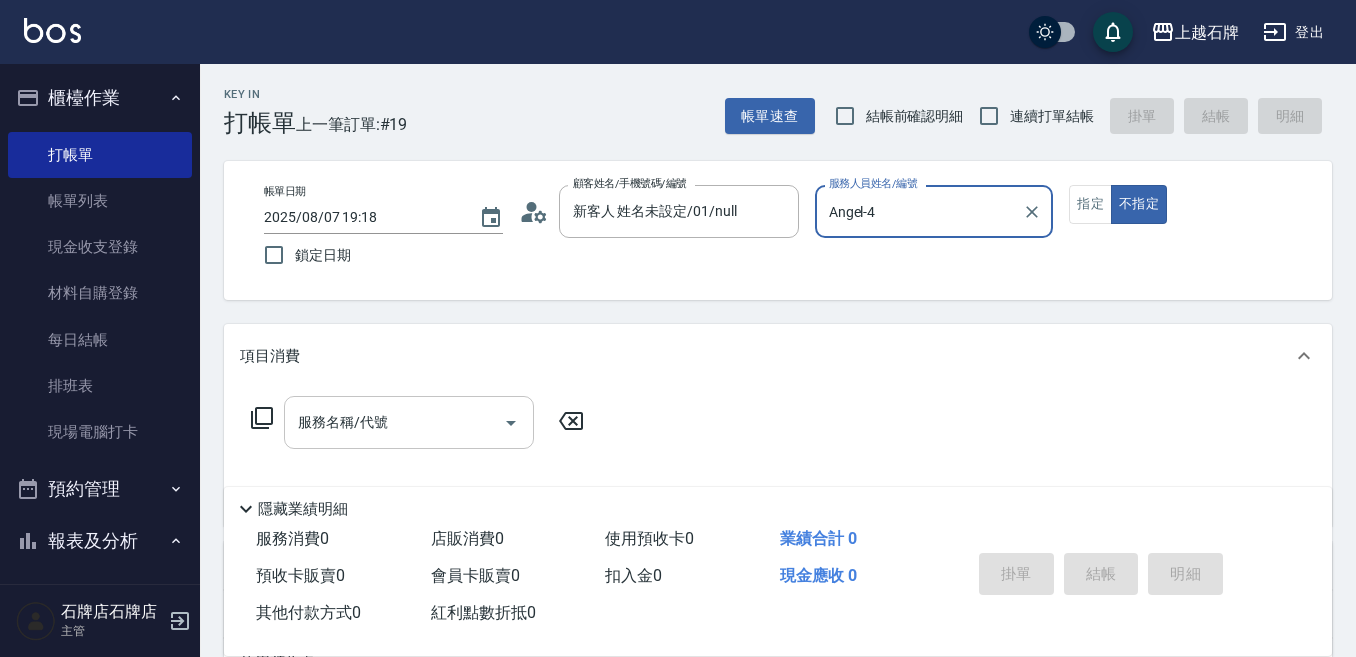 click on "服務名稱/代號" at bounding box center (394, 422) 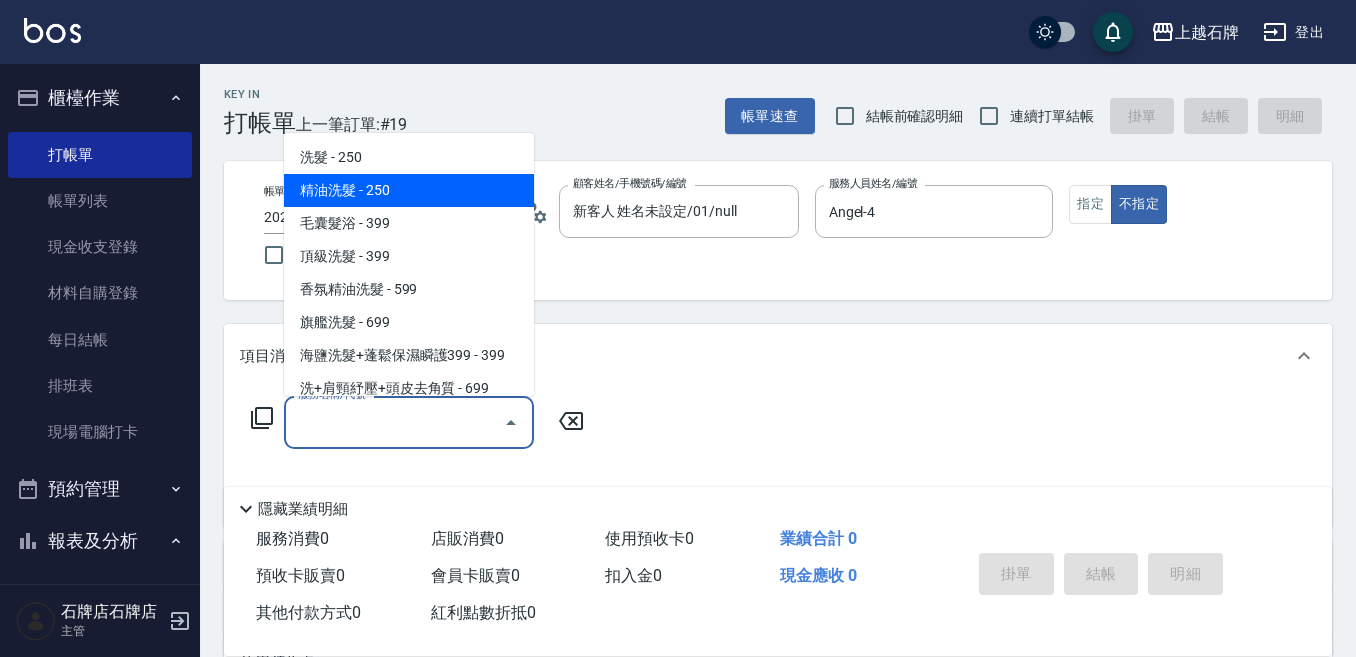 click on "精油洗髮 - 250" at bounding box center (409, 190) 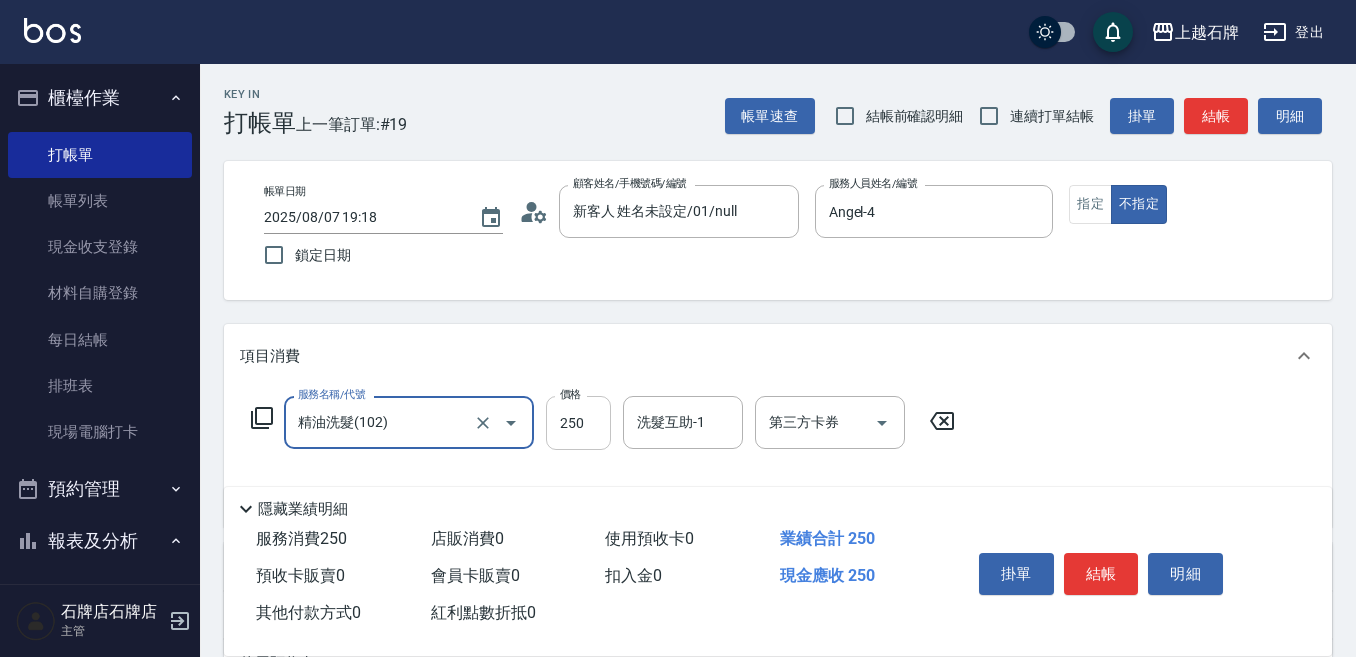 click on "250" at bounding box center [578, 423] 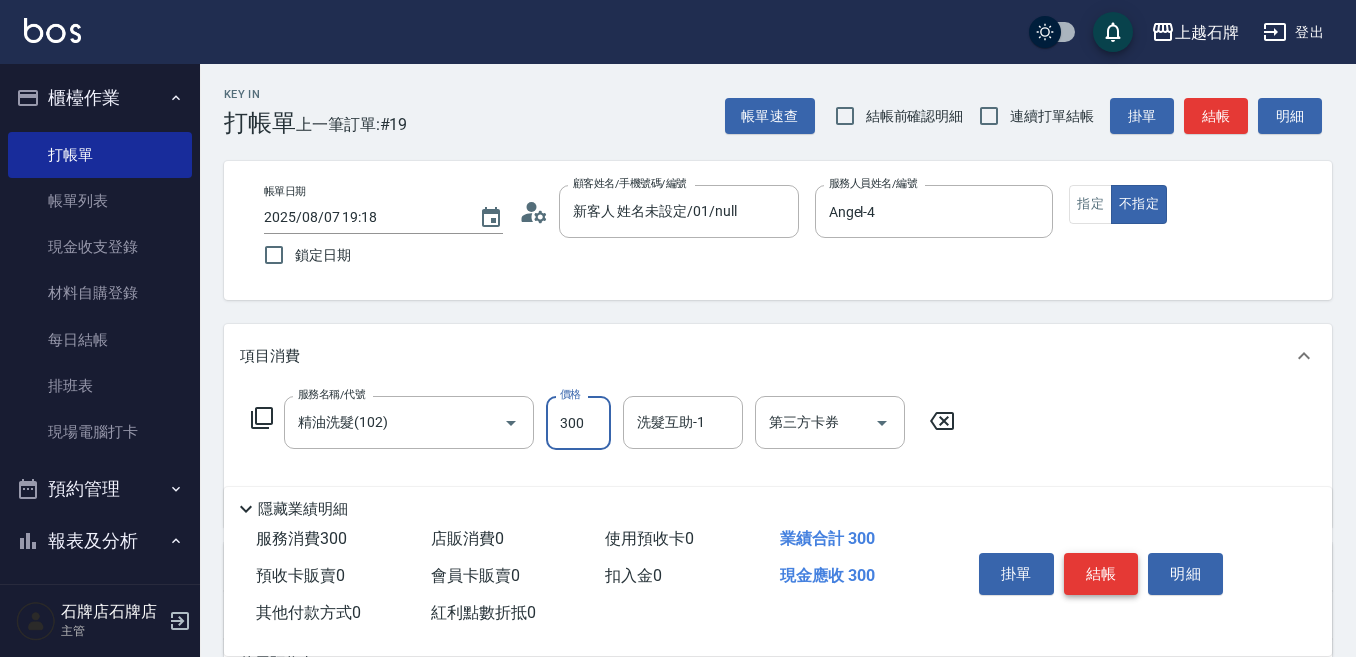 type on "300" 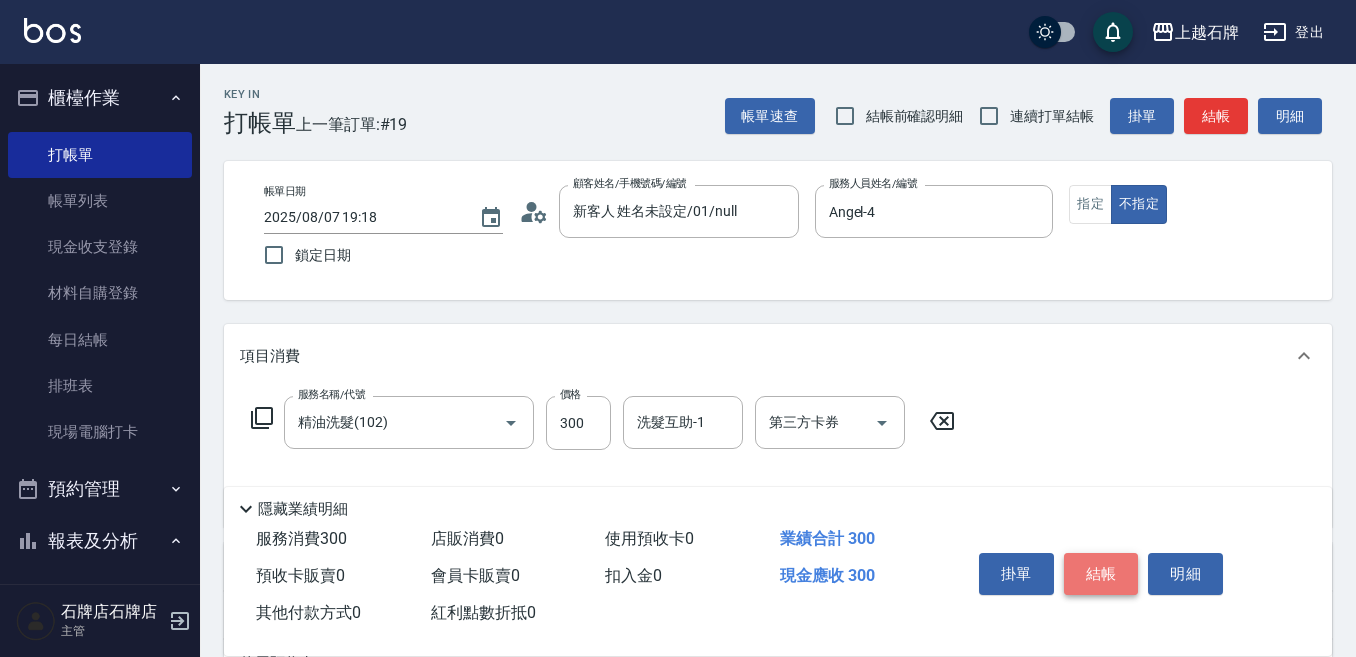 click on "結帳" at bounding box center (1101, 574) 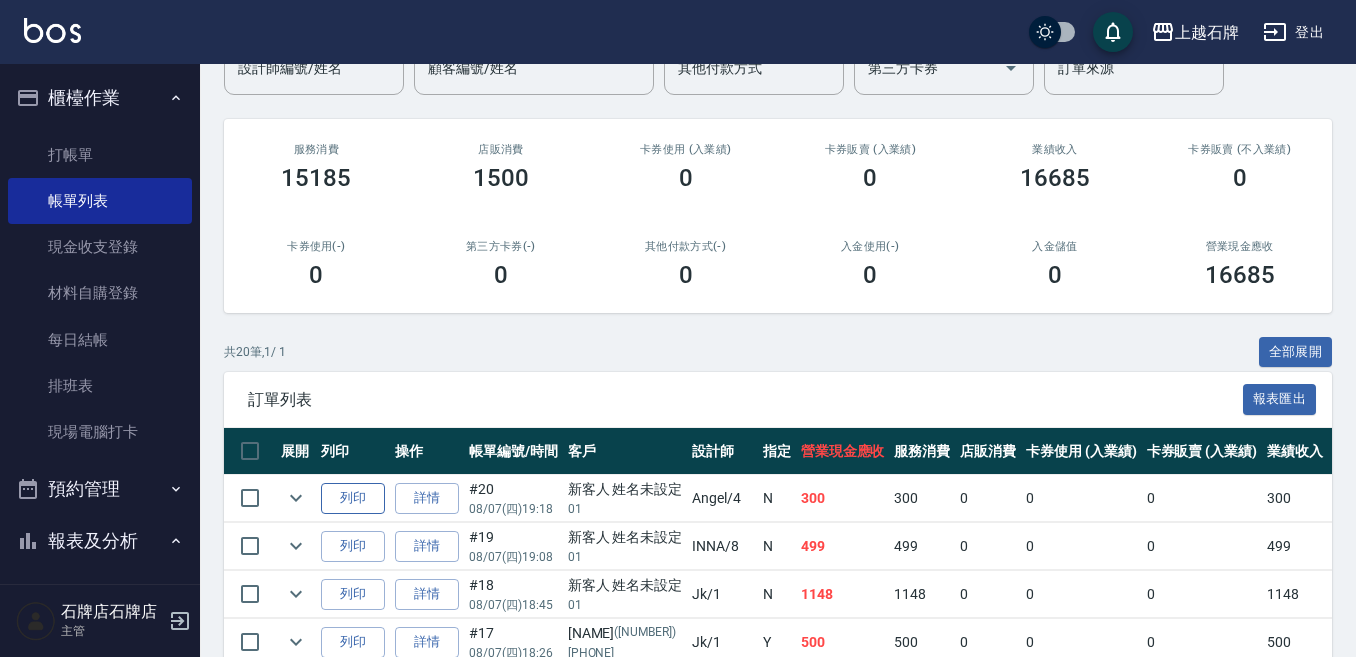 scroll, scrollTop: 200, scrollLeft: 0, axis: vertical 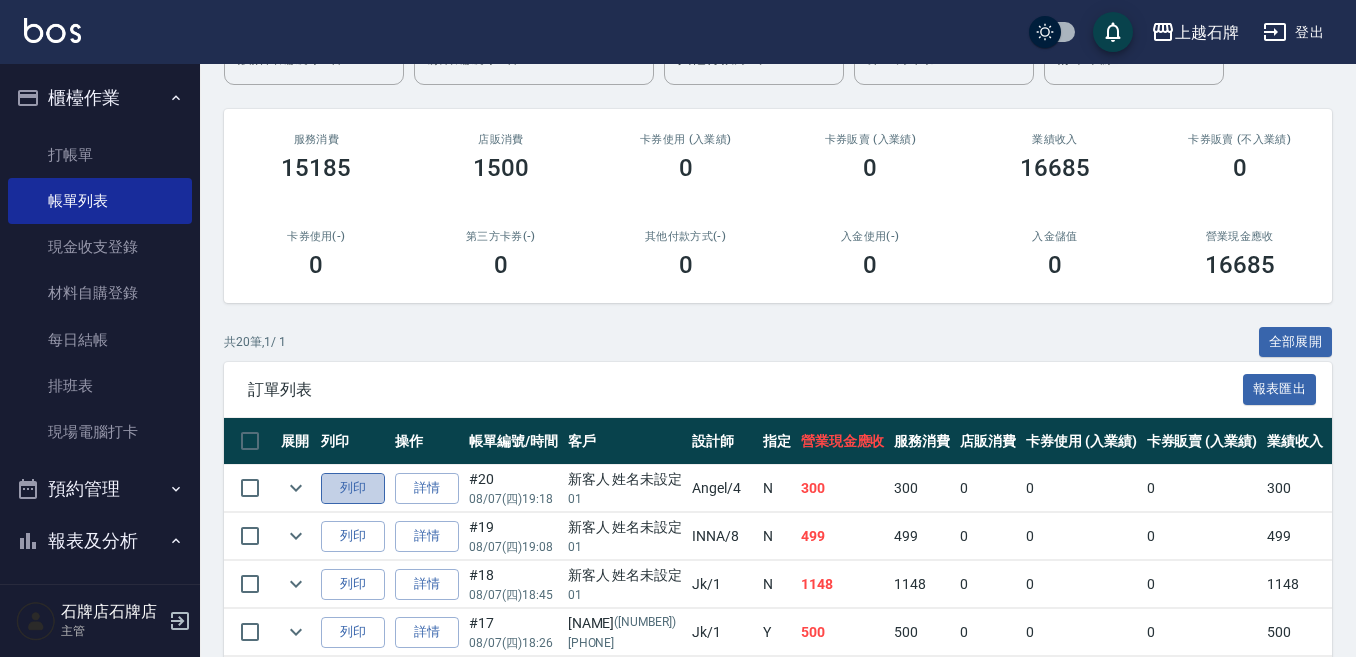 click on "列印" at bounding box center (353, 488) 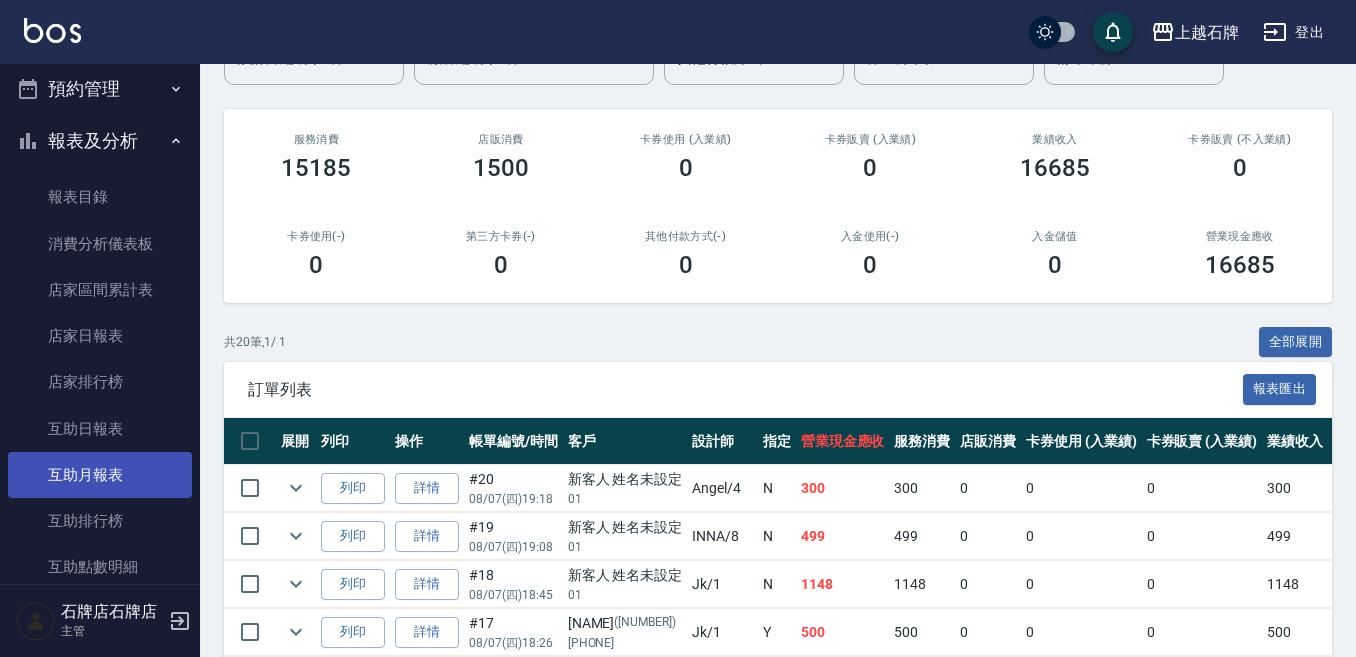 scroll, scrollTop: 700, scrollLeft: 0, axis: vertical 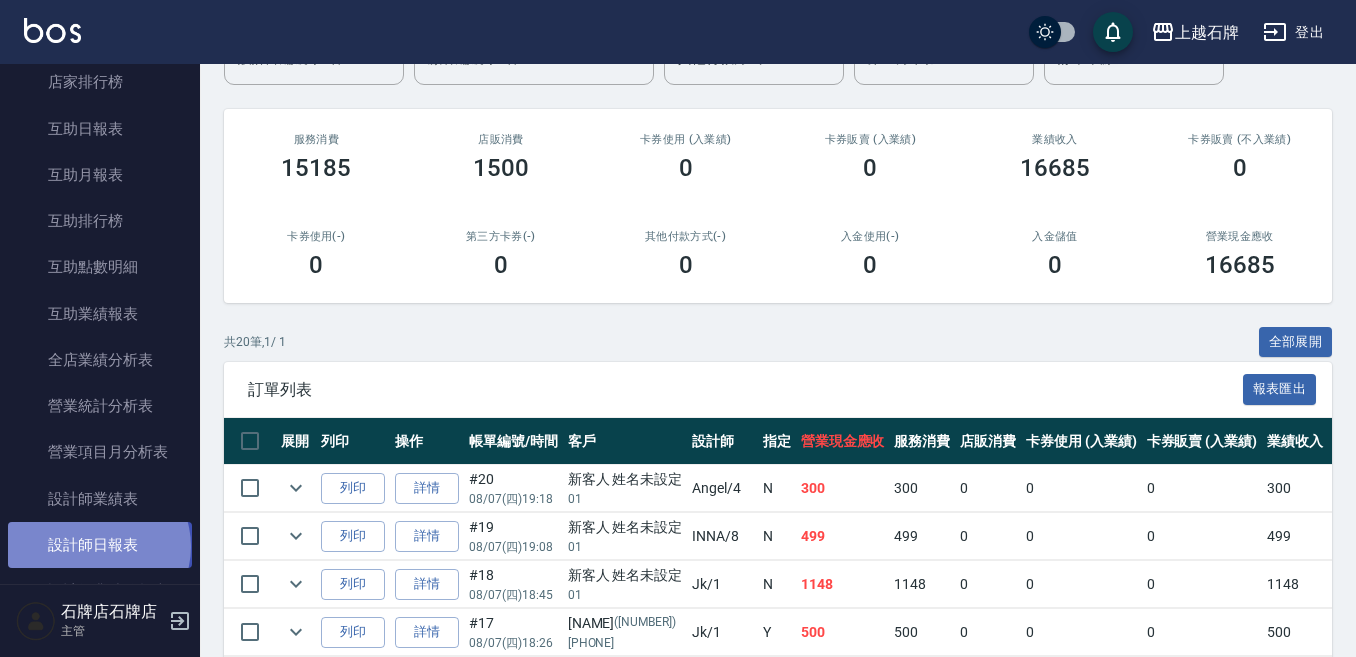 click on "設計師日報表" at bounding box center [100, 545] 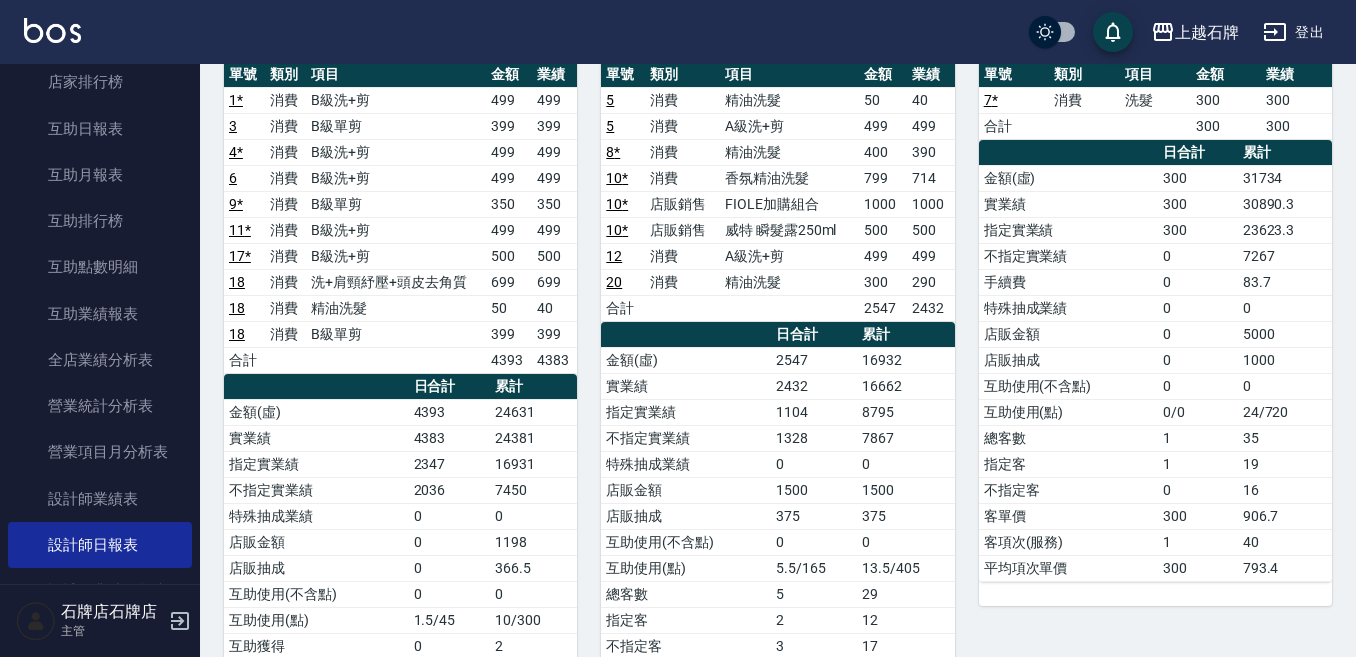 scroll, scrollTop: 0, scrollLeft: 0, axis: both 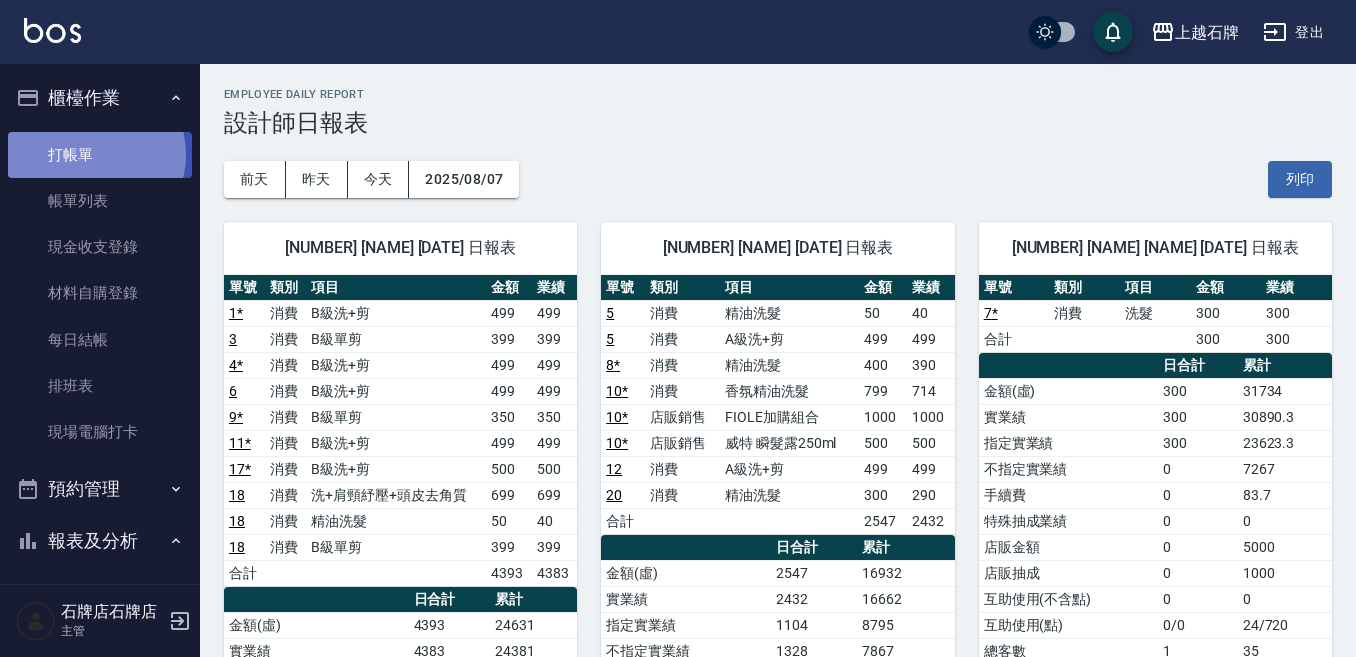 click on "打帳單" at bounding box center [100, 155] 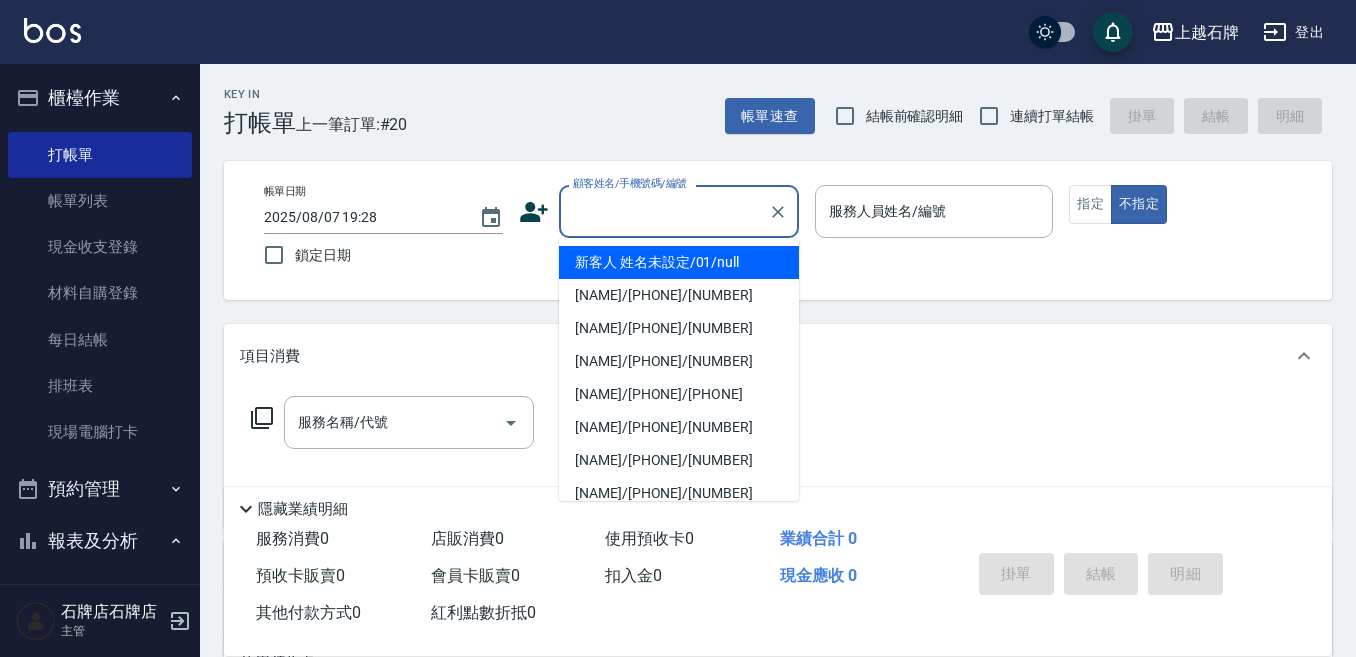 drag, startPoint x: 635, startPoint y: 223, endPoint x: 660, endPoint y: 207, distance: 29.681644 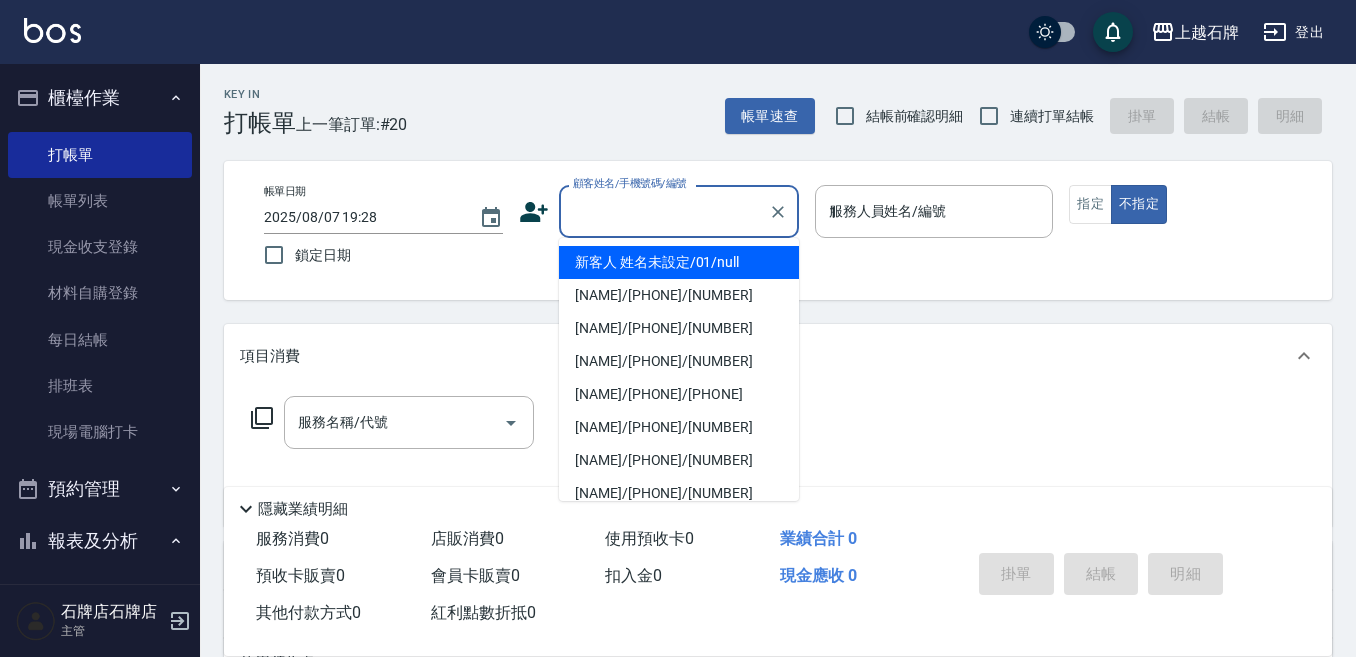 type on "新客人 姓名未設定/01/null" 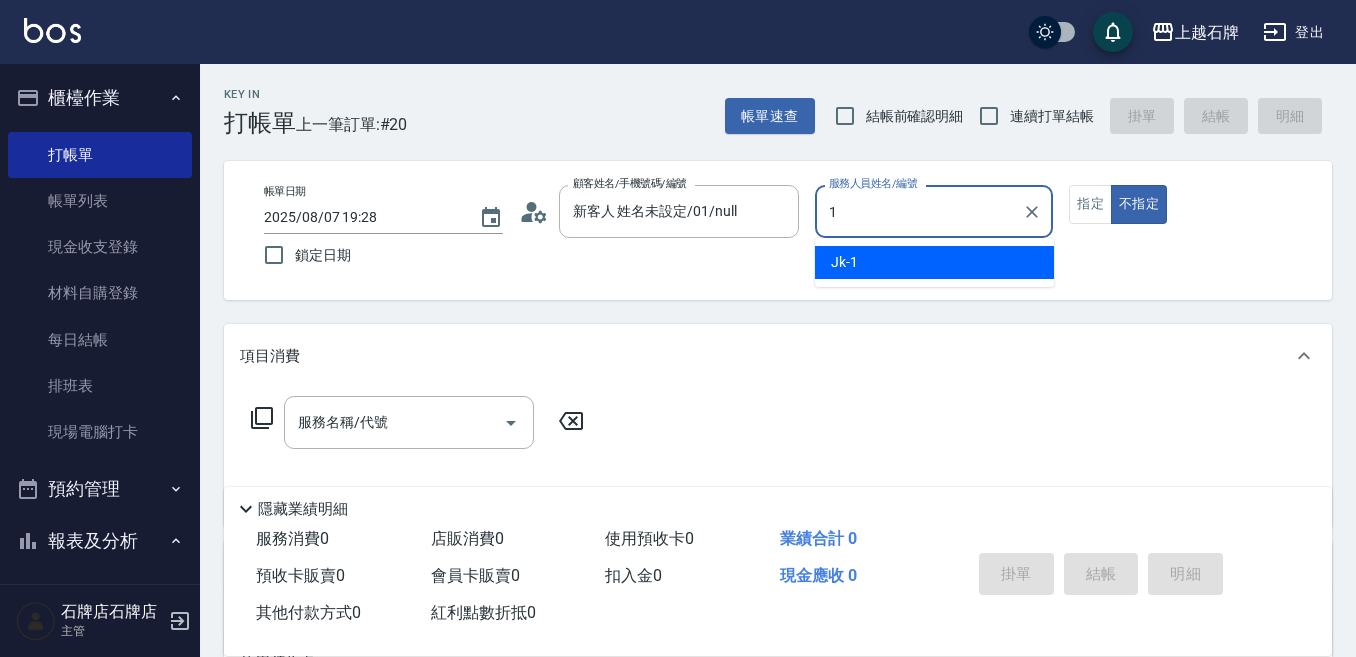 click on "Jk -1" at bounding box center (934, 262) 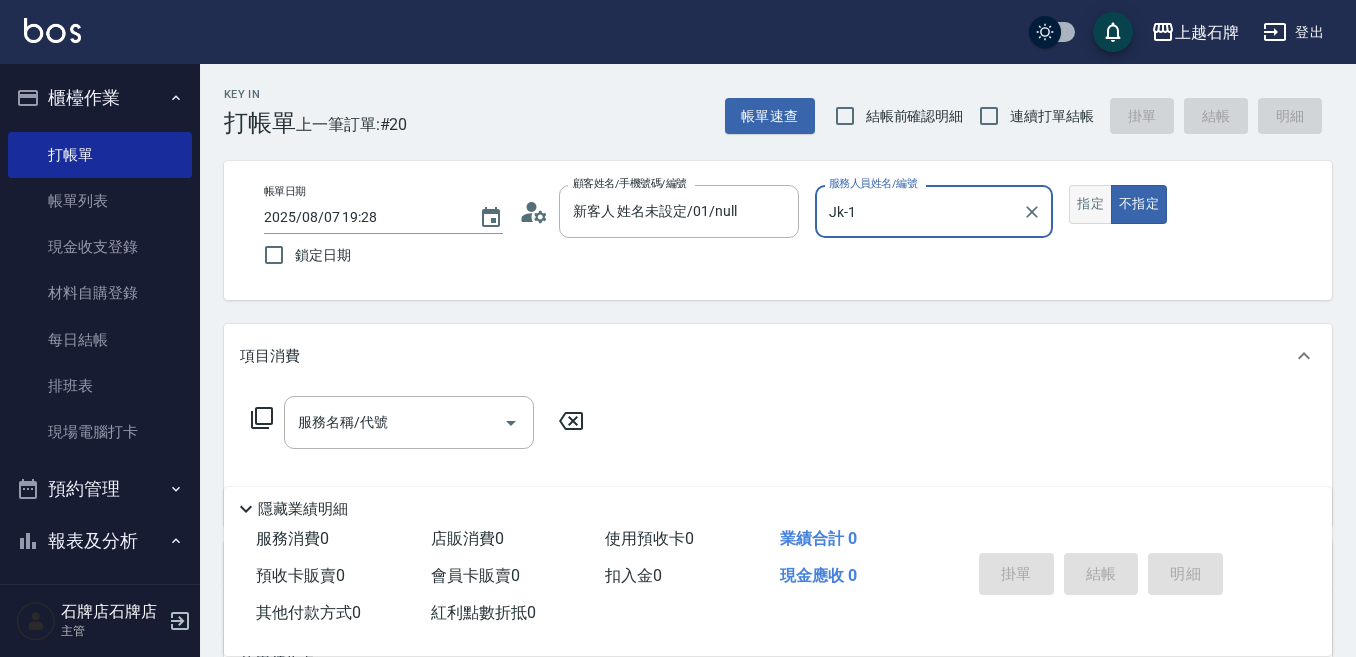 type on "Jk-1" 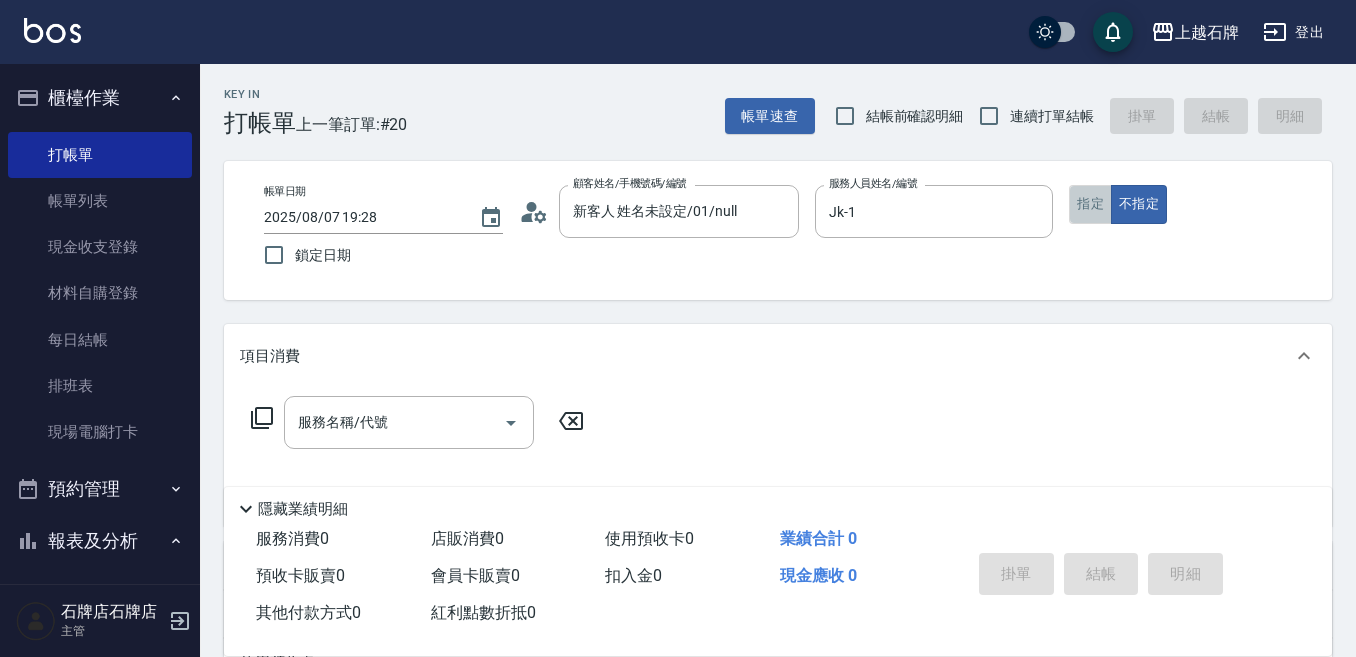 click on "指定" at bounding box center (1090, 204) 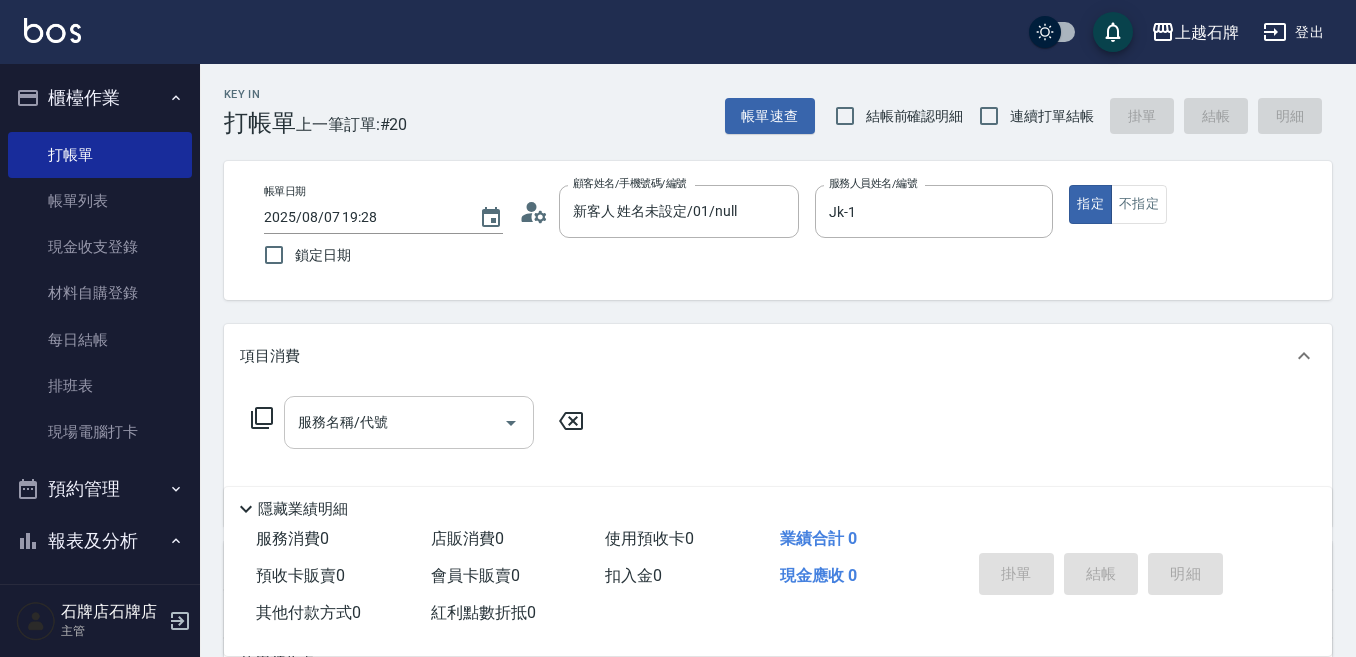 click on "服務名稱/代號" at bounding box center [394, 422] 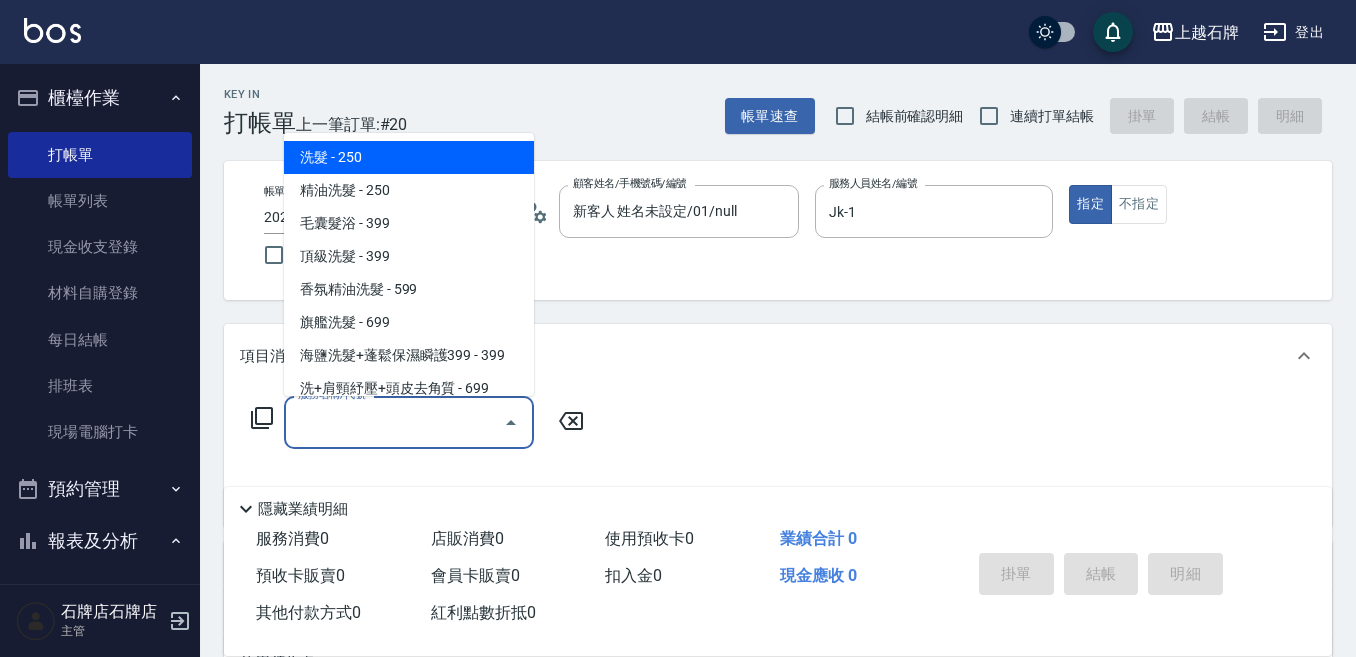 click on "洗髮 - 250" at bounding box center [409, 157] 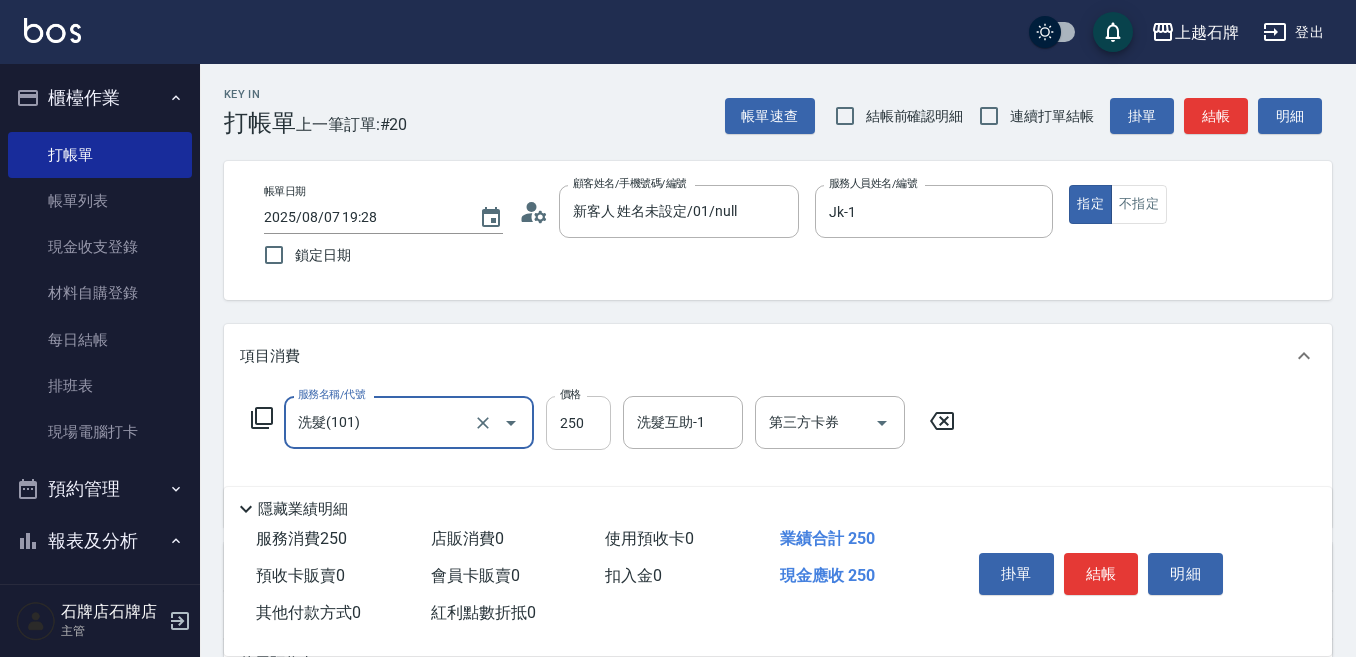 click on "250" at bounding box center [578, 423] 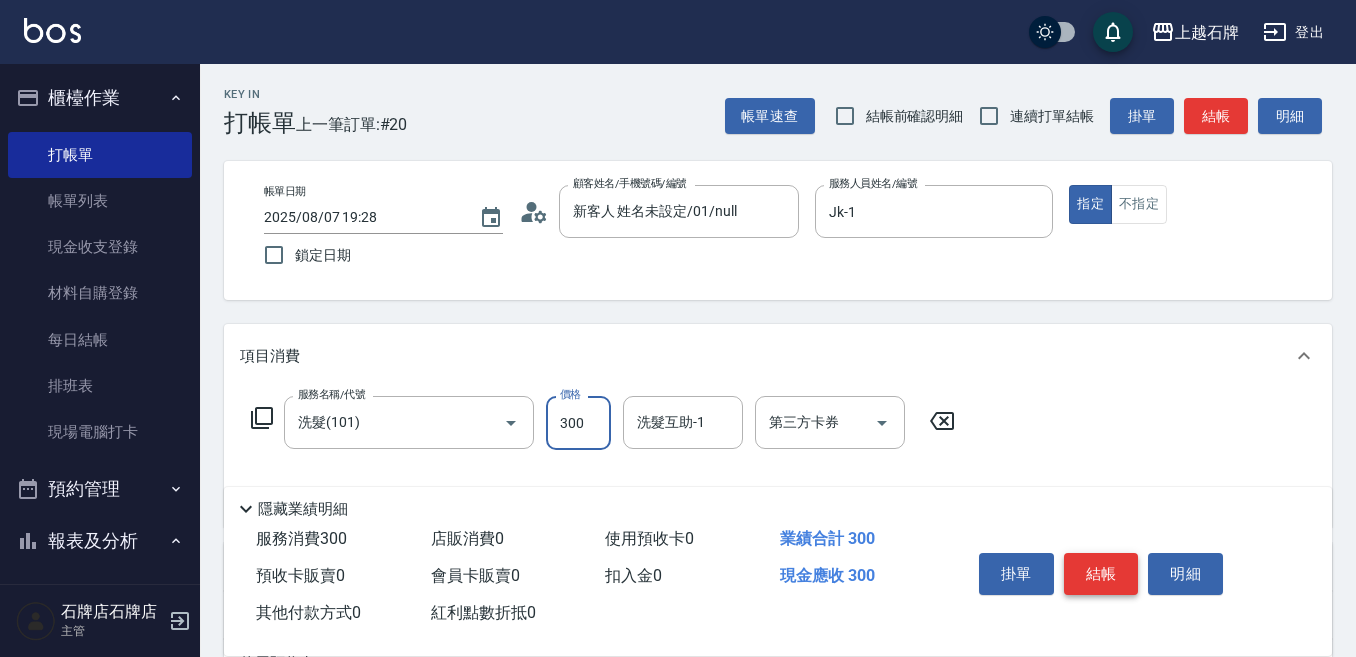 type on "300" 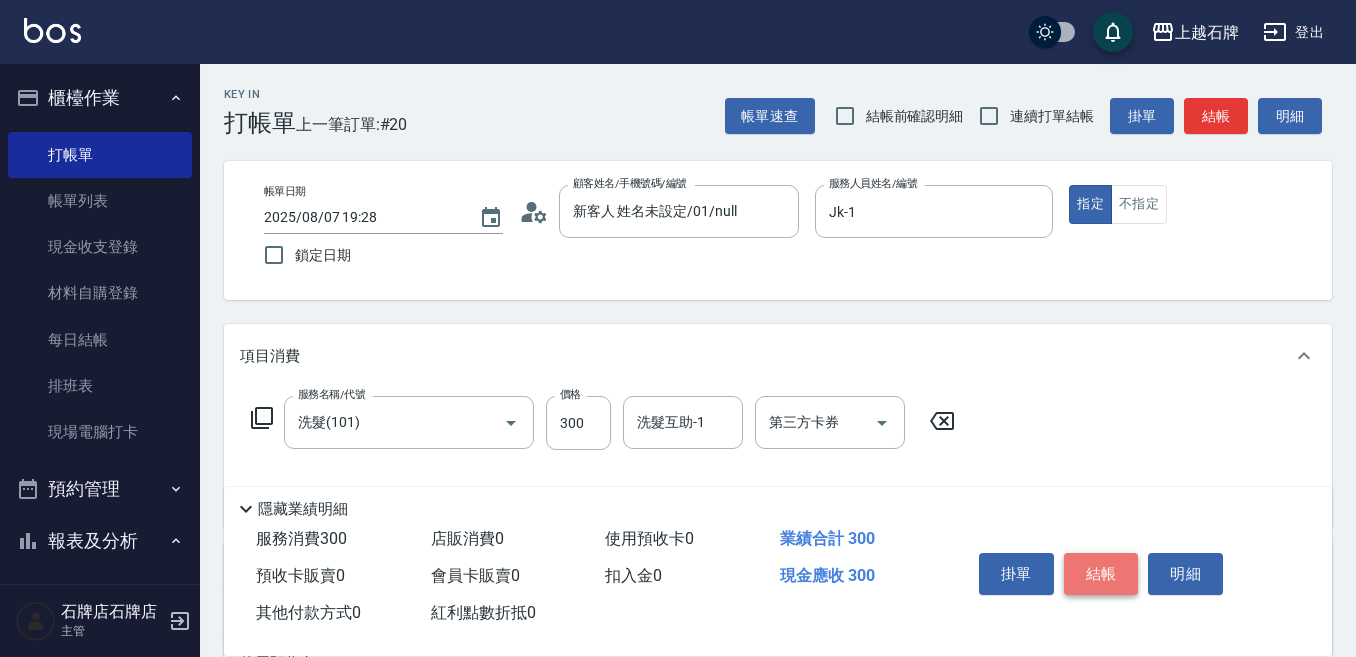 click on "結帳" at bounding box center [1101, 574] 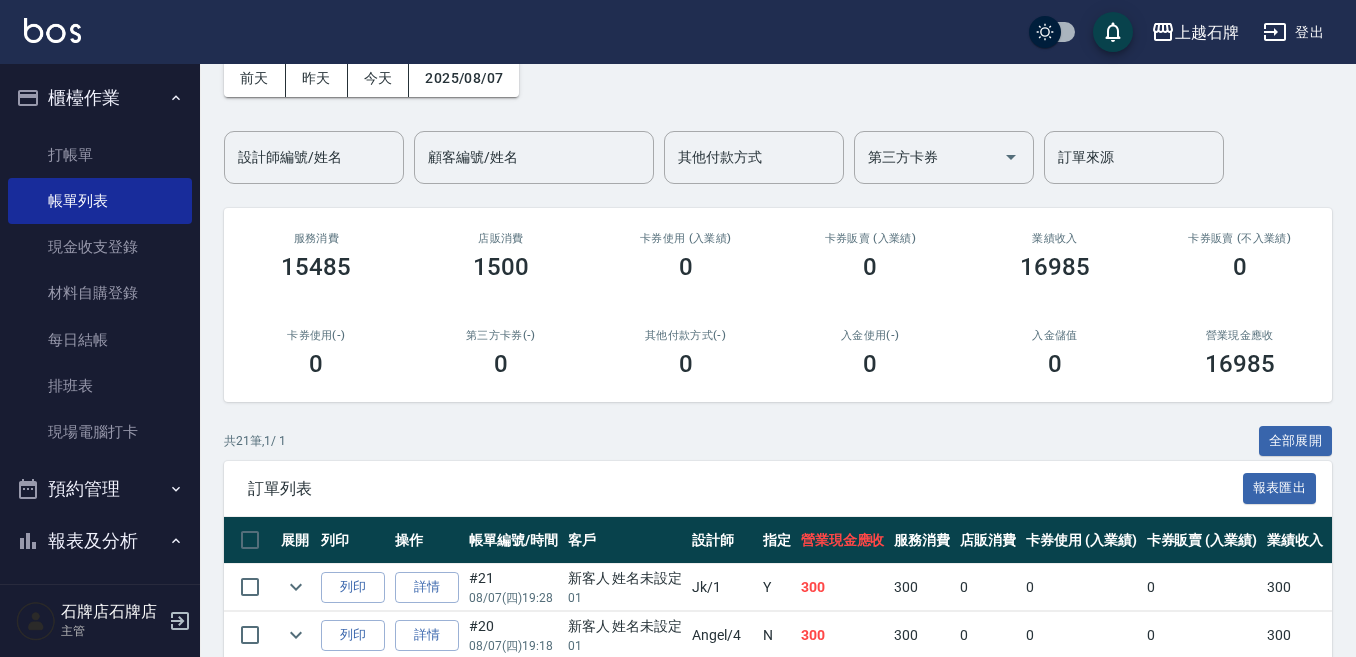 scroll, scrollTop: 200, scrollLeft: 0, axis: vertical 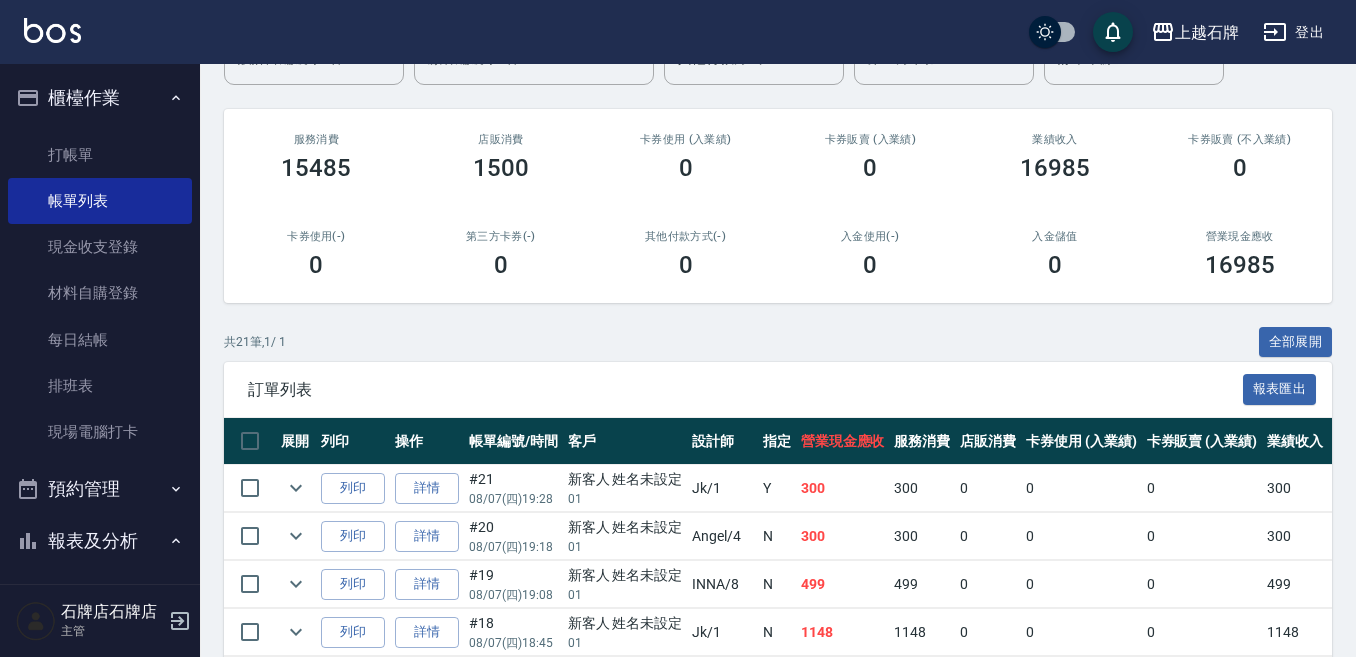 click on "列印" at bounding box center (353, 488) 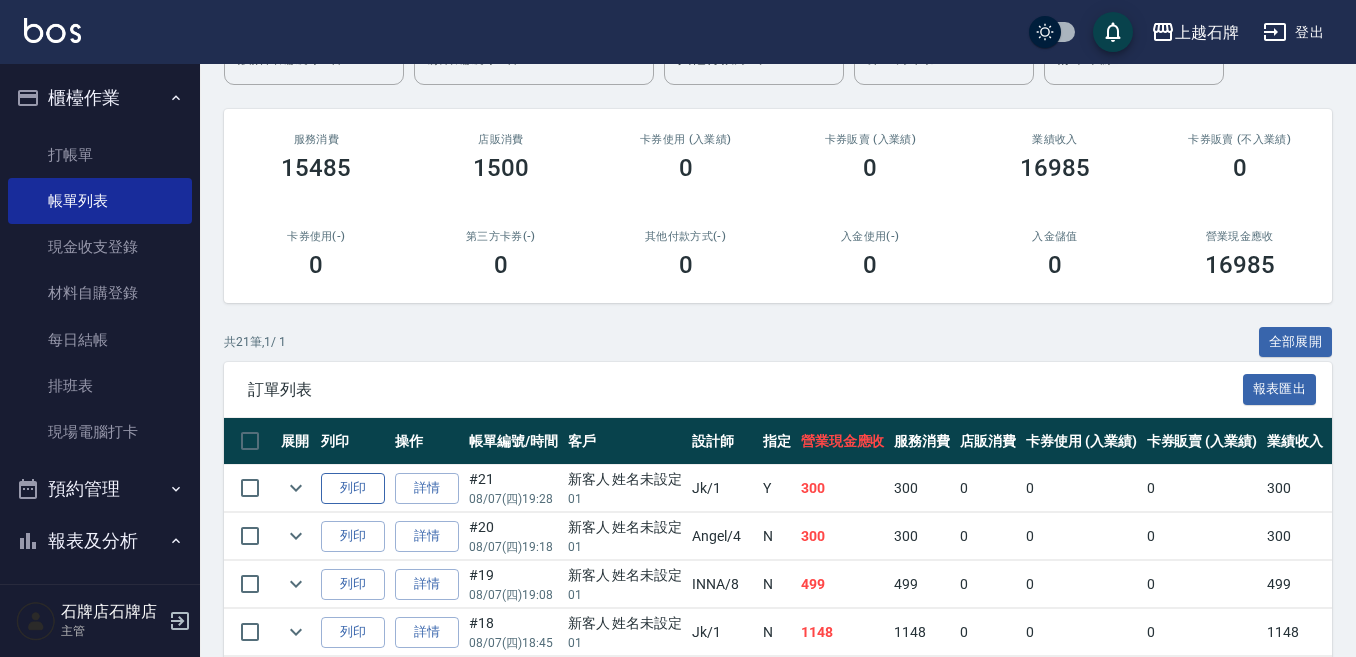 click on "列印" at bounding box center (353, 488) 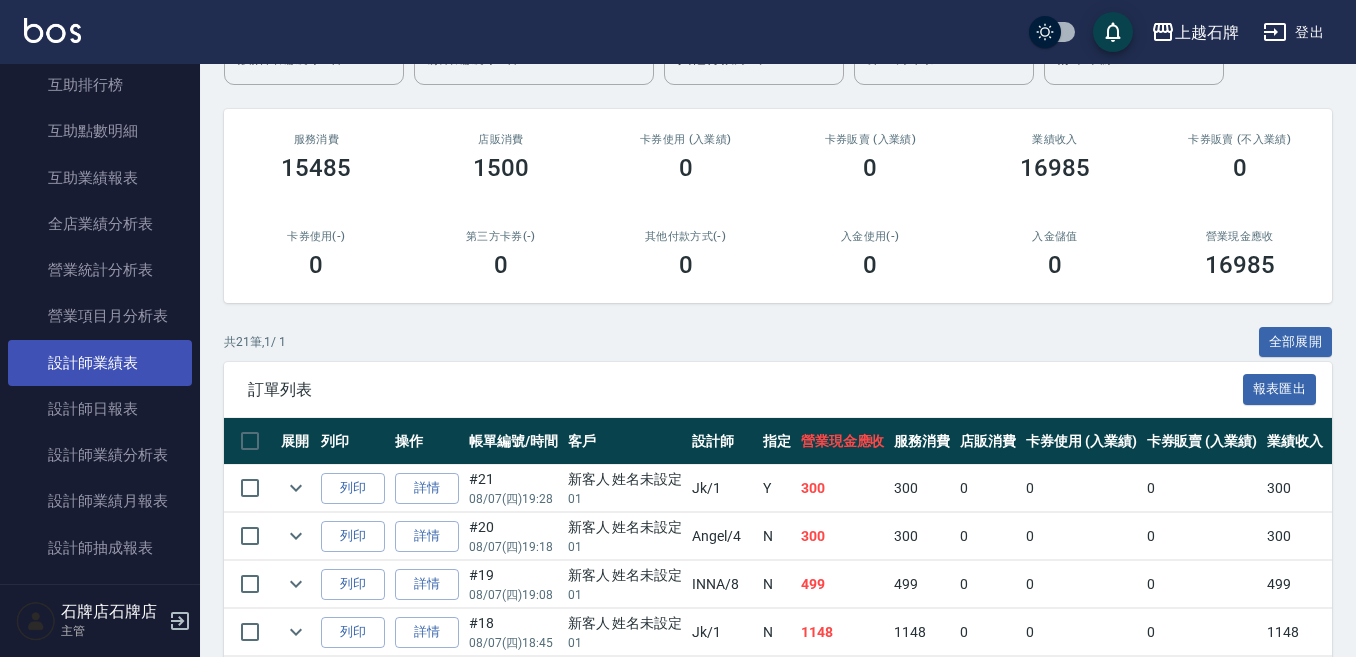 scroll, scrollTop: 900, scrollLeft: 0, axis: vertical 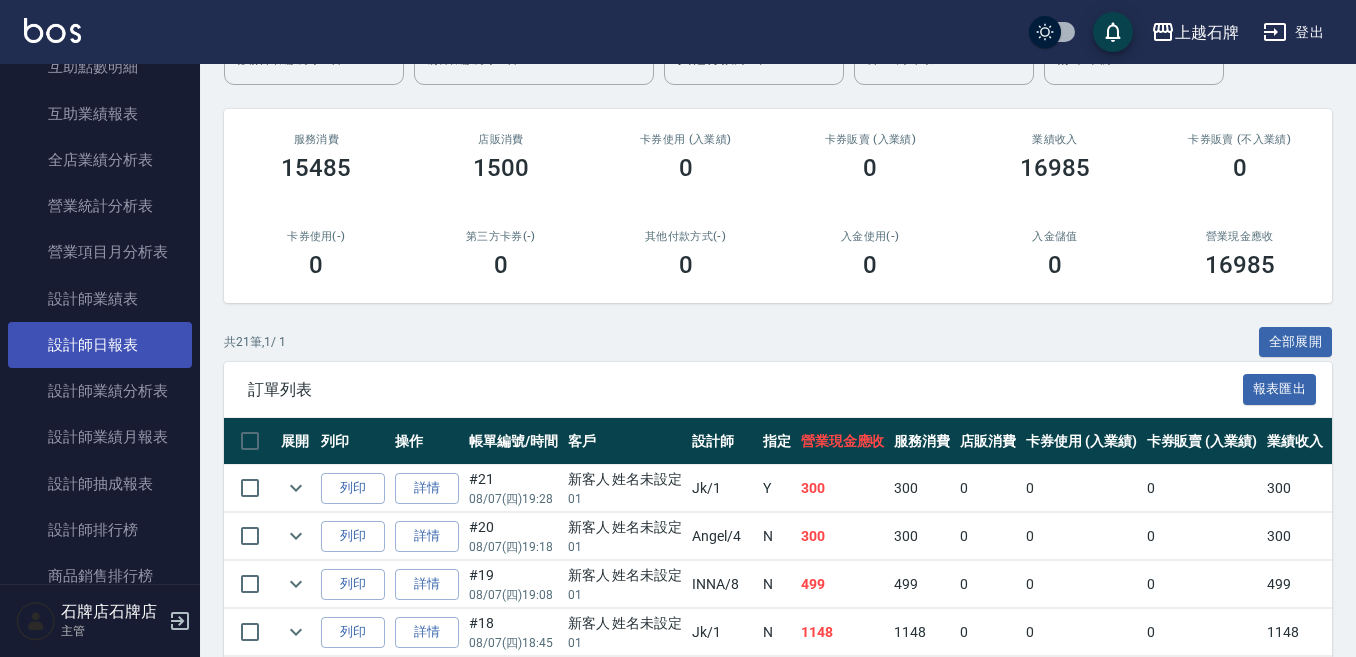 click on "設計師日報表" at bounding box center (100, 345) 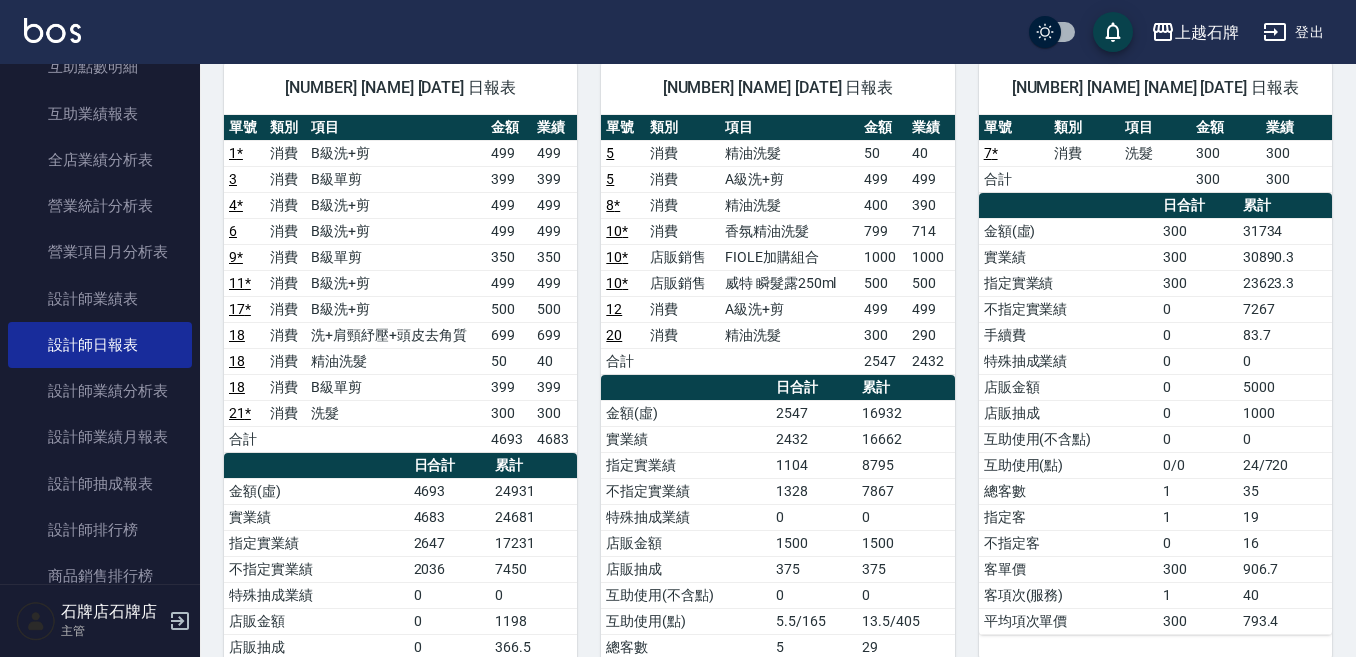 scroll, scrollTop: 200, scrollLeft: 0, axis: vertical 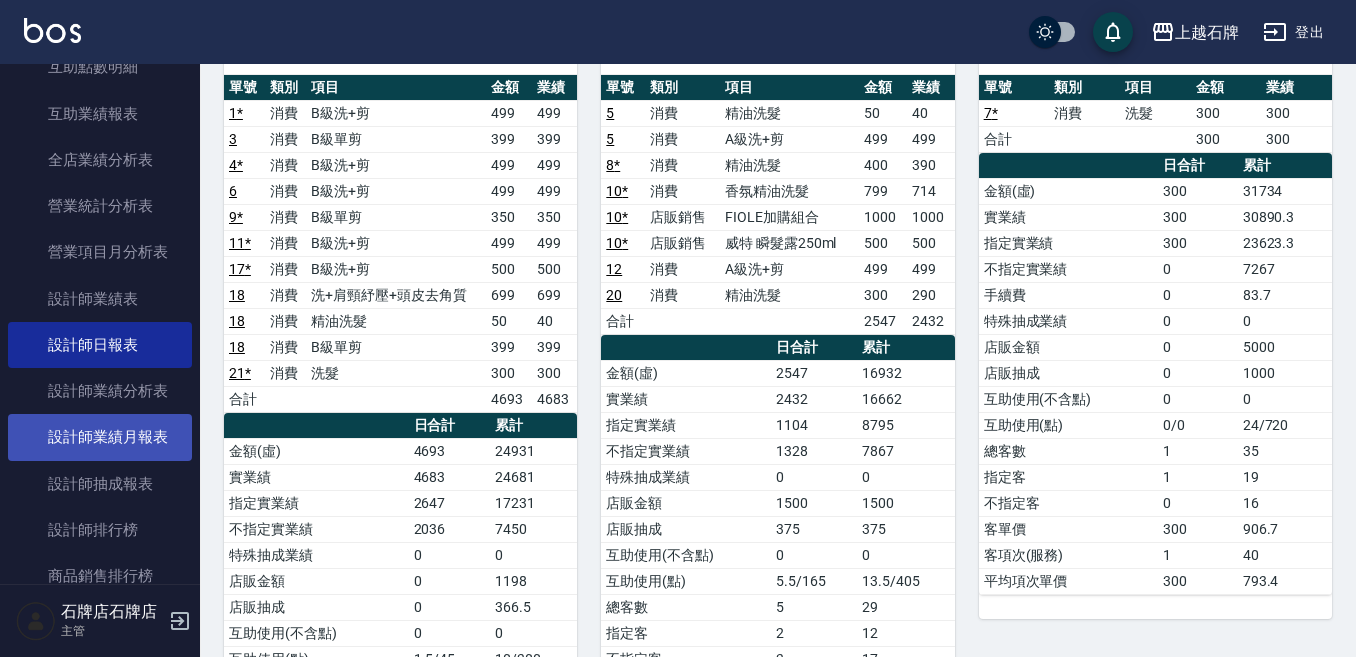 click on "設計師業績月報表" at bounding box center (100, 437) 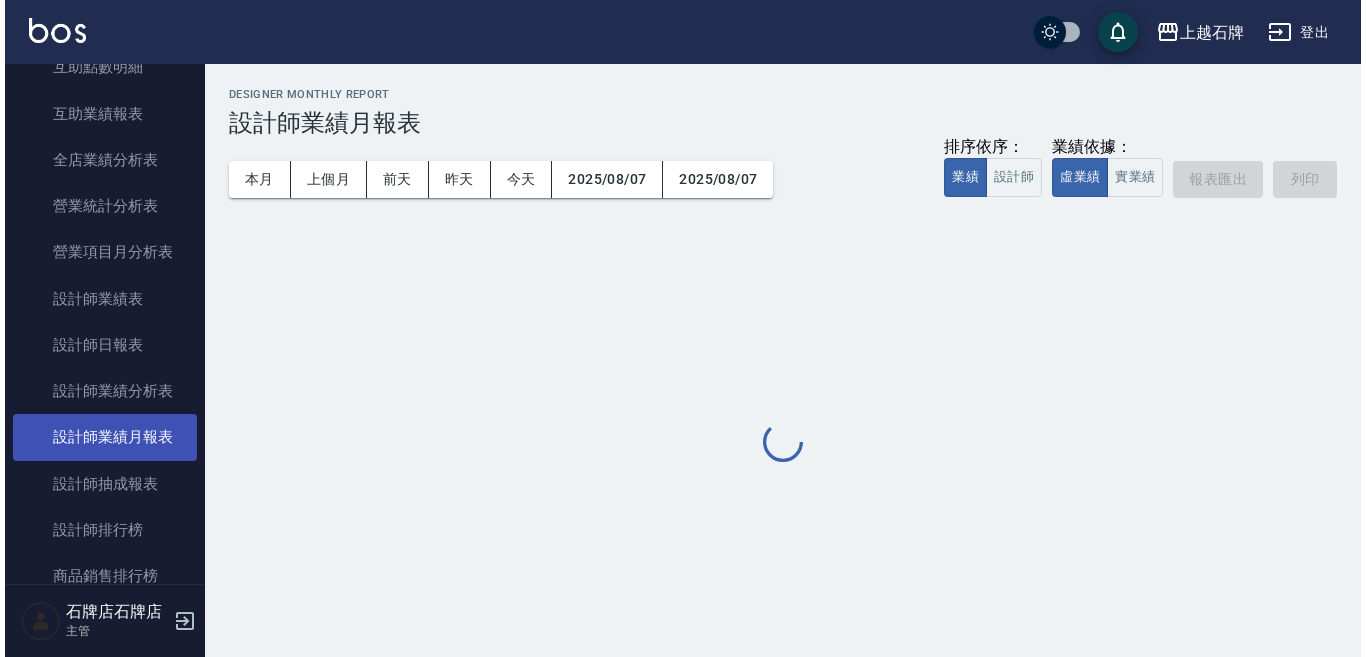 scroll, scrollTop: 0, scrollLeft: 0, axis: both 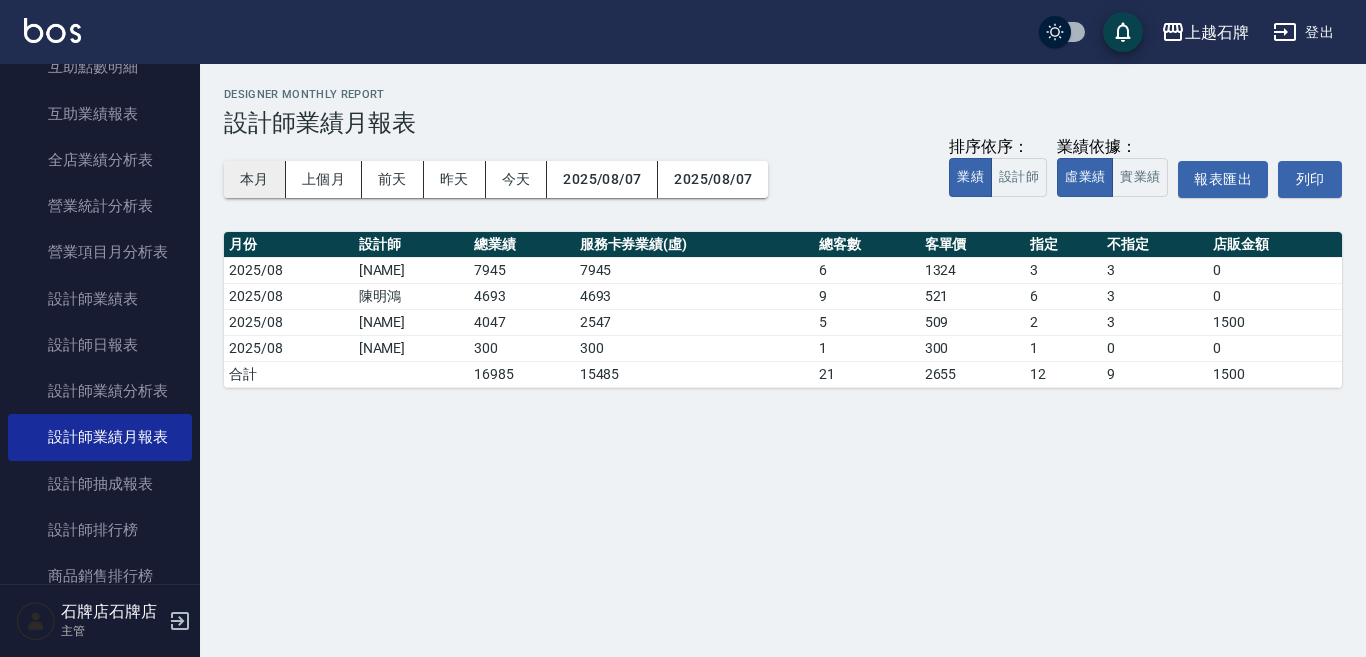click on "本月" at bounding box center (255, 179) 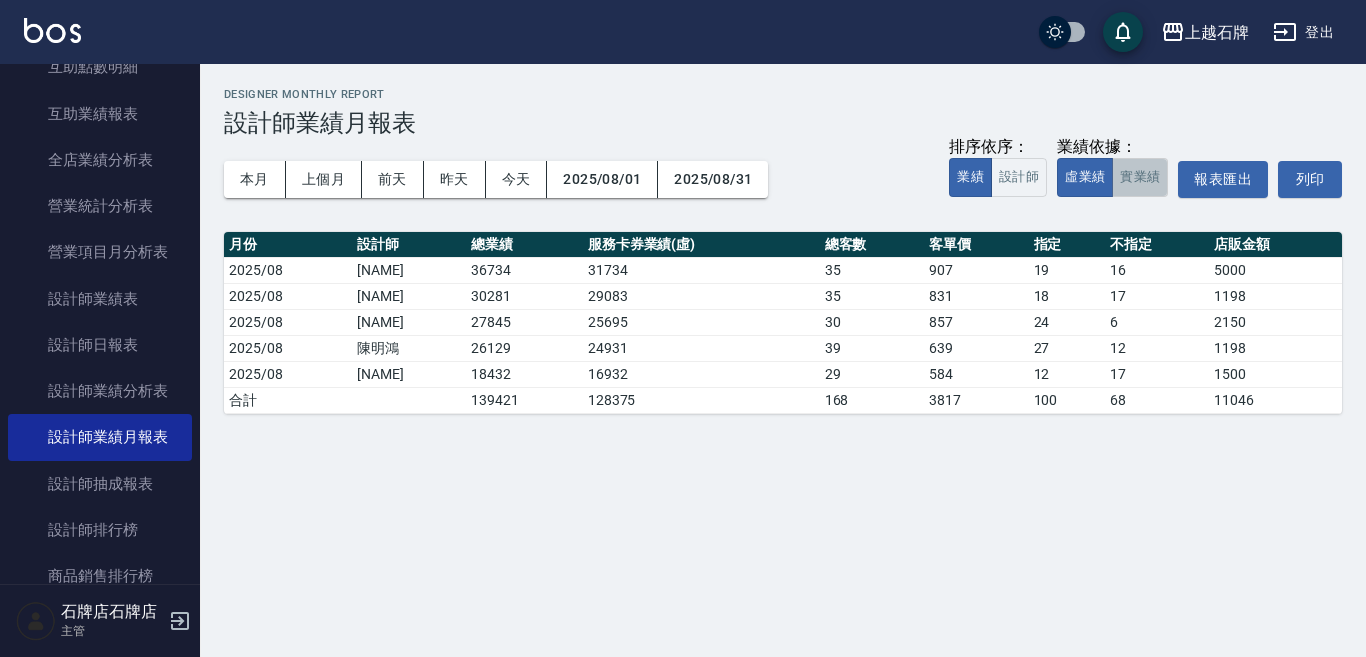 drag, startPoint x: 1159, startPoint y: 177, endPoint x: 1142, endPoint y: 174, distance: 17.262676 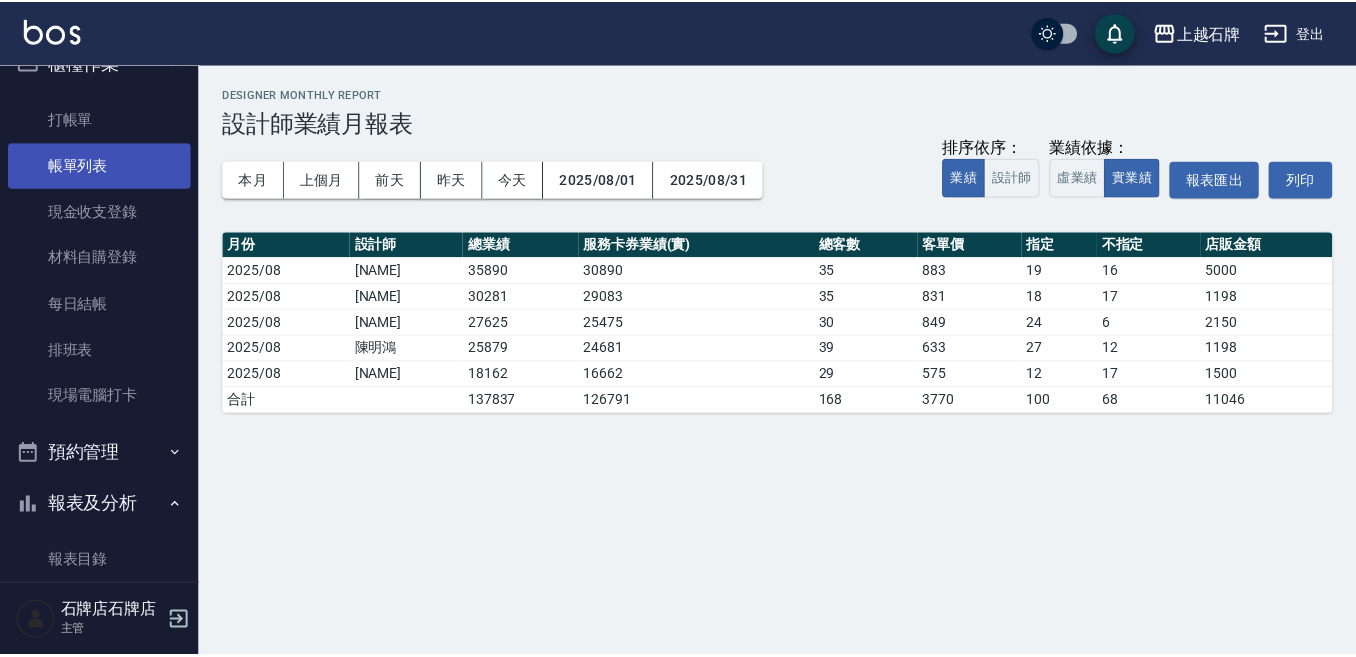 scroll, scrollTop: 0, scrollLeft: 0, axis: both 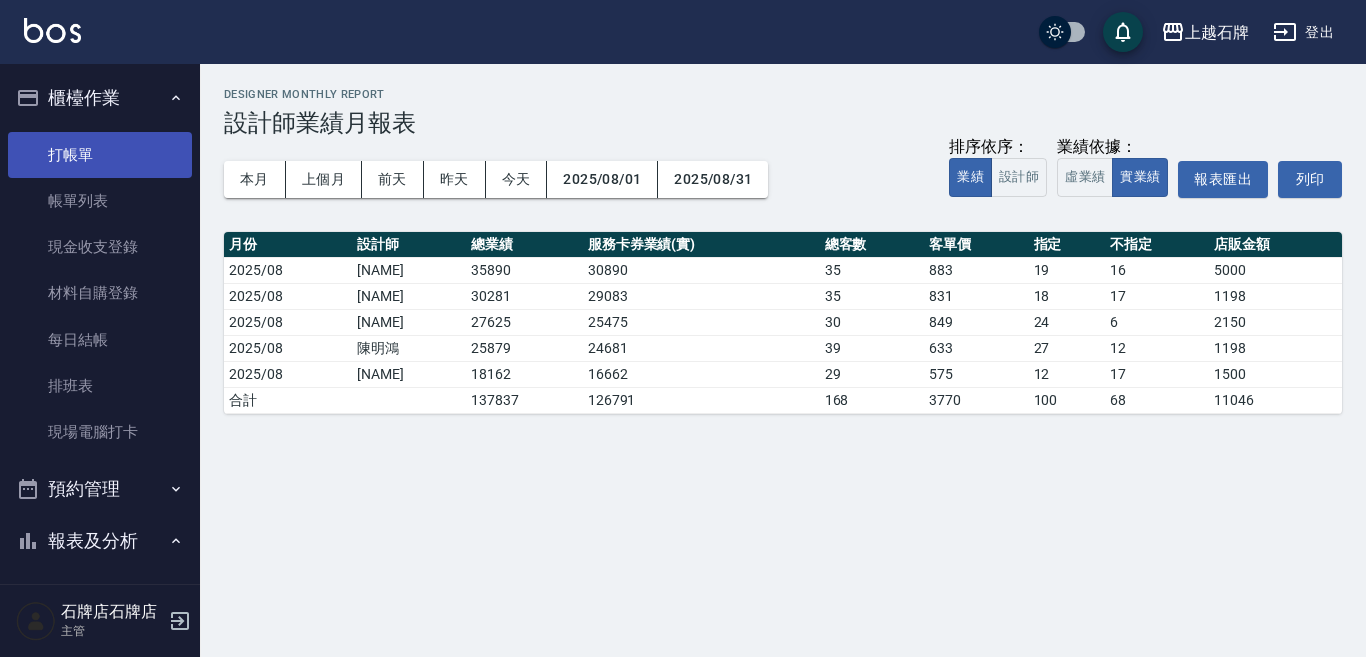 click on "打帳單" at bounding box center [100, 155] 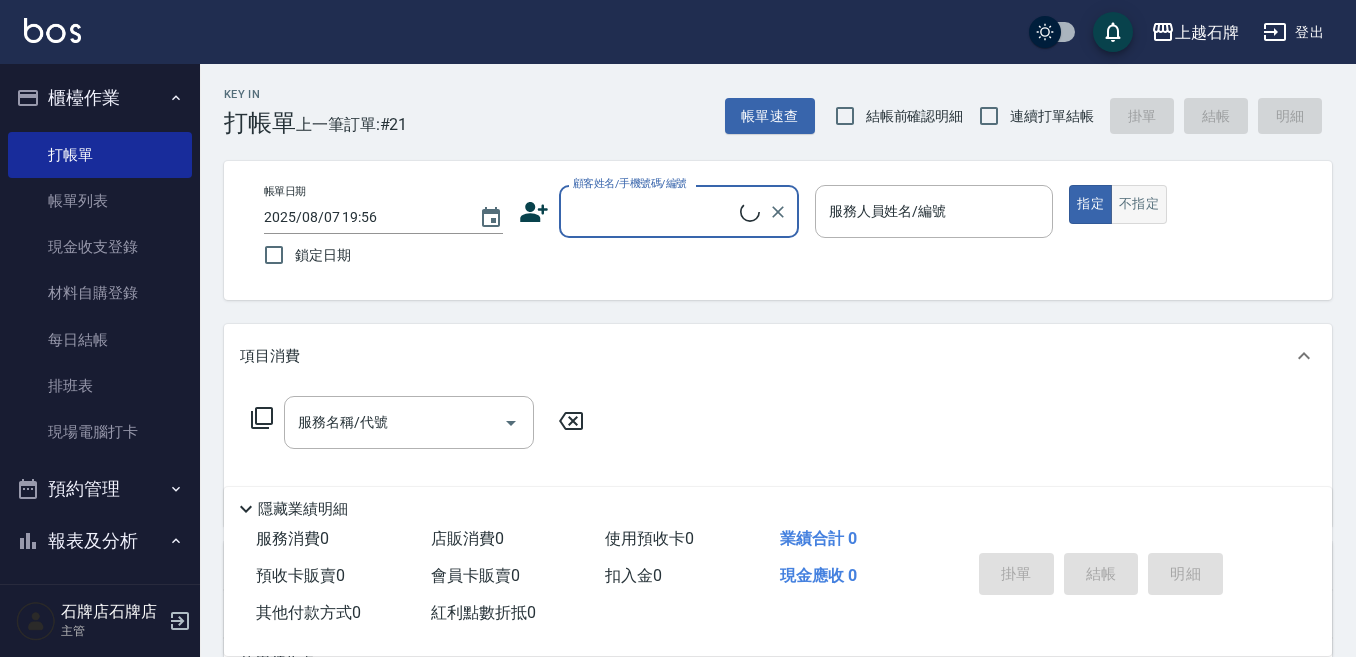click on "不指定" at bounding box center [1139, 204] 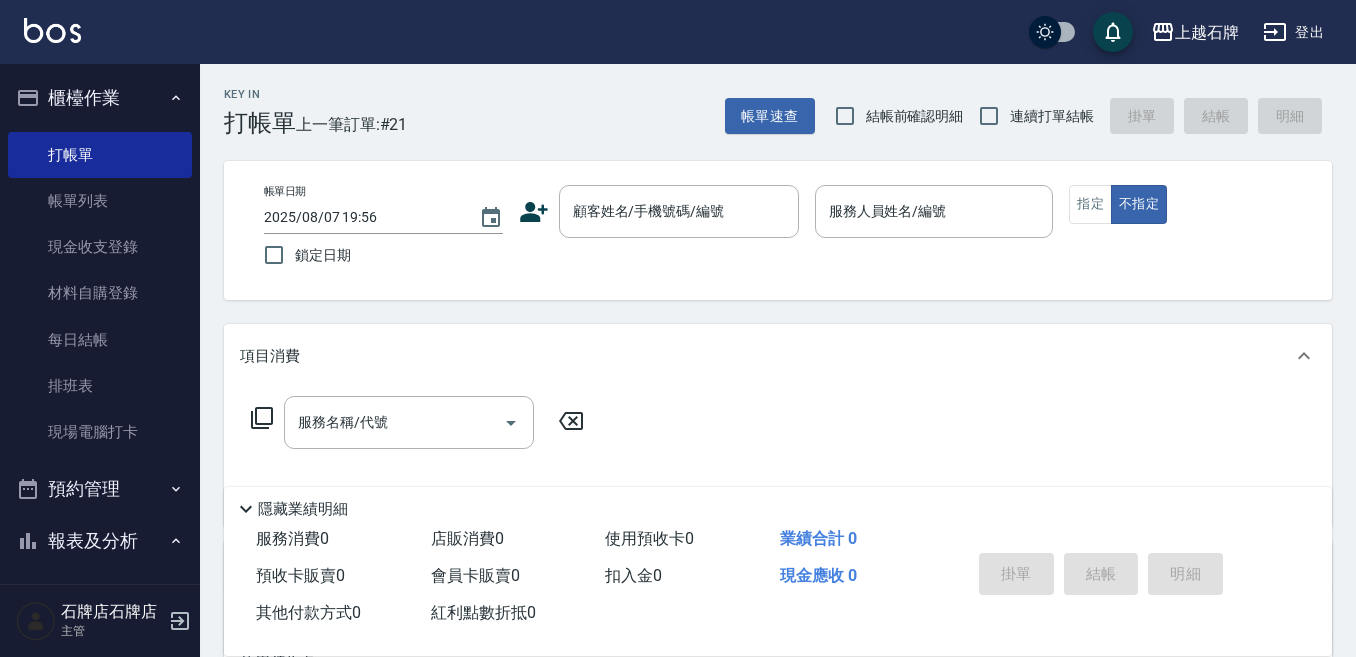 click on "Key In 打帳單 上一筆訂單:#21 帳單速查 結帳前確認明細 連續打單結帳 掛單 結帳 明細" at bounding box center [766, 100] 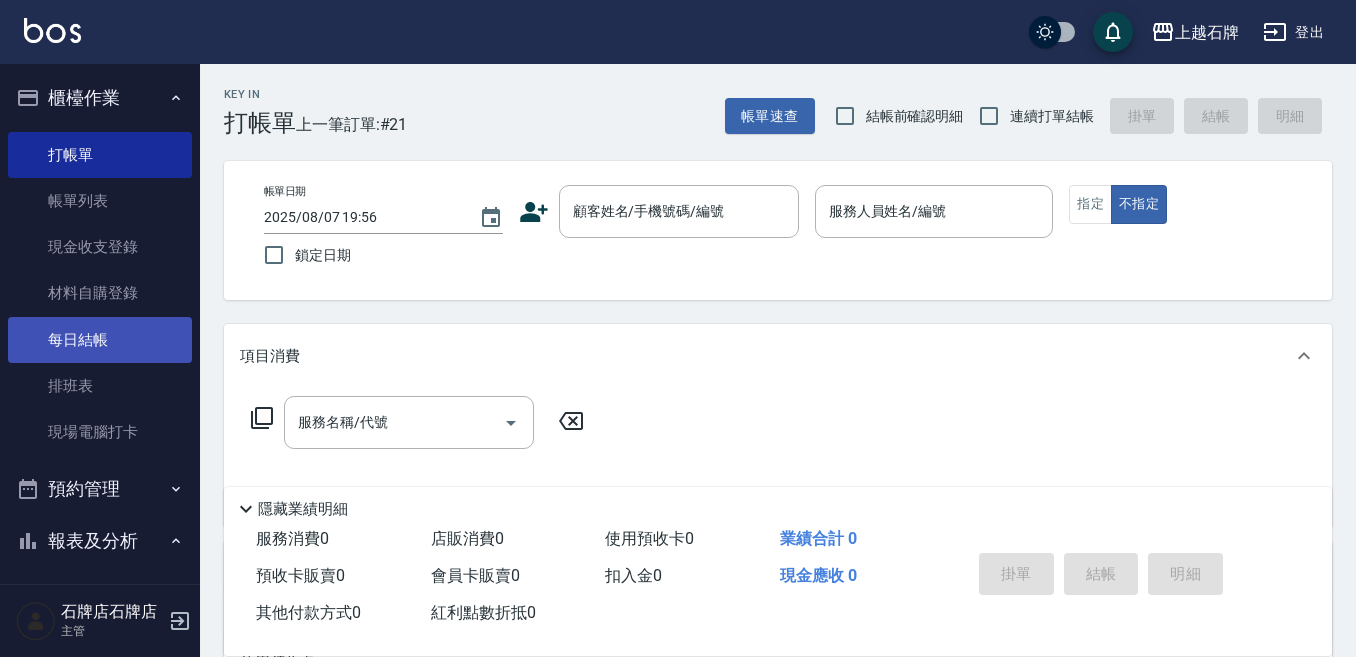 click on "每日結帳" at bounding box center [100, 340] 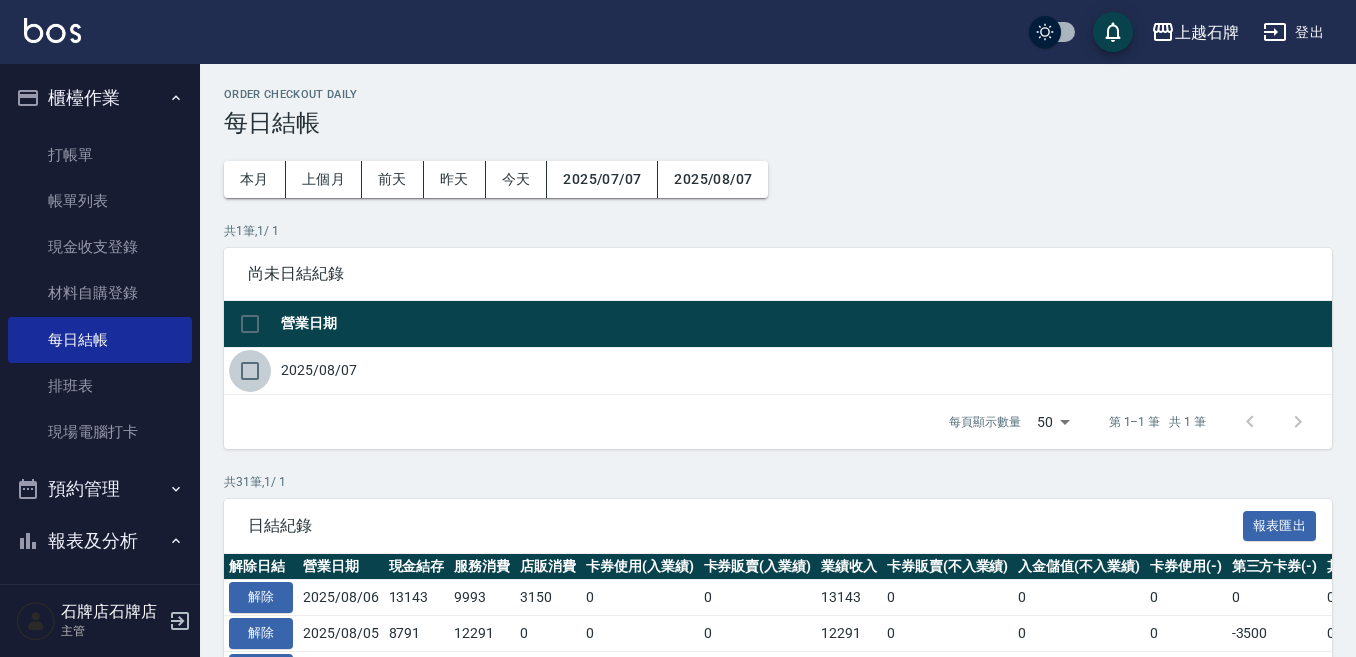click at bounding box center [250, 371] 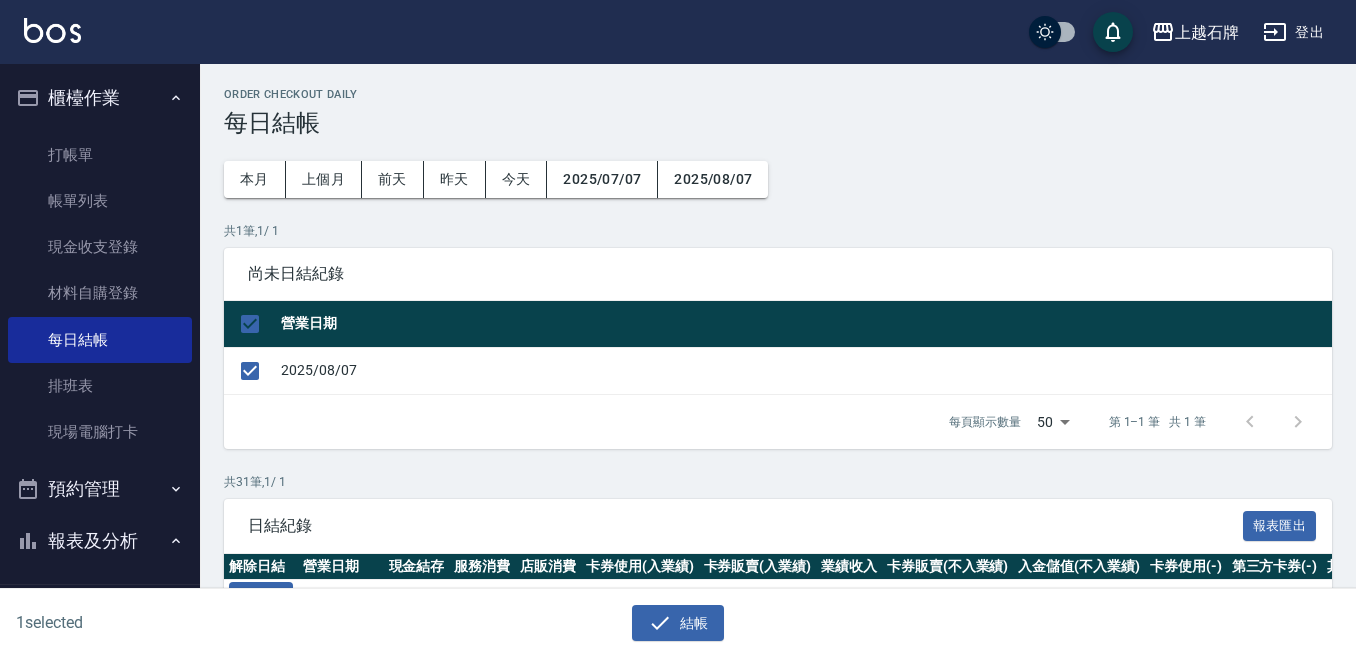 click on "1  selected 結帳" at bounding box center [678, 623] 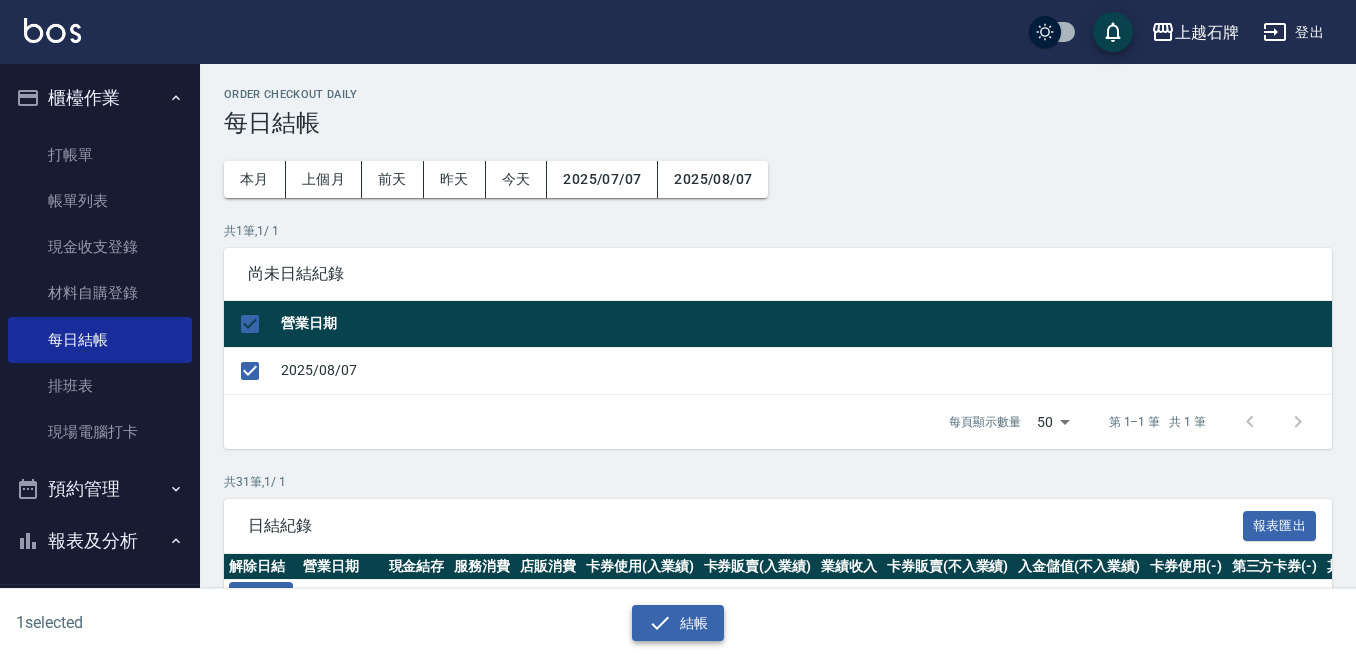 click on "結帳" at bounding box center (678, 623) 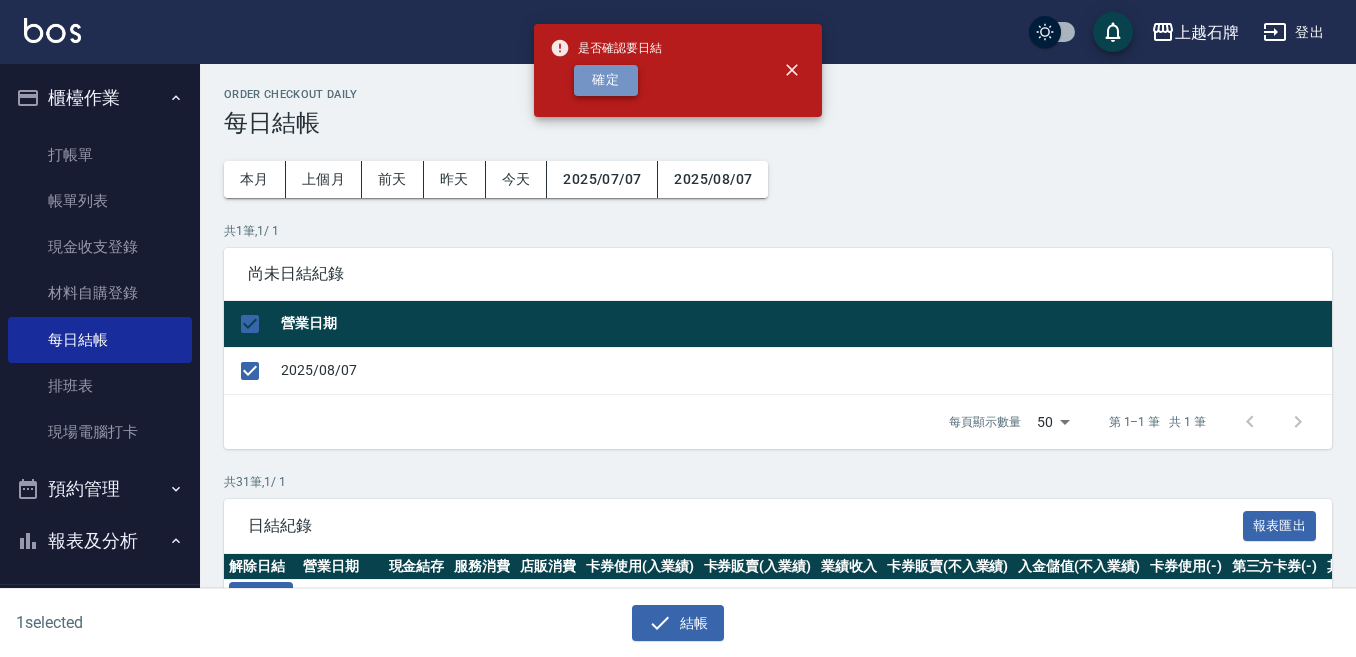 click on "確定" at bounding box center [606, 80] 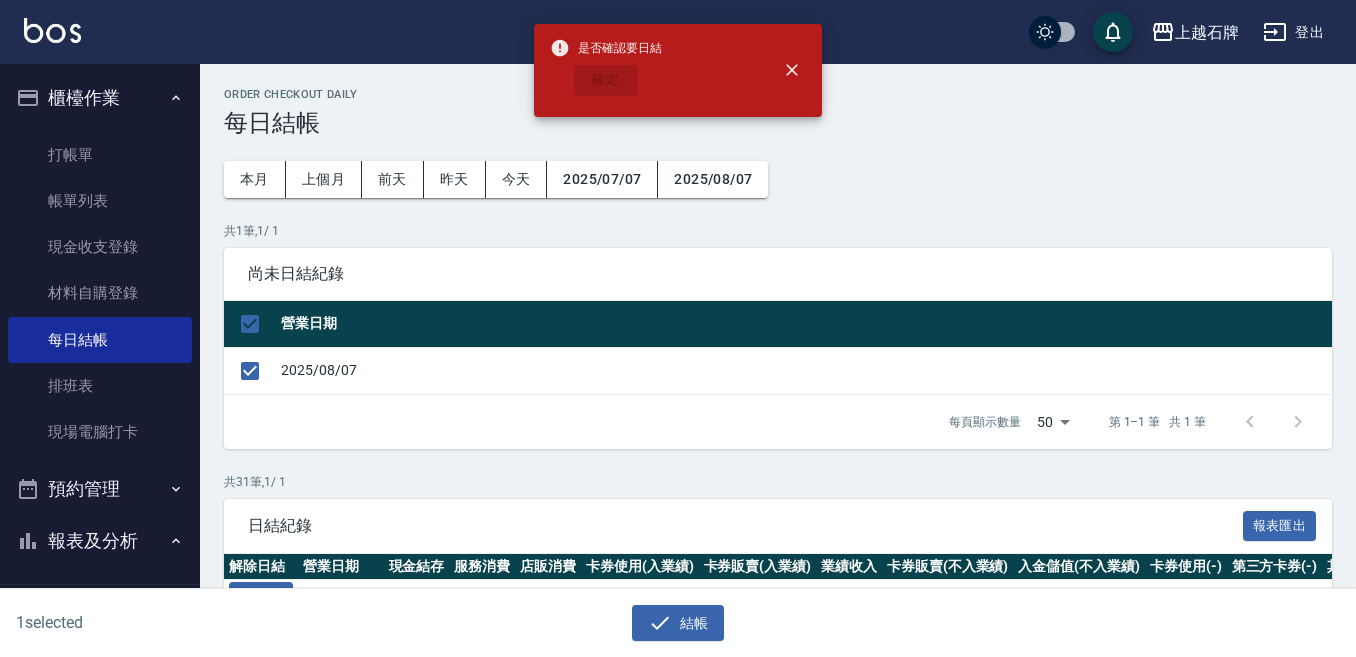 checkbox on "false" 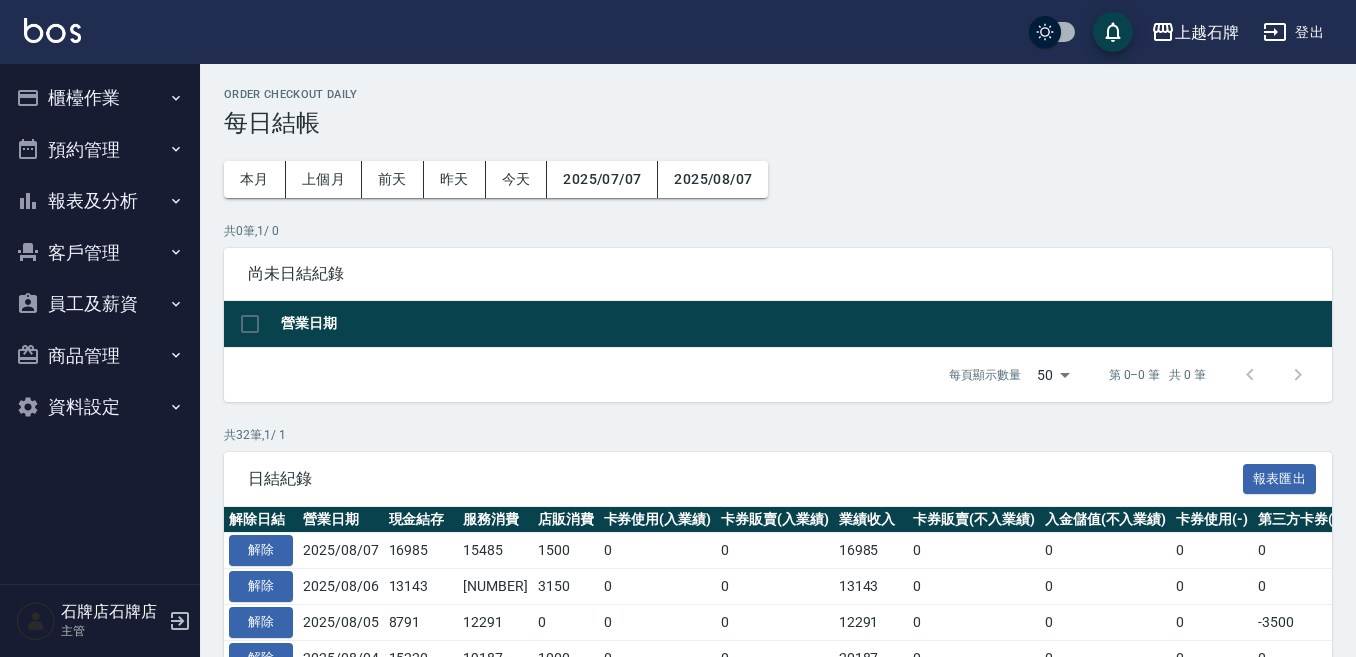 scroll, scrollTop: 0, scrollLeft: 0, axis: both 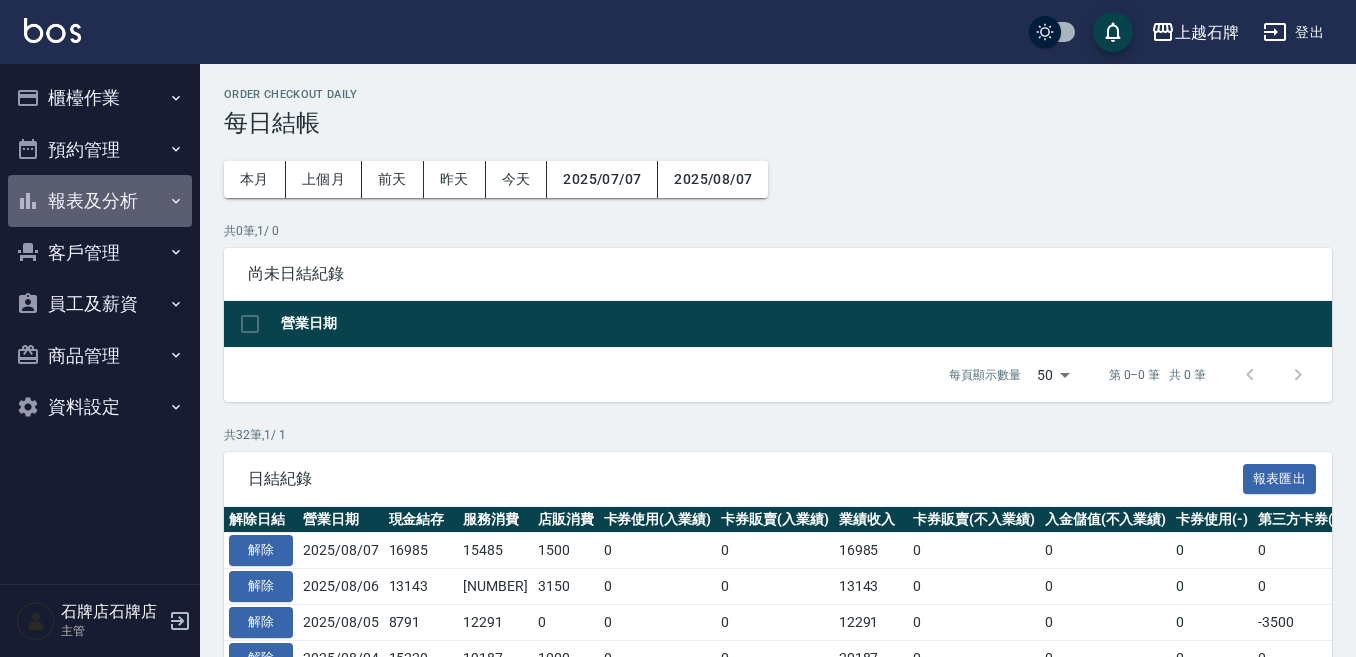 click on "報表及分析" at bounding box center [100, 201] 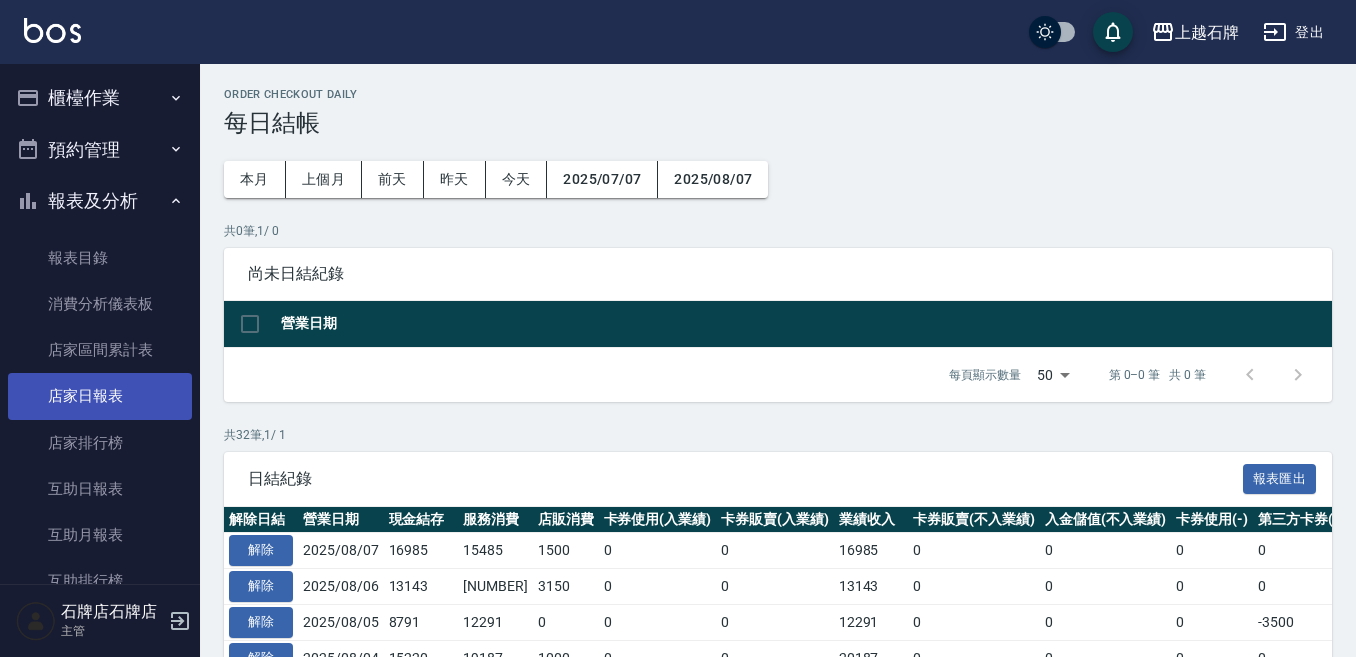 click on "店家日報表" at bounding box center [100, 396] 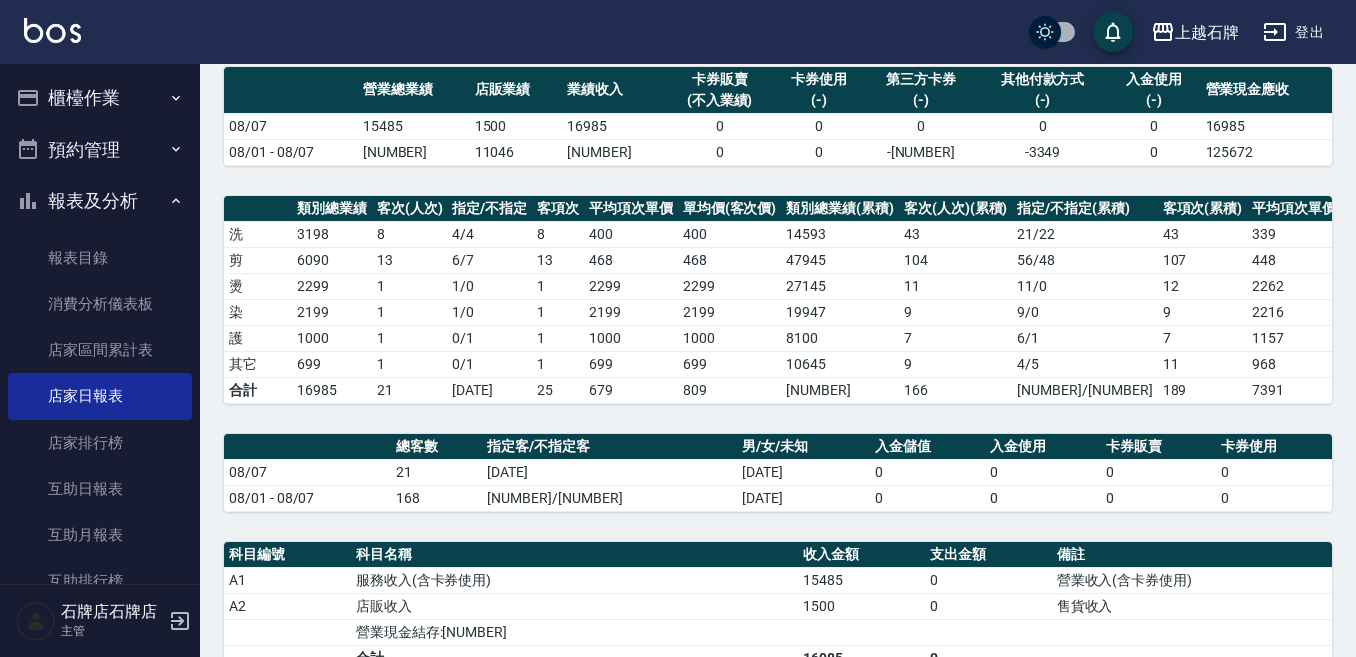 scroll, scrollTop: 300, scrollLeft: 0, axis: vertical 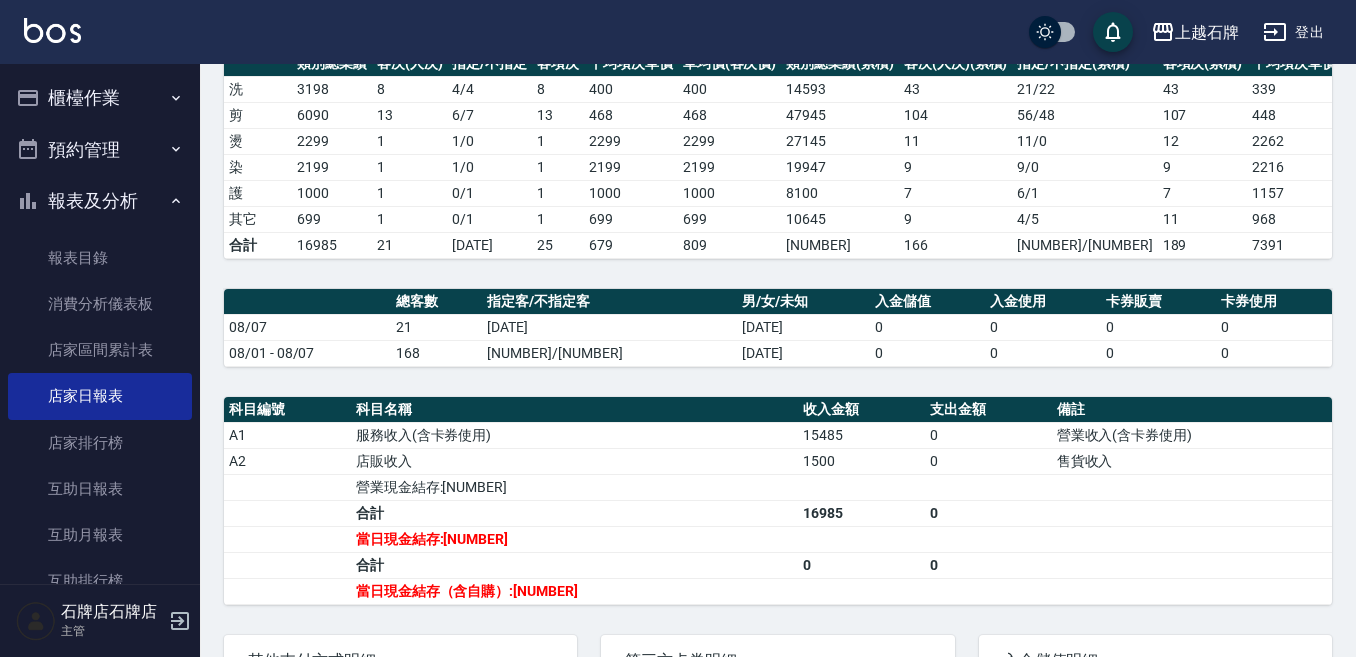 click on "櫃檯作業" at bounding box center [100, 98] 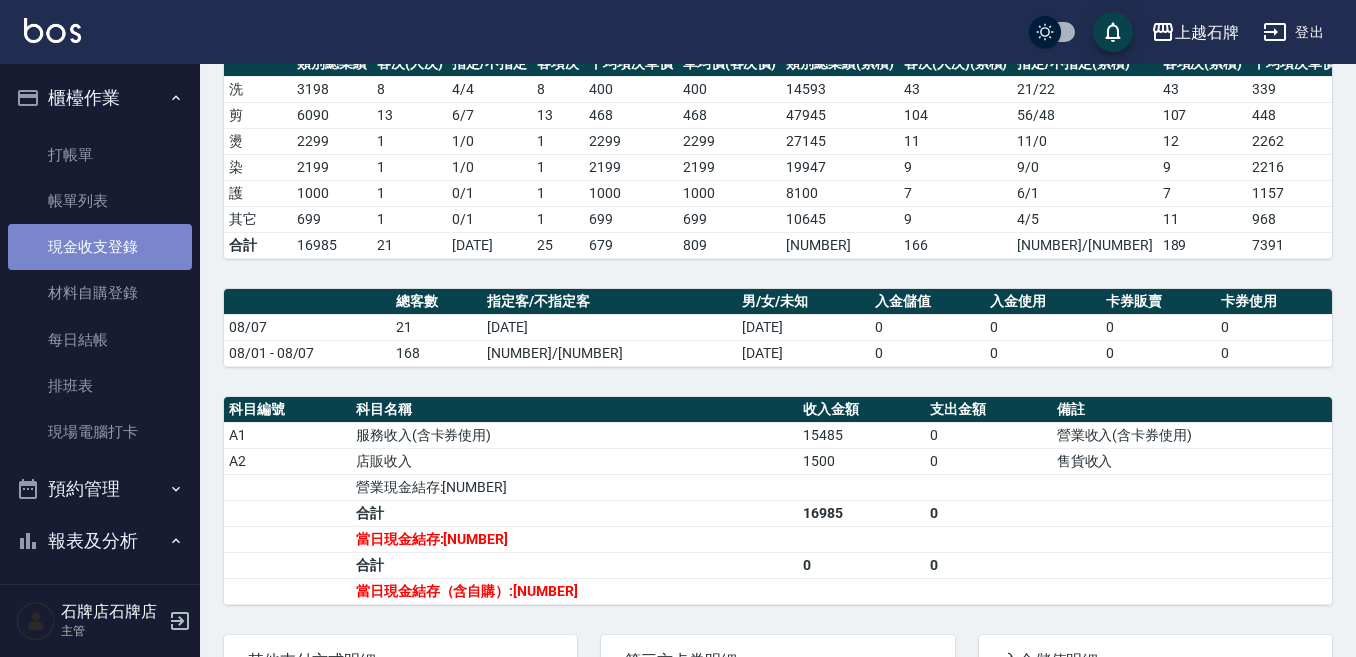click on "現金收支登錄" at bounding box center (100, 247) 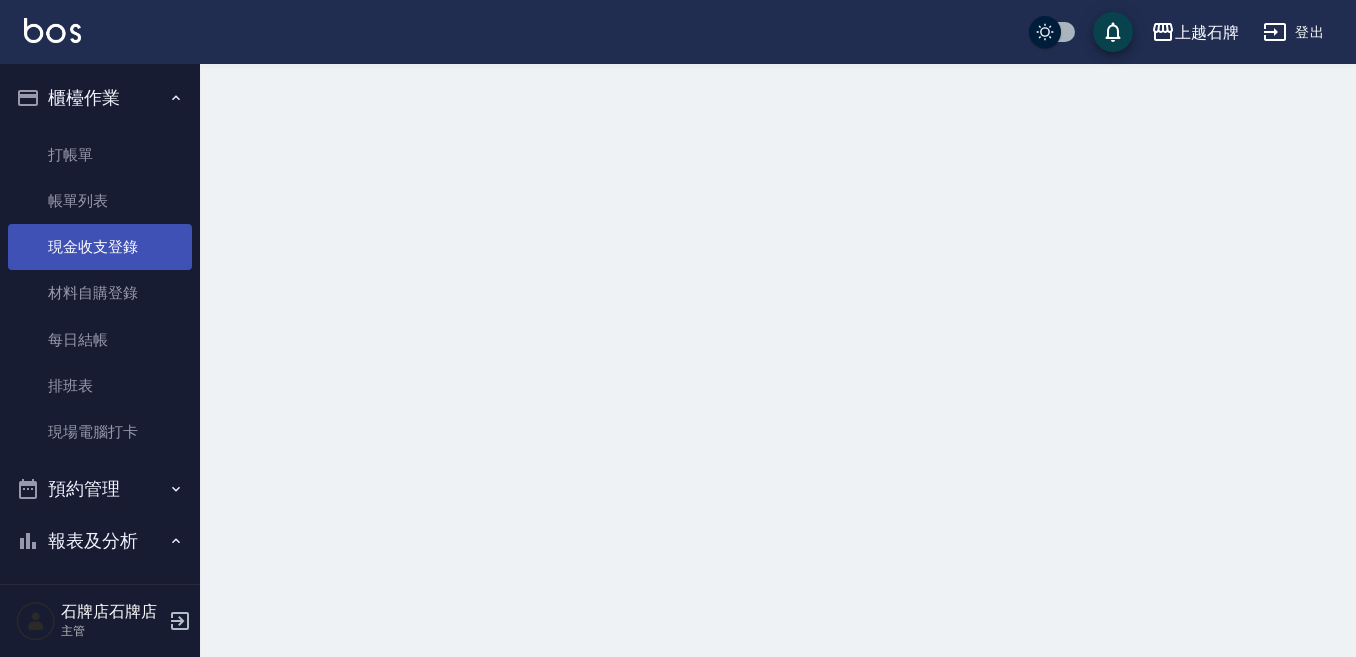 scroll, scrollTop: 0, scrollLeft: 0, axis: both 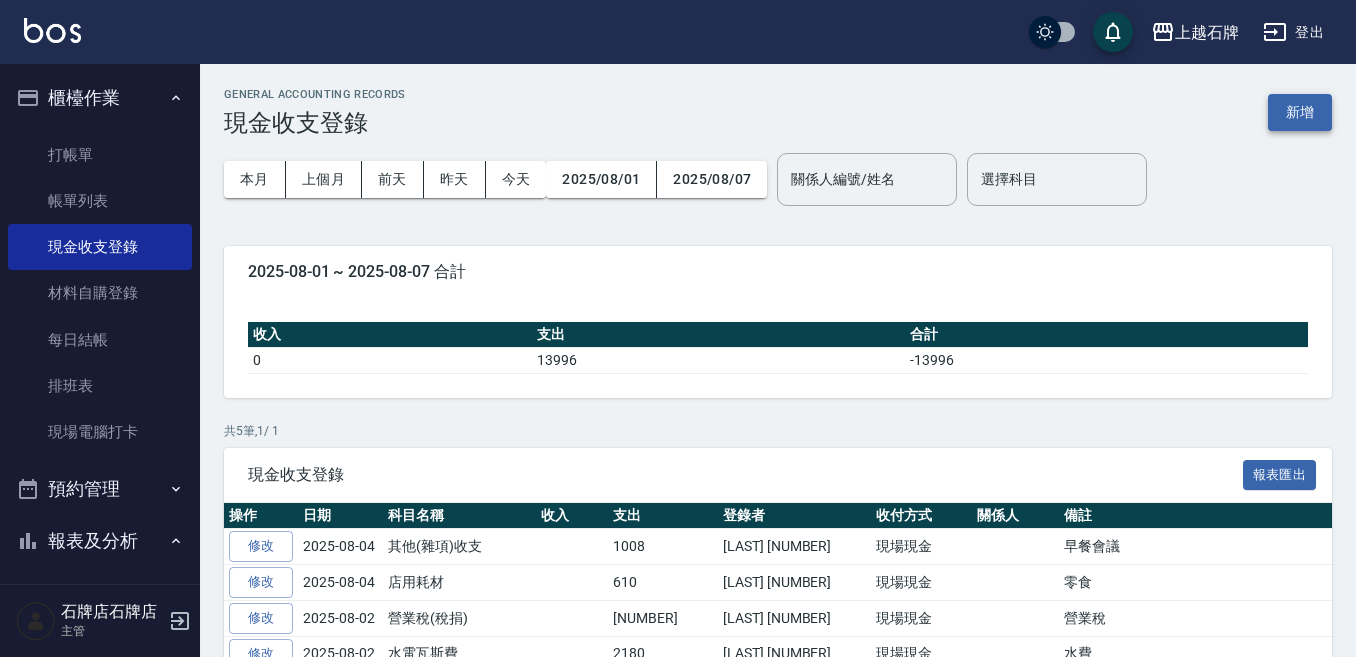 click on "新增" at bounding box center [1300, 112] 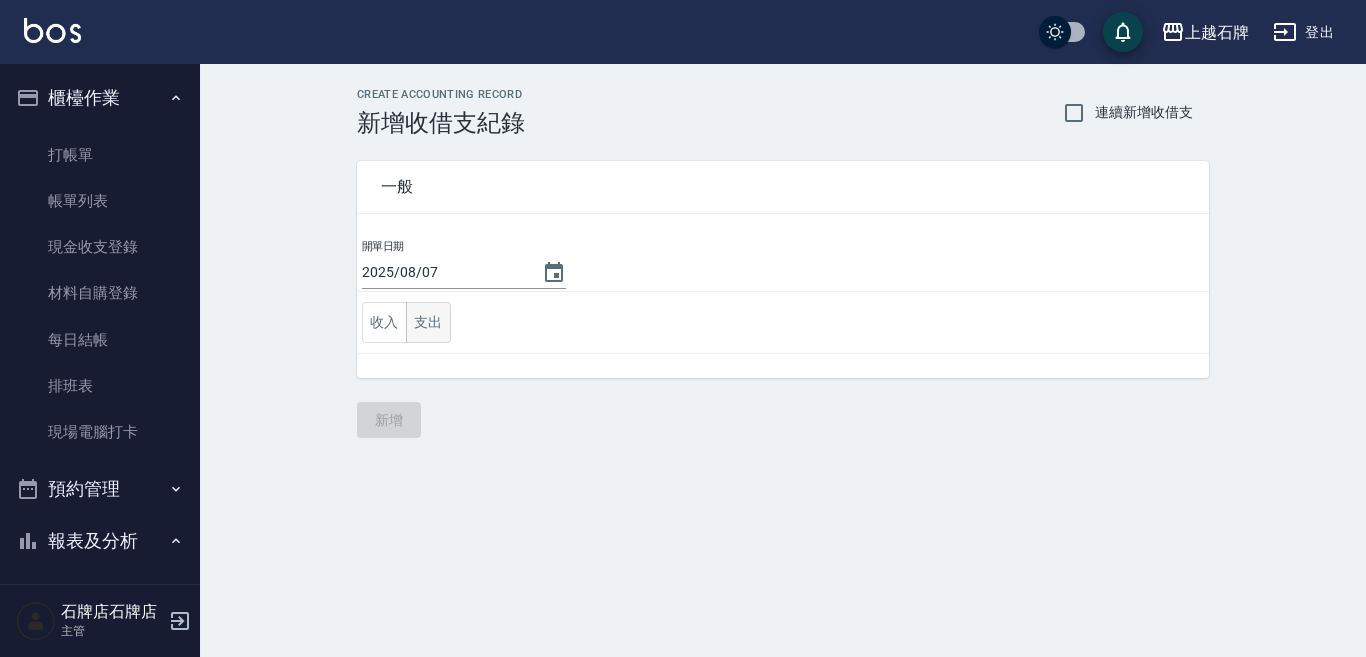 click on "支出" at bounding box center (428, 322) 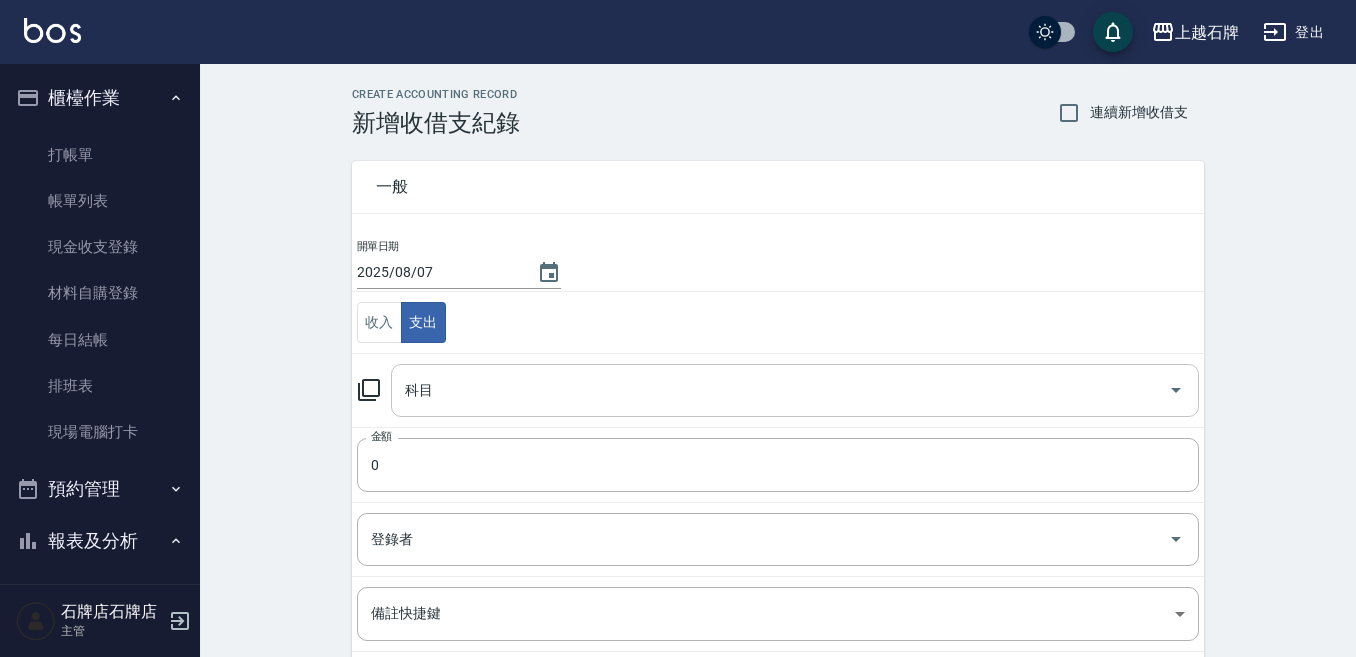click on "科目" at bounding box center [780, 390] 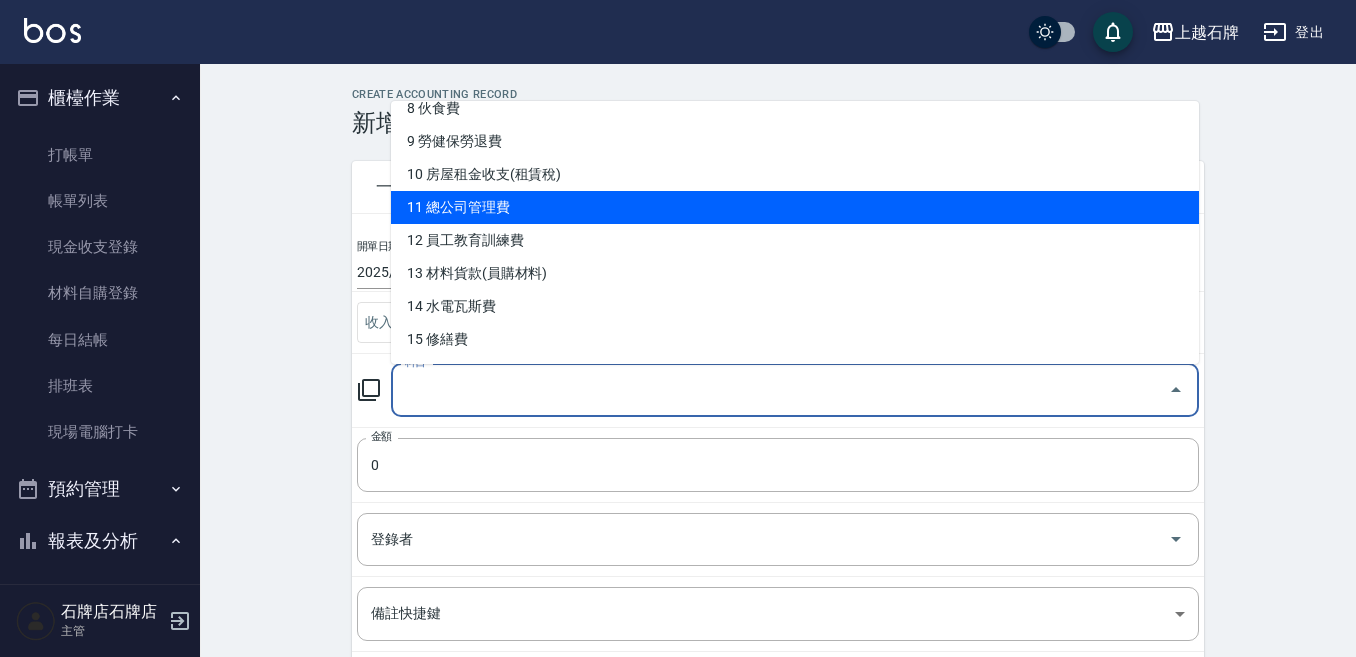 scroll, scrollTop: 400, scrollLeft: 0, axis: vertical 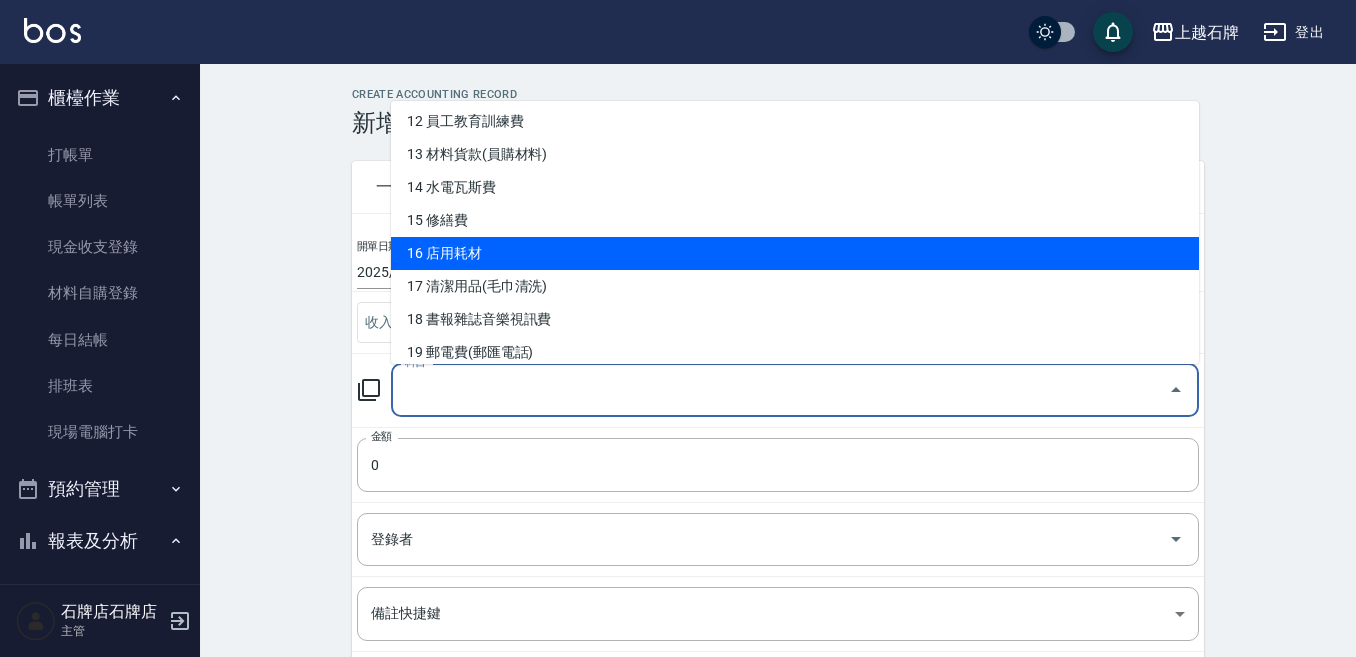 click on "16 店用耗材" at bounding box center [795, 253] 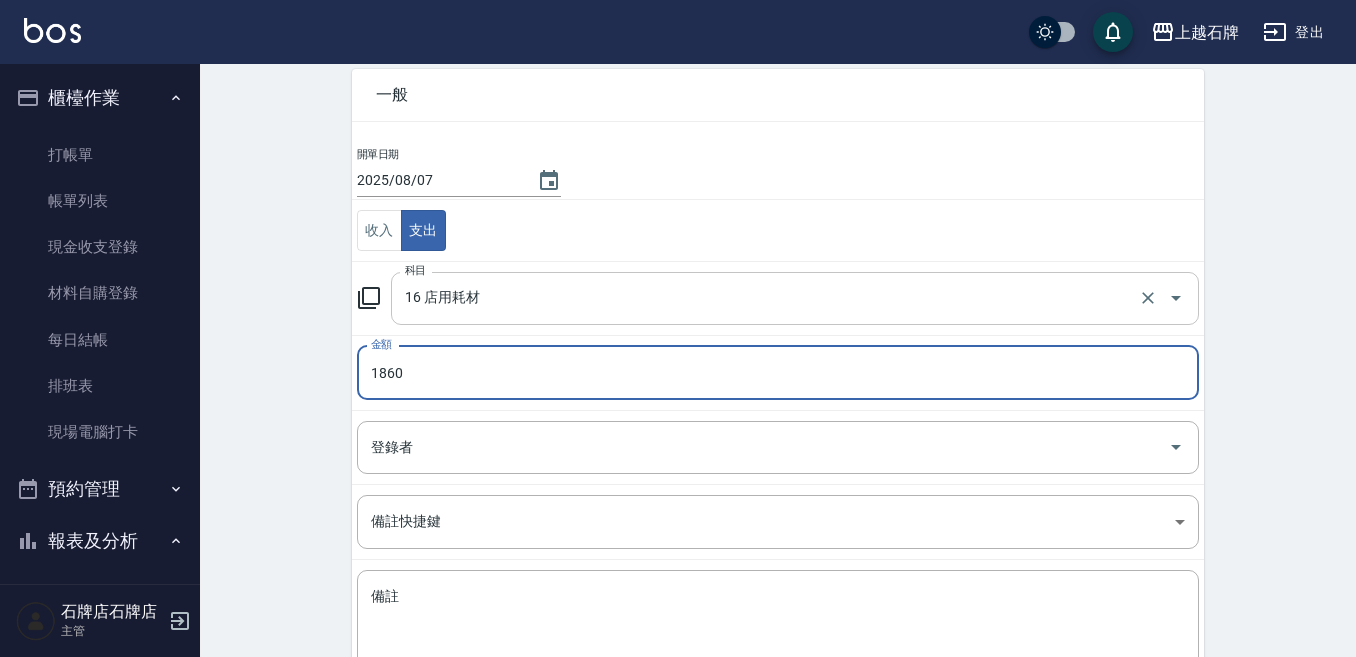 scroll, scrollTop: 200, scrollLeft: 0, axis: vertical 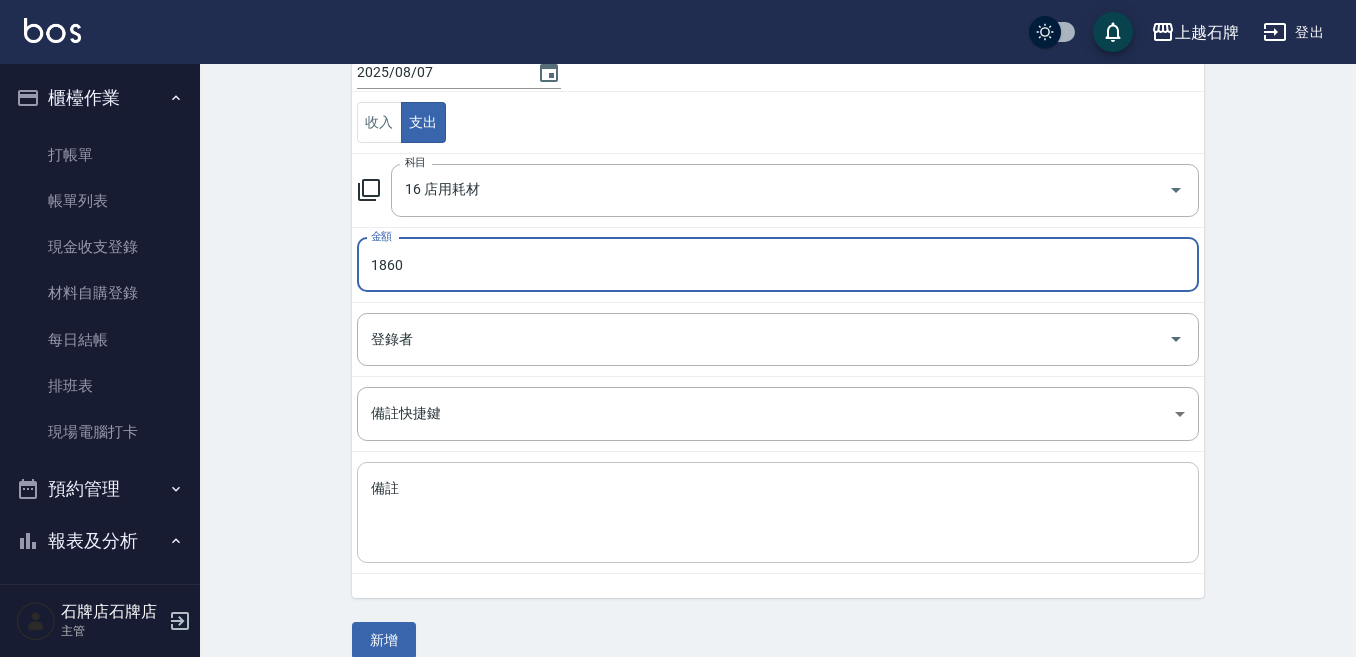 type on "1860" 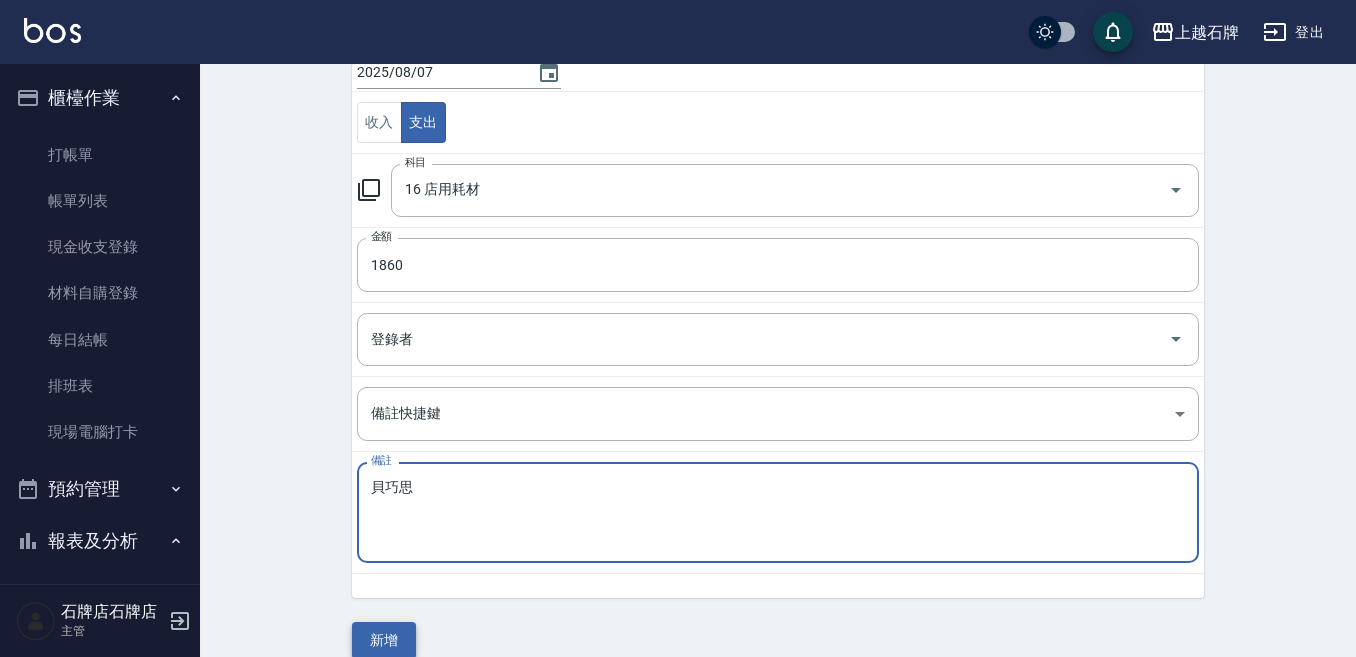 type on "貝巧思" 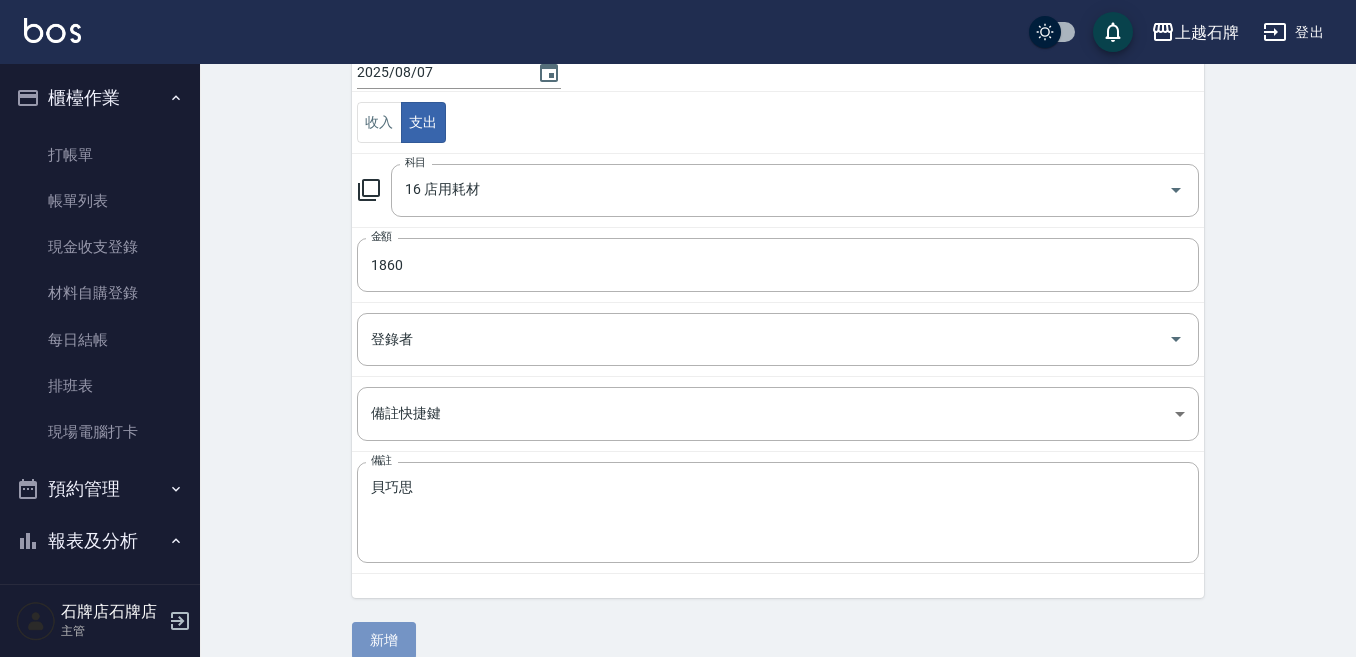 drag, startPoint x: 398, startPoint y: 633, endPoint x: 416, endPoint y: 626, distance: 19.313208 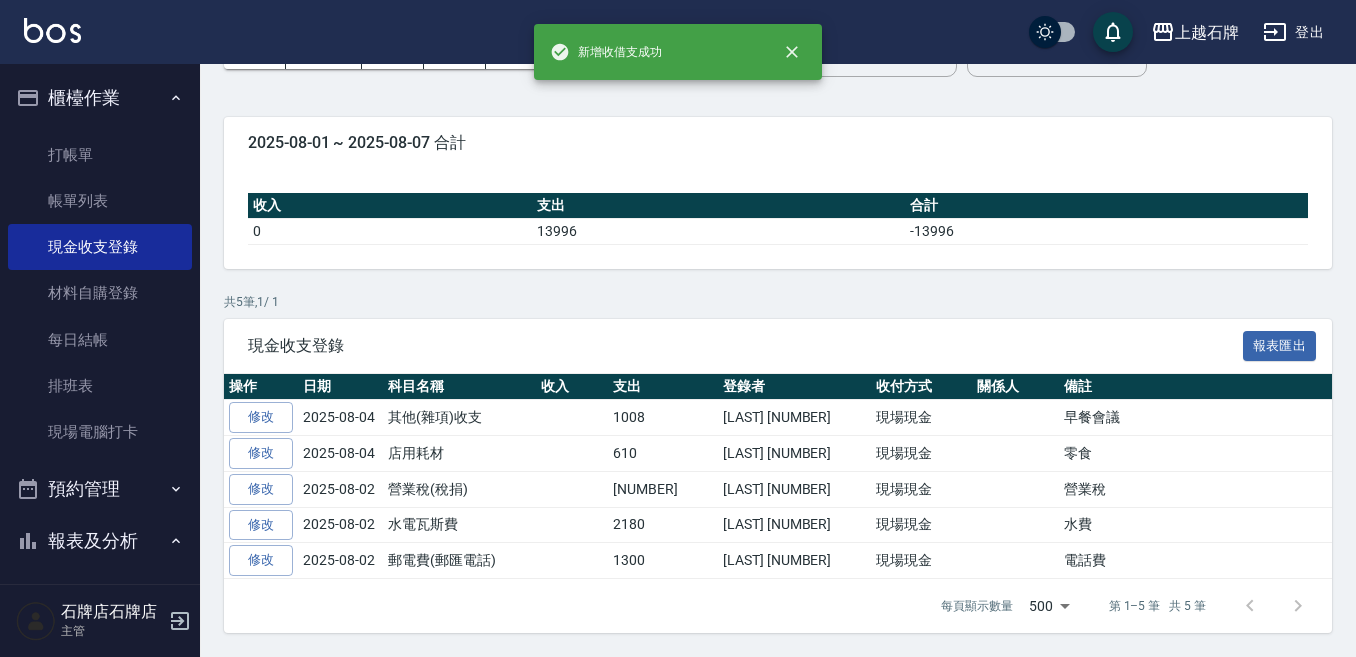 scroll, scrollTop: 0, scrollLeft: 0, axis: both 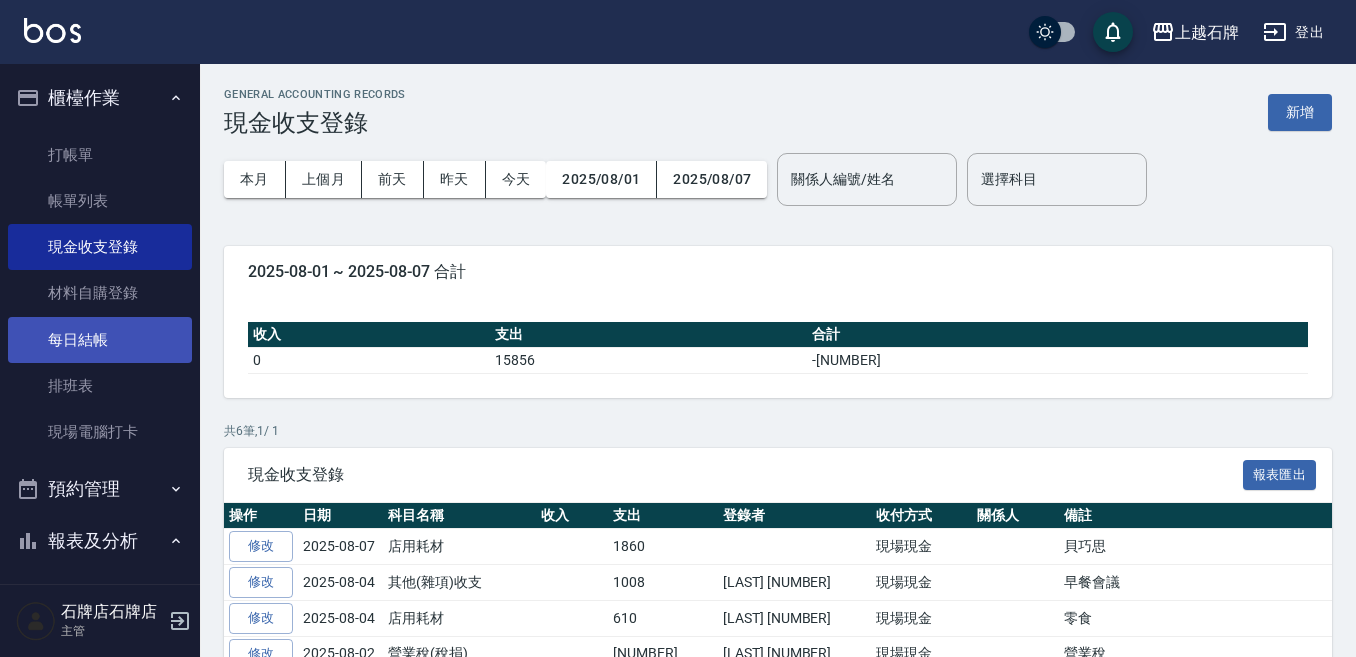 click on "每日結帳" at bounding box center [100, 340] 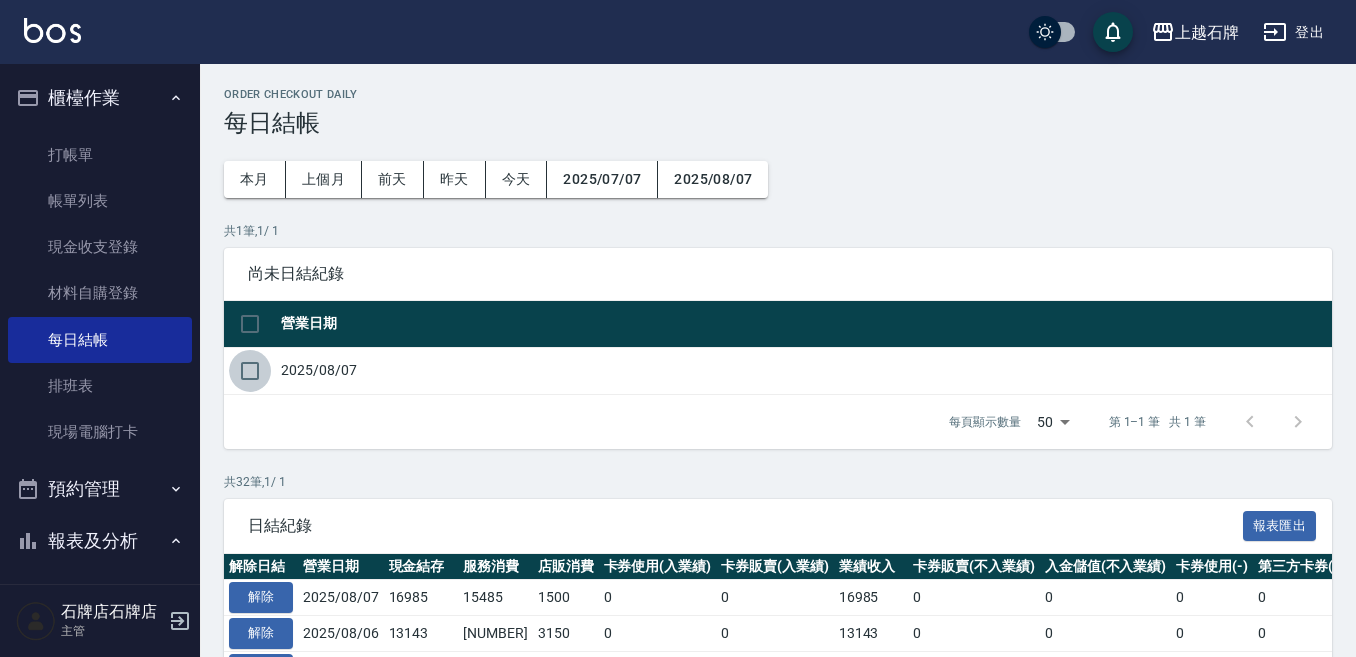 click at bounding box center (250, 371) 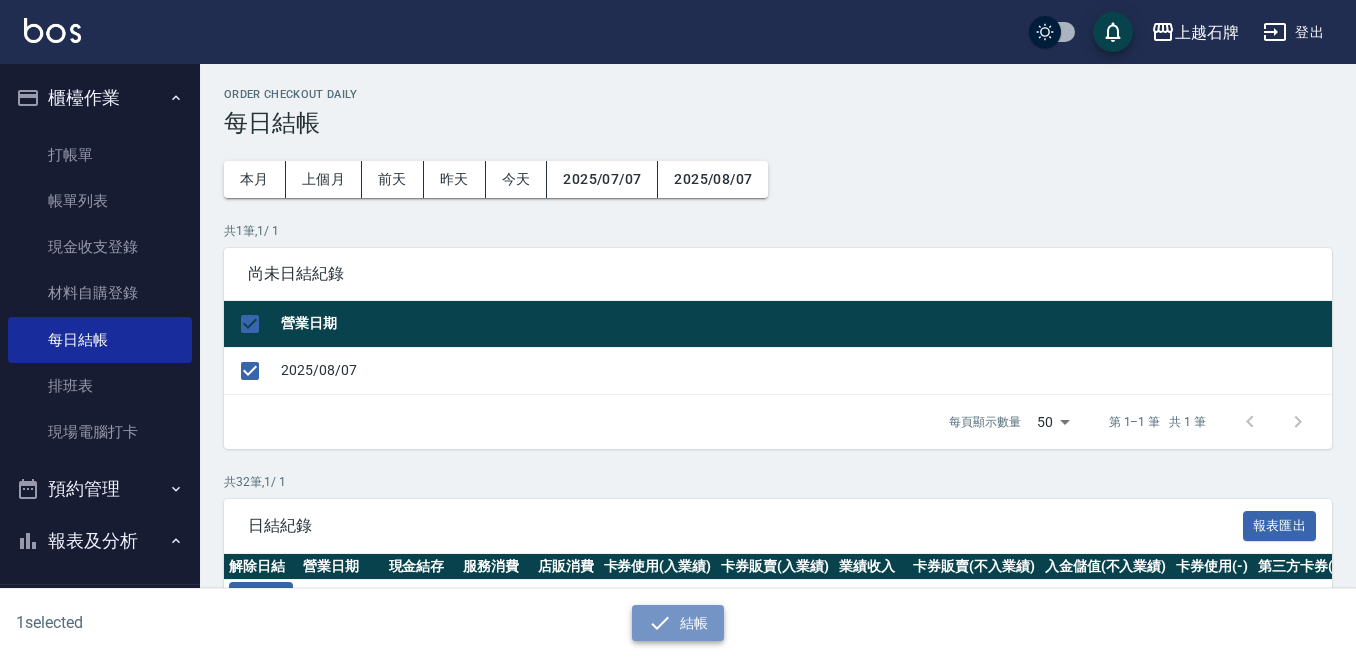 click 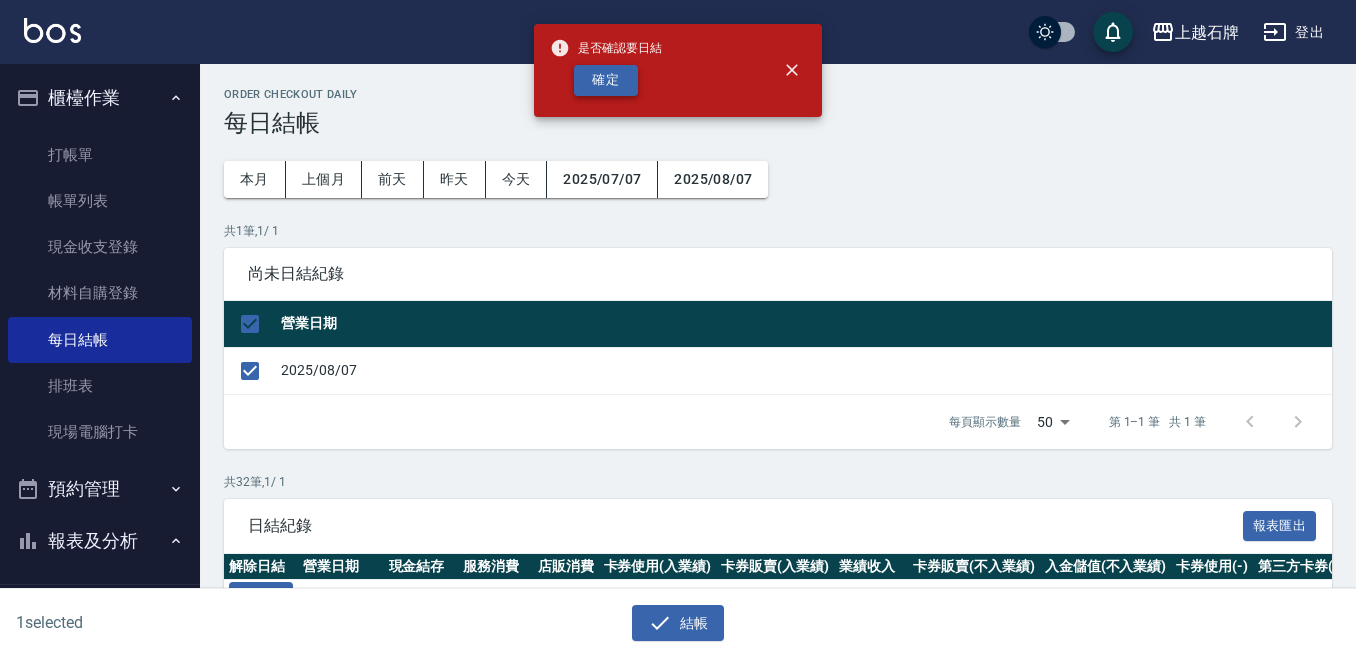 click on "確定" at bounding box center (606, 80) 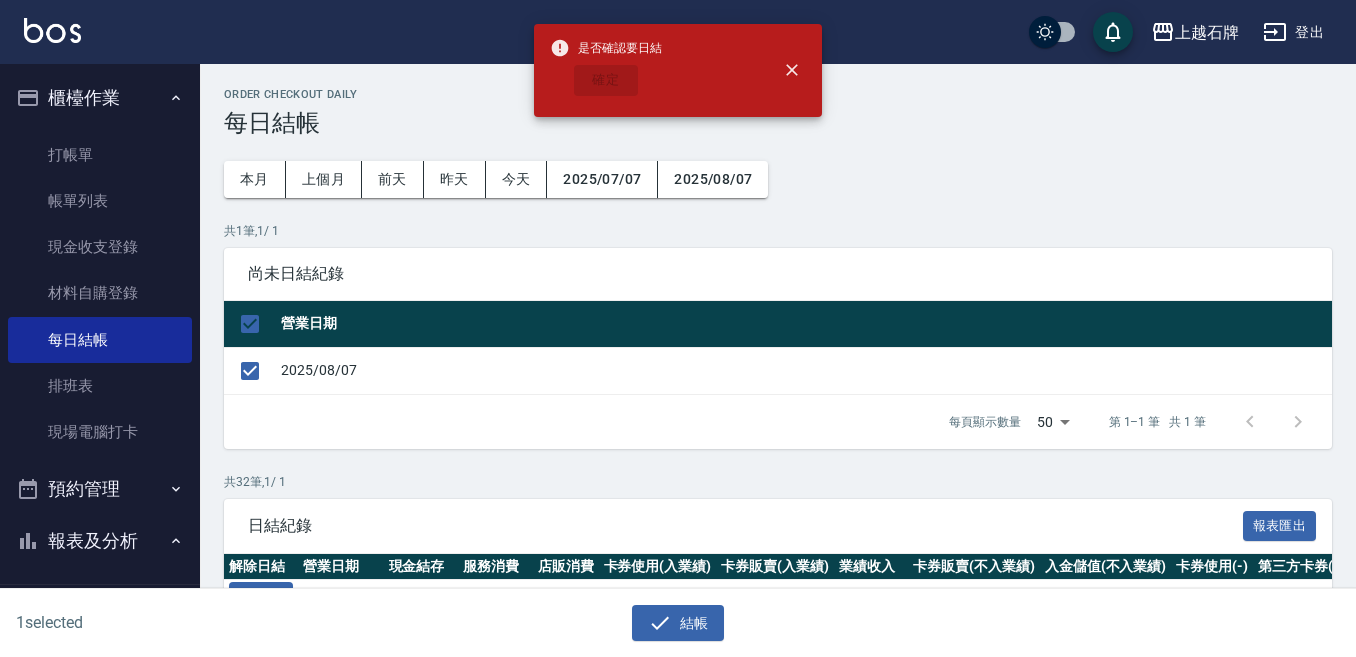 checkbox on "false" 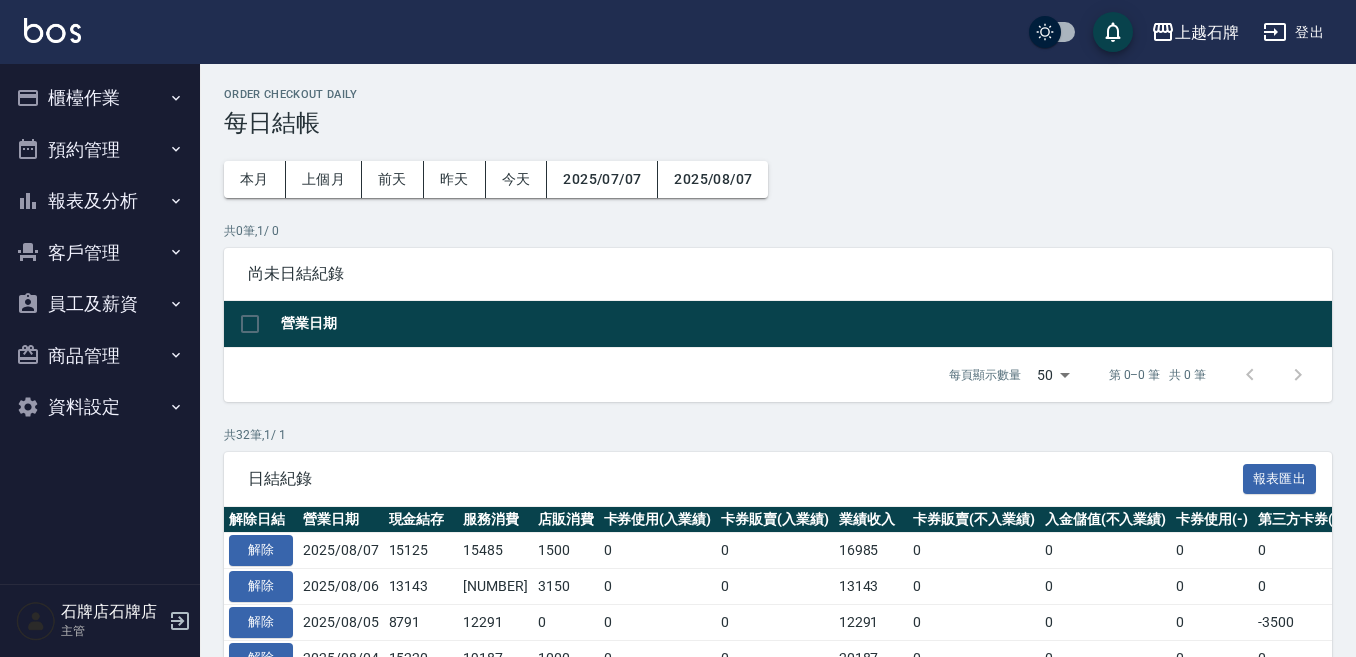 scroll, scrollTop: 0, scrollLeft: 0, axis: both 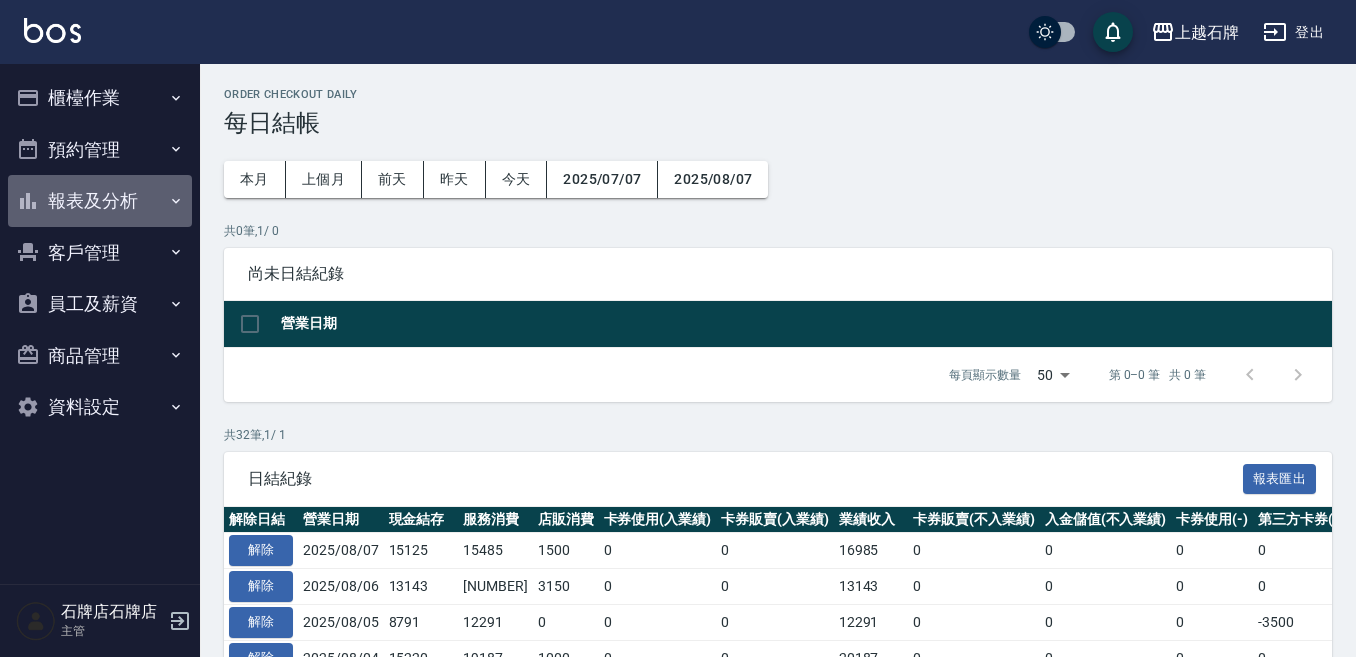 click 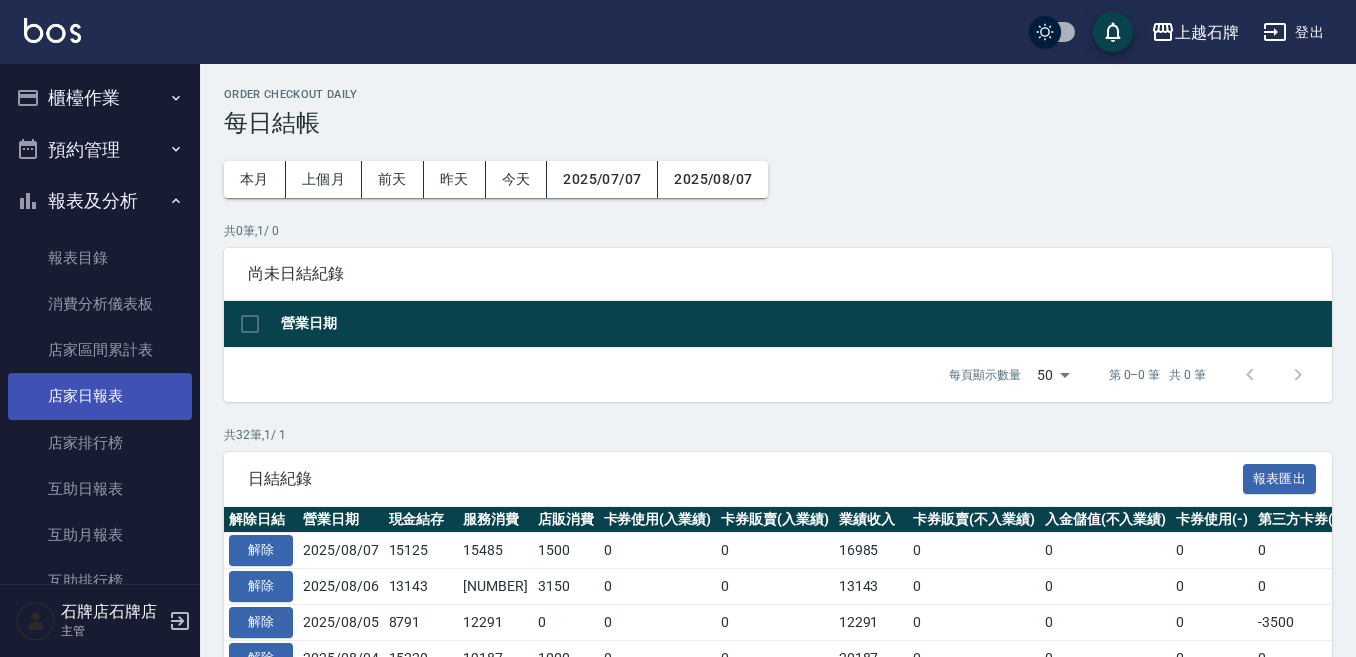 click on "店家日報表" at bounding box center [100, 396] 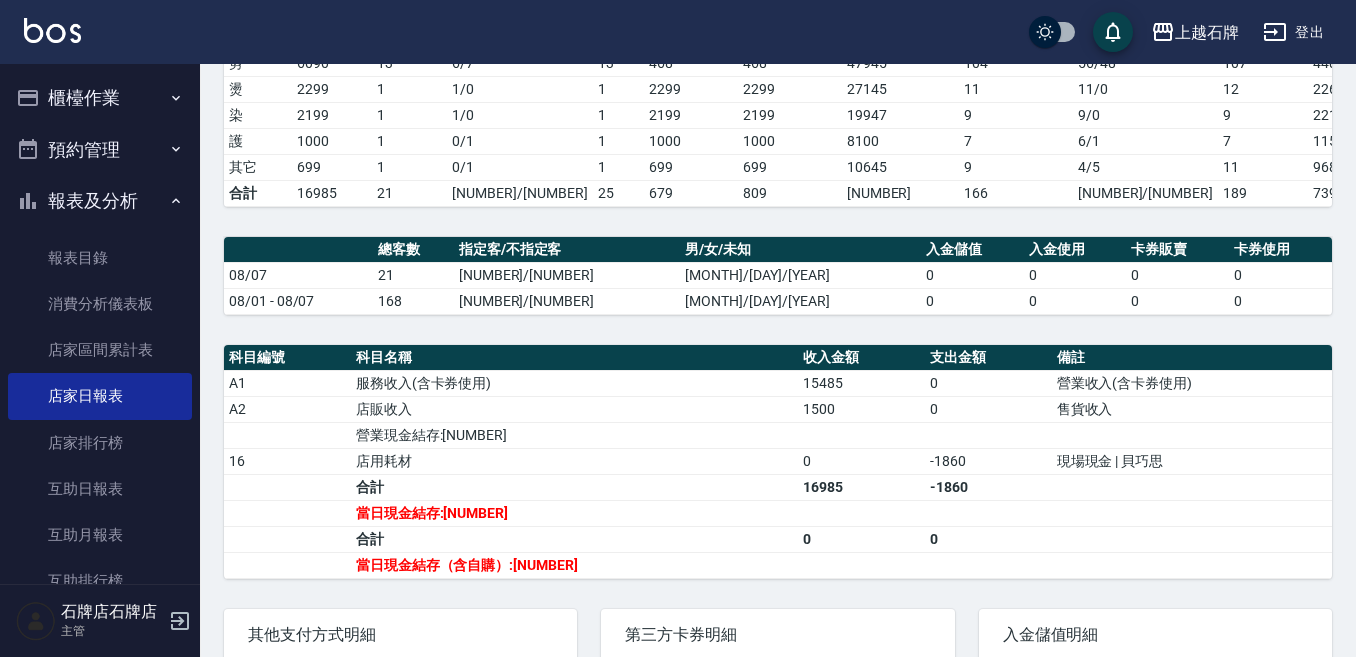 scroll, scrollTop: 400, scrollLeft: 0, axis: vertical 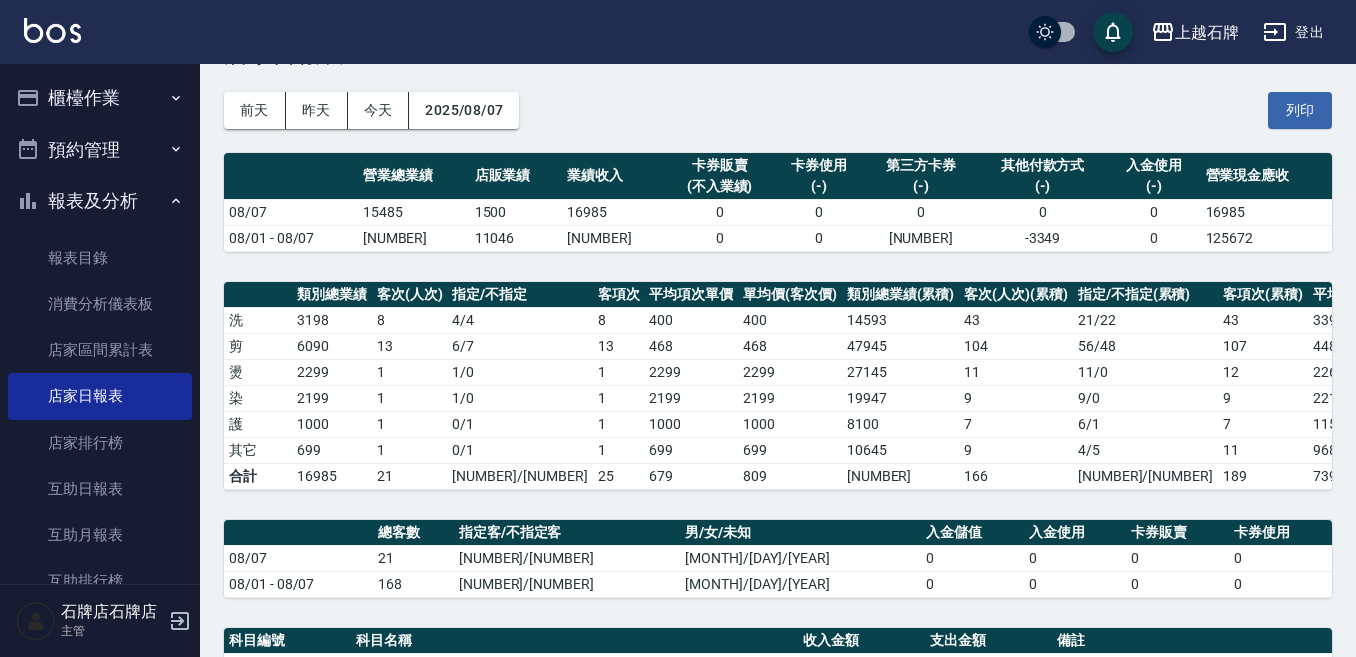 click on "前天 昨天 今天 2025/08/07 列印" at bounding box center [778, 110] 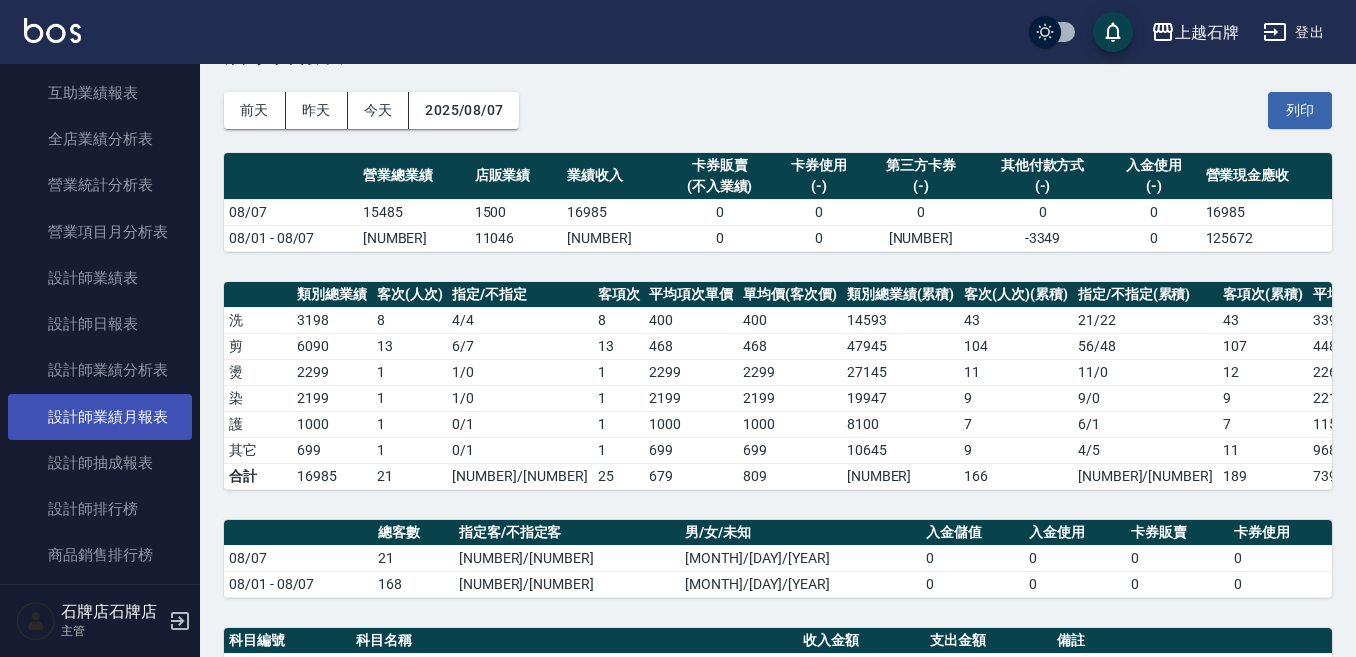 scroll, scrollTop: 700, scrollLeft: 0, axis: vertical 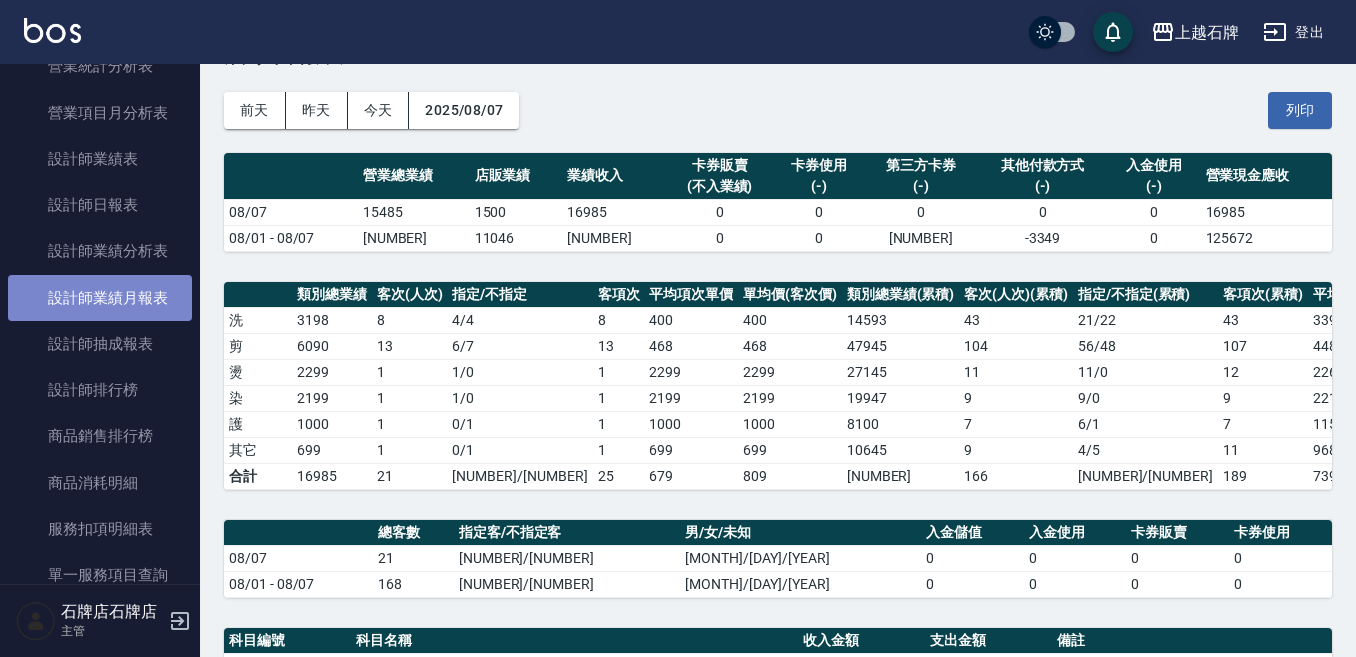 click on "設計師業績月報表" at bounding box center (100, 298) 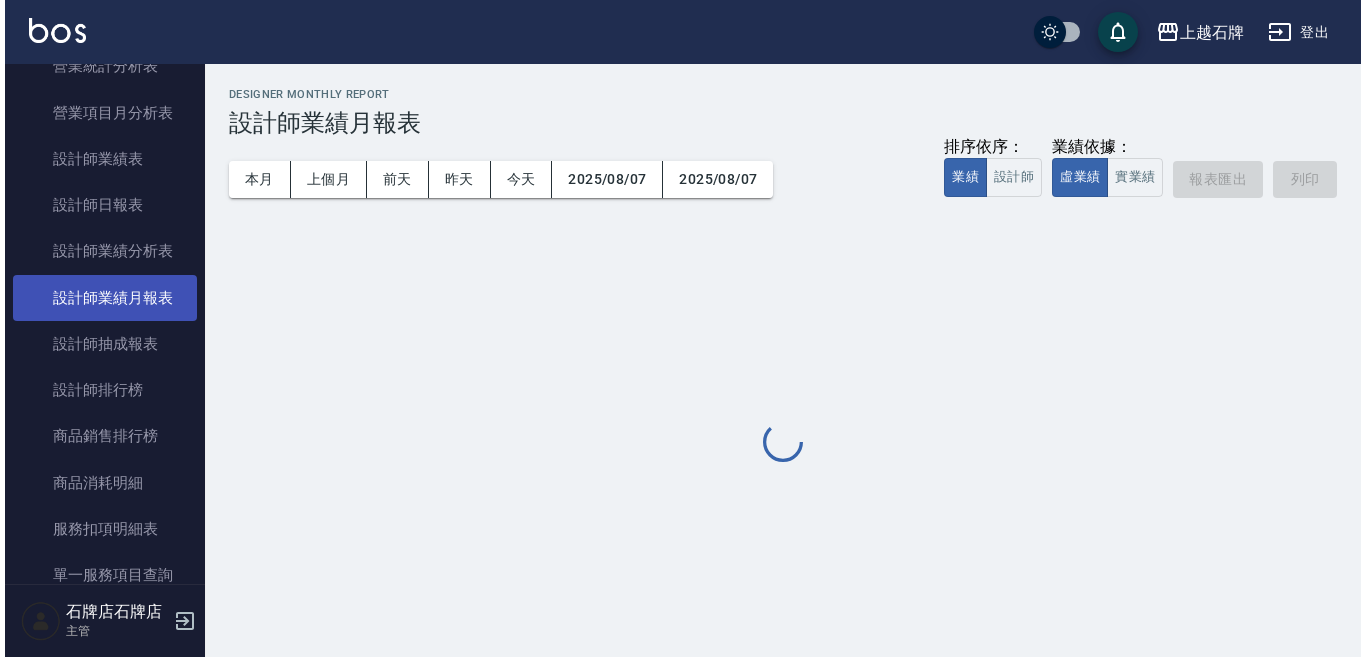 scroll, scrollTop: 0, scrollLeft: 0, axis: both 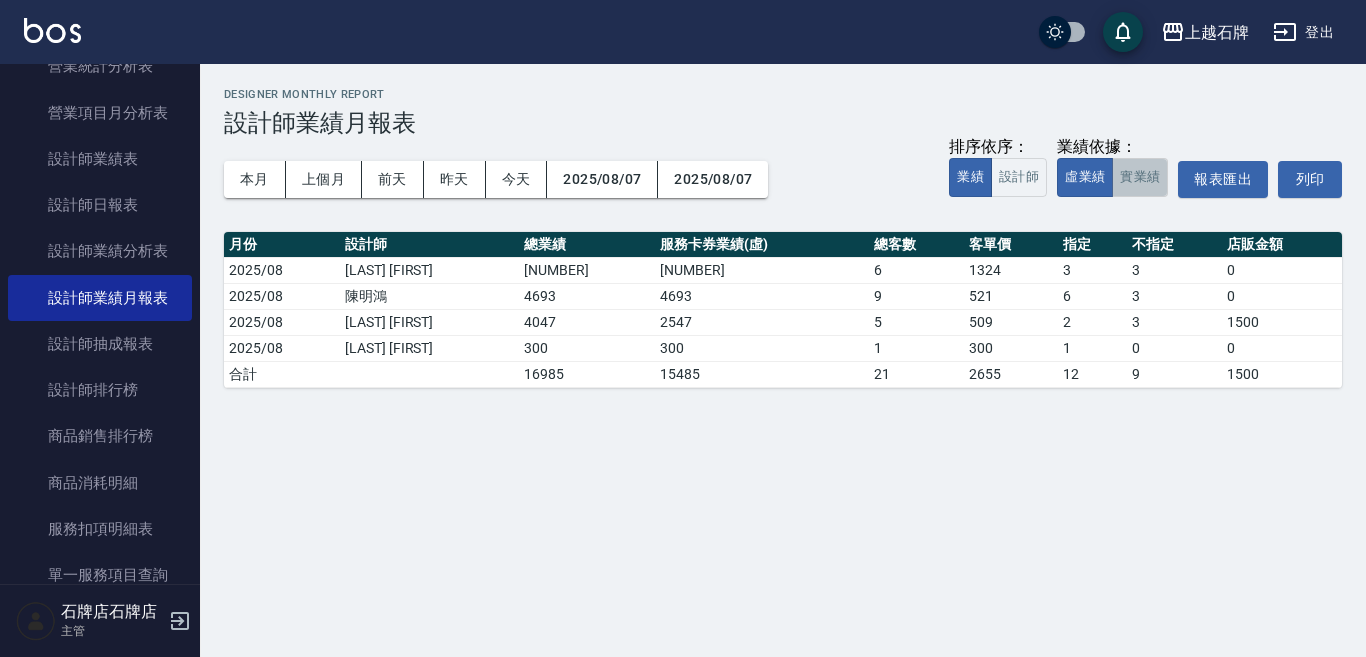 click on "實業績" at bounding box center (1140, 177) 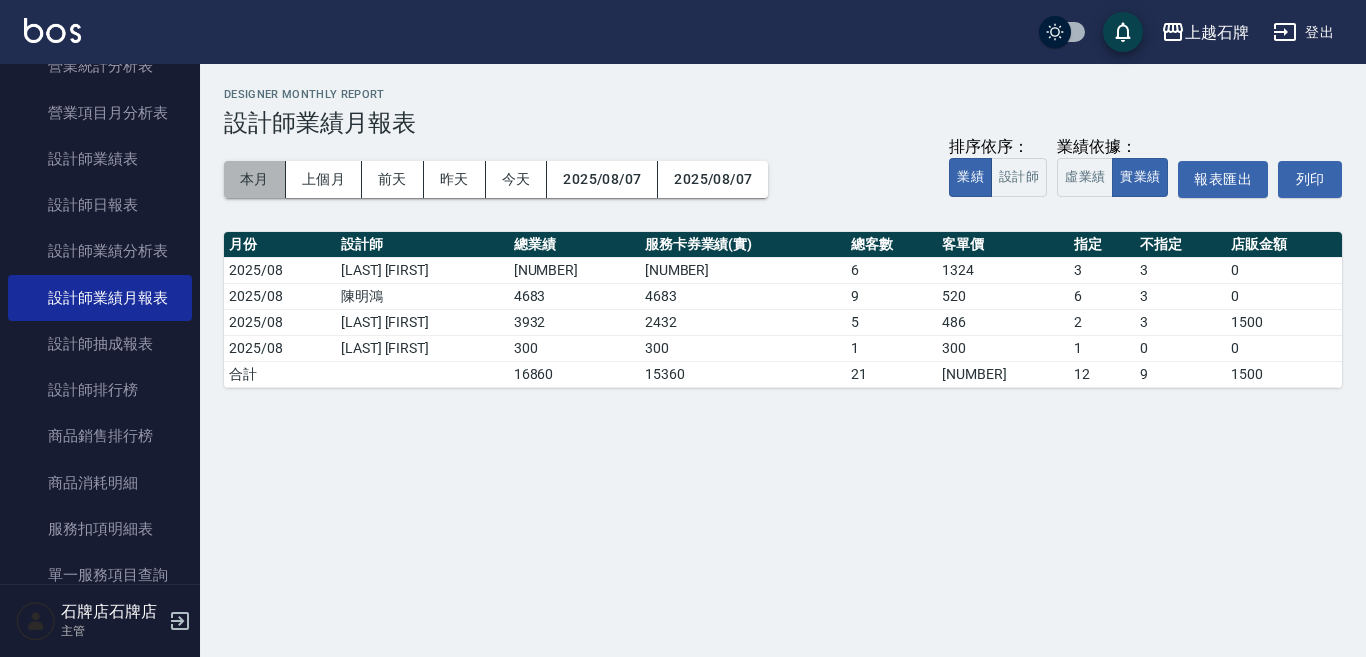 click on "本月" at bounding box center [255, 179] 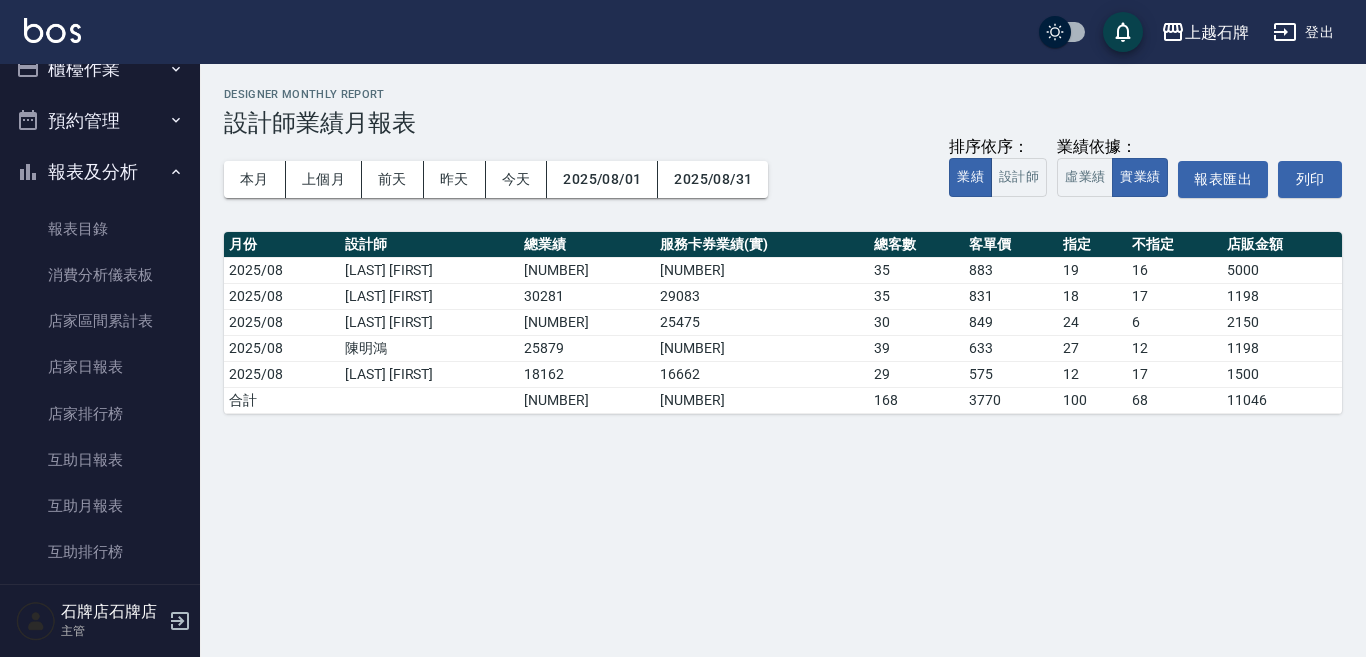scroll, scrollTop: 0, scrollLeft: 0, axis: both 